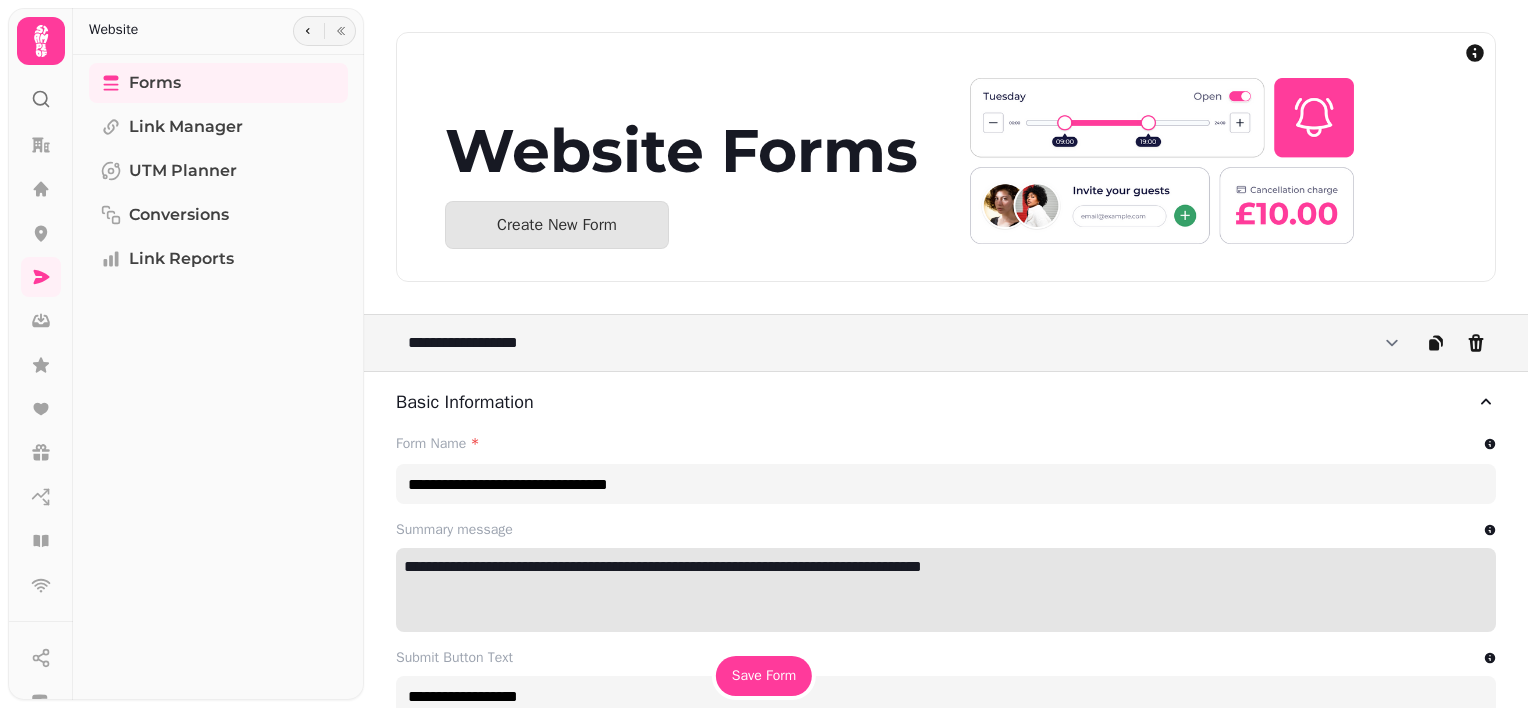 select on "**********" 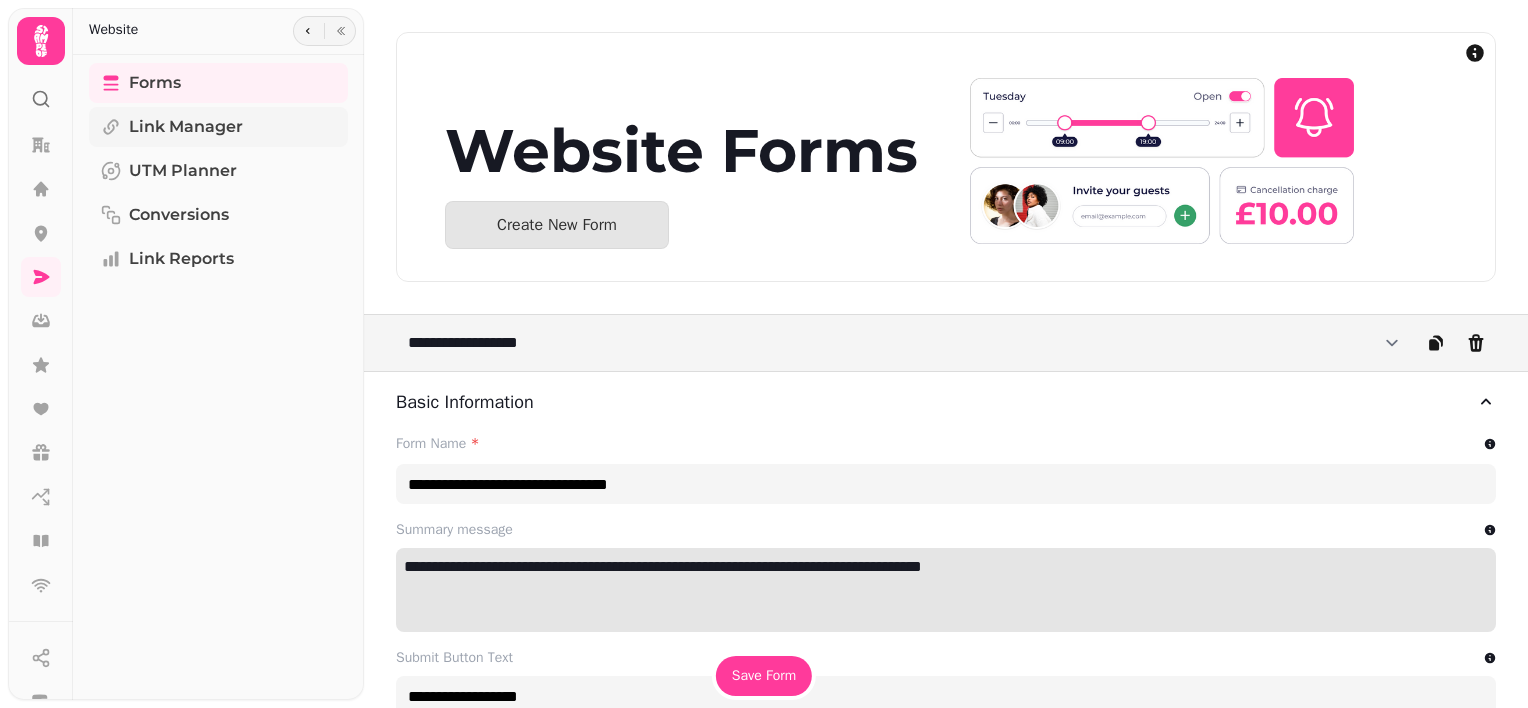 scroll, scrollTop: 0, scrollLeft: 0, axis: both 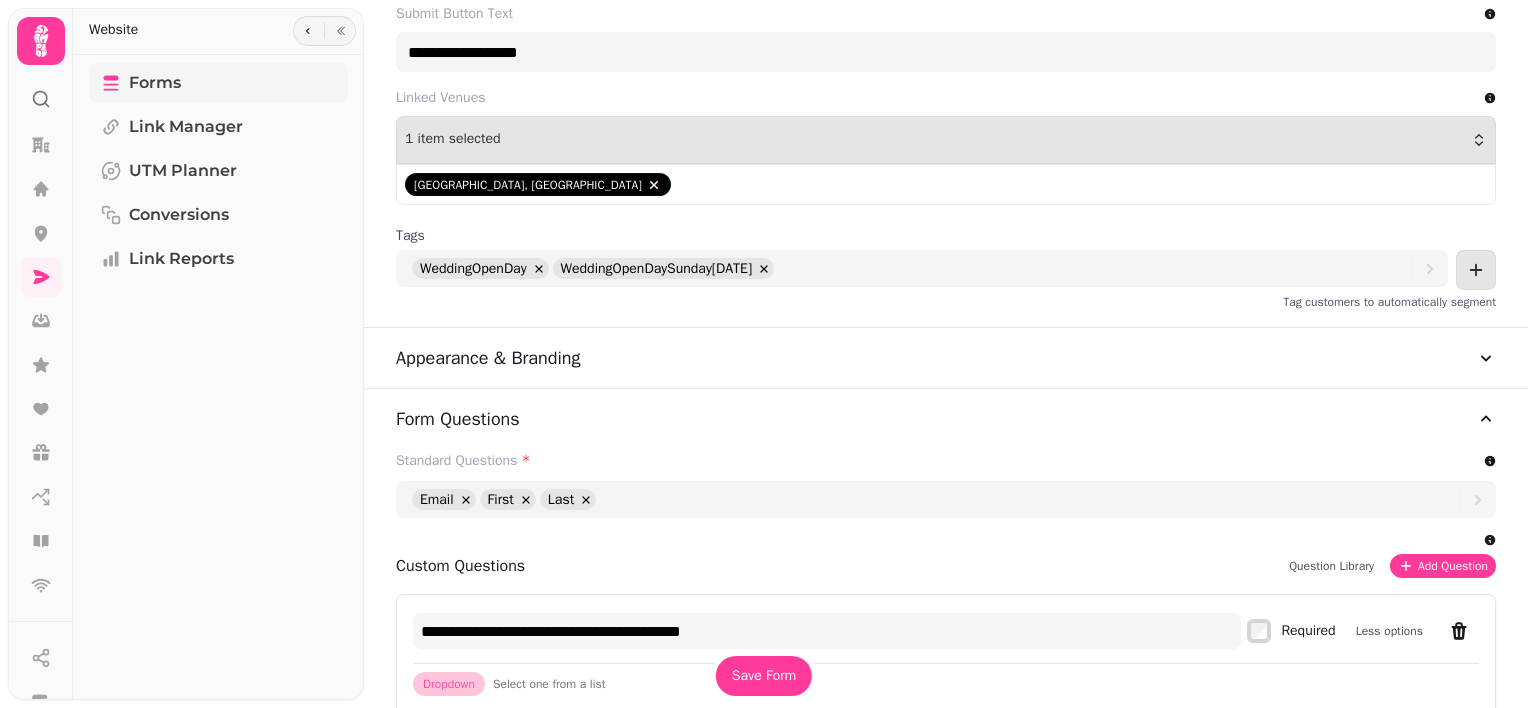 click on "Forms" at bounding box center (155, 83) 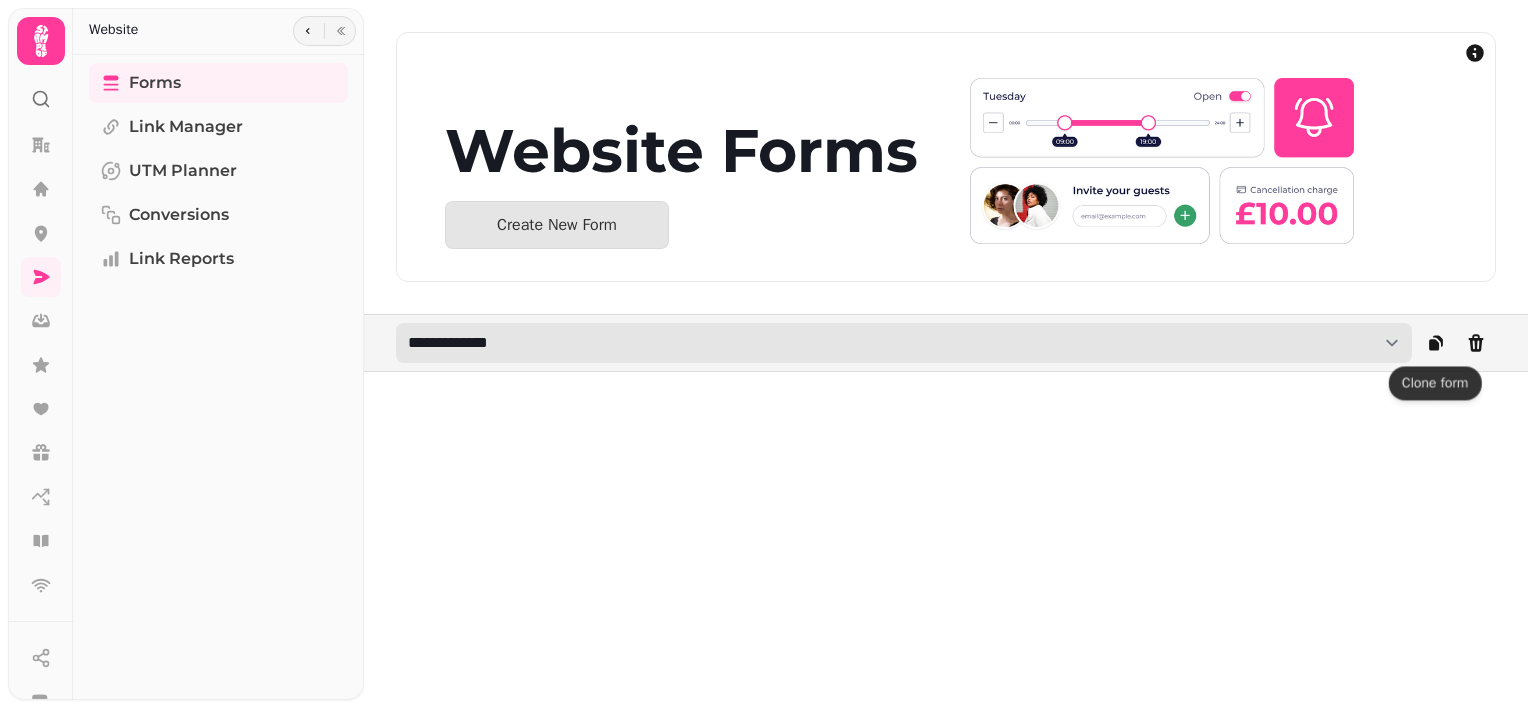 click on "**********" at bounding box center (904, 343) 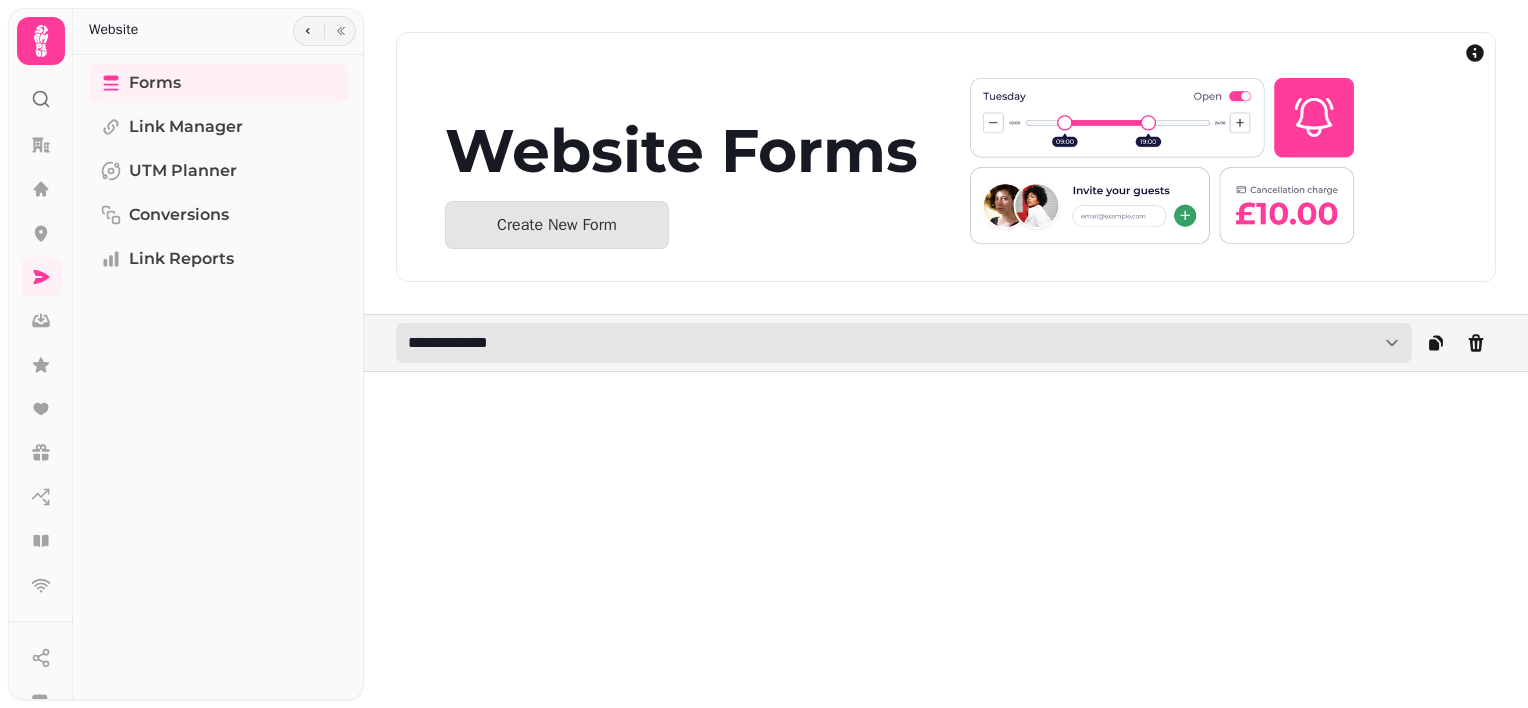 select on "**********" 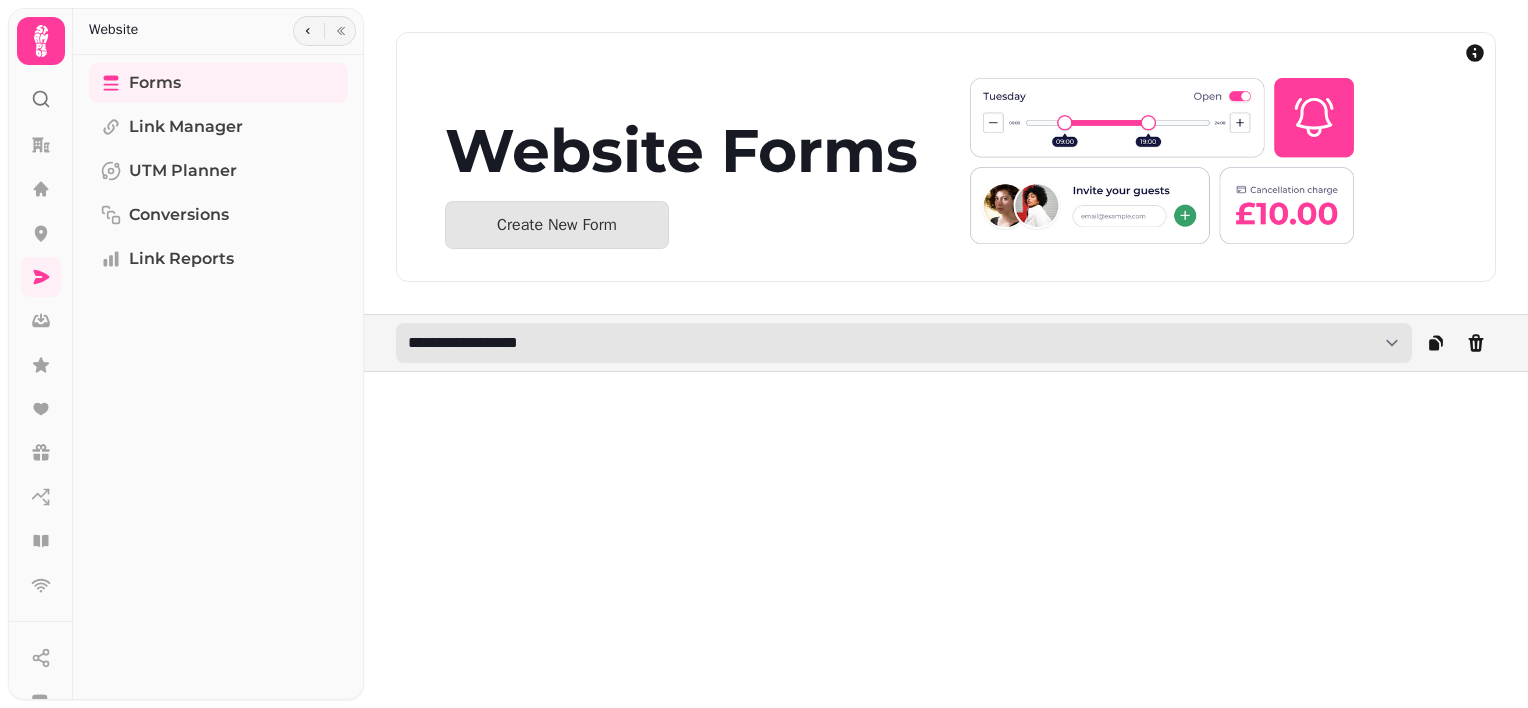 click on "**********" at bounding box center (904, 343) 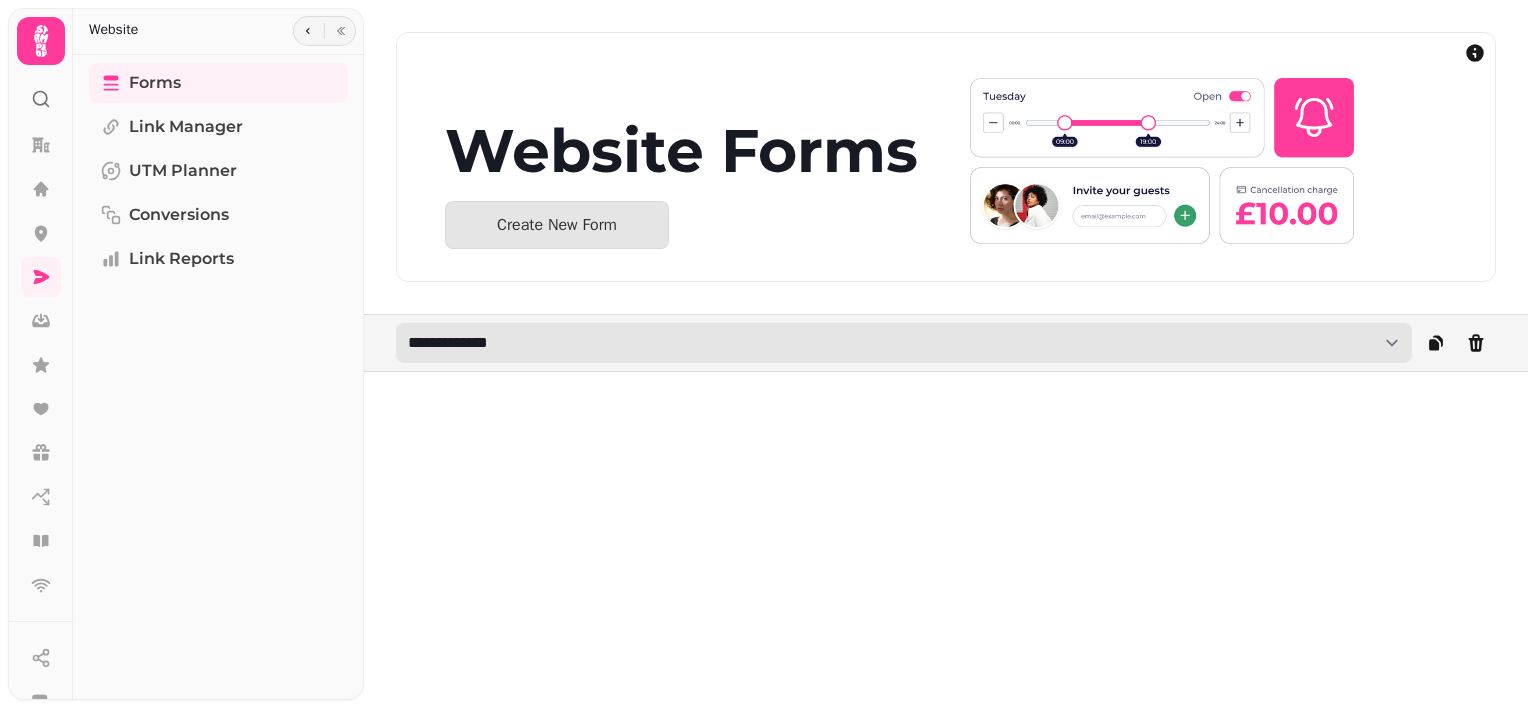 select on "**********" 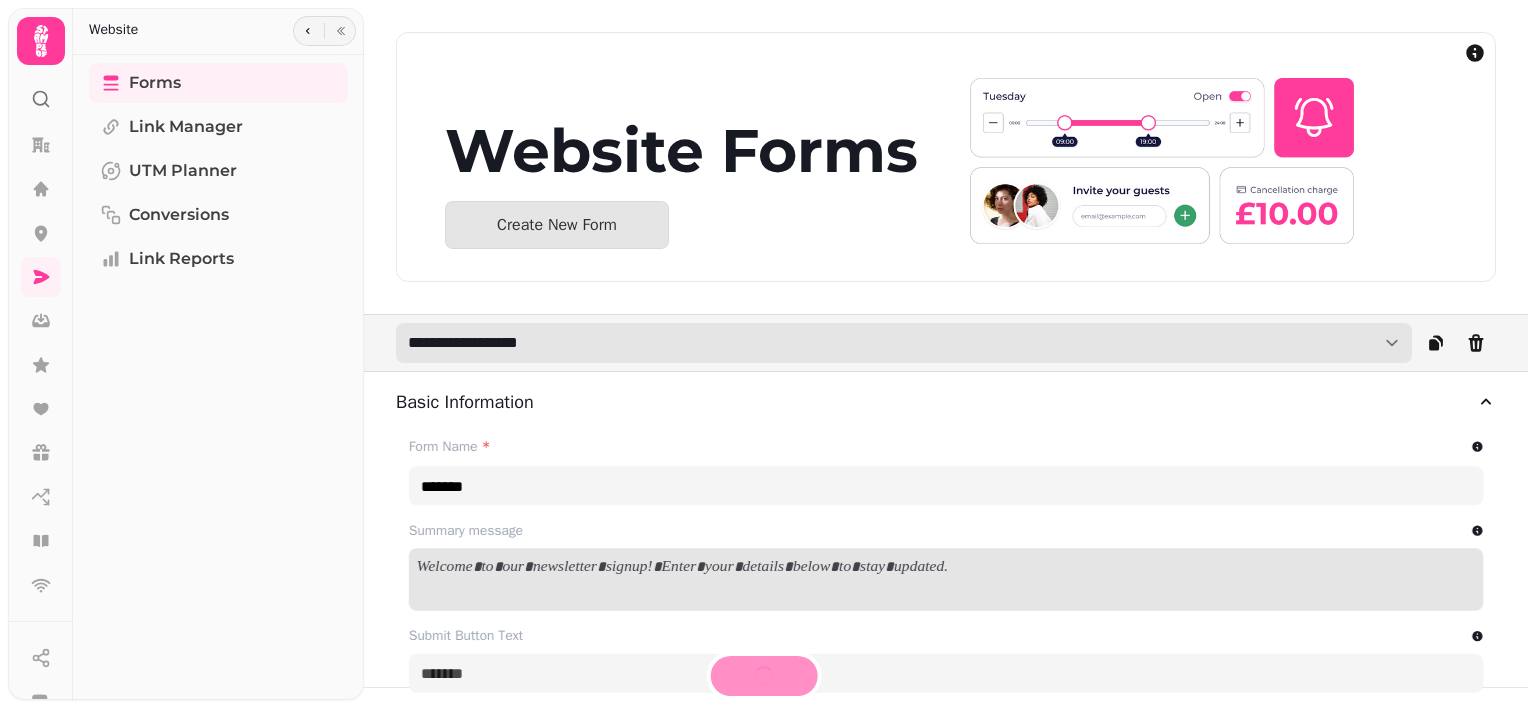 type on "**********" 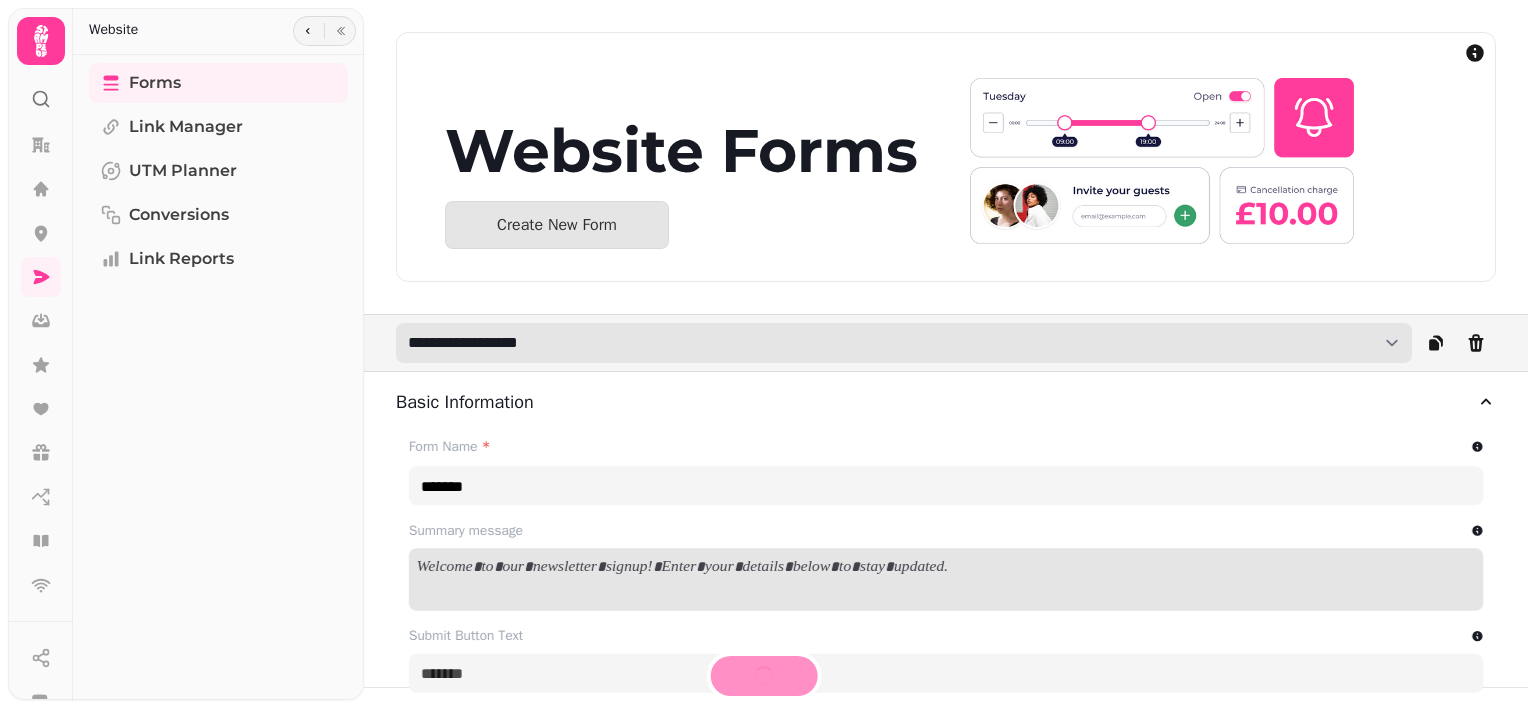 type on "**********" 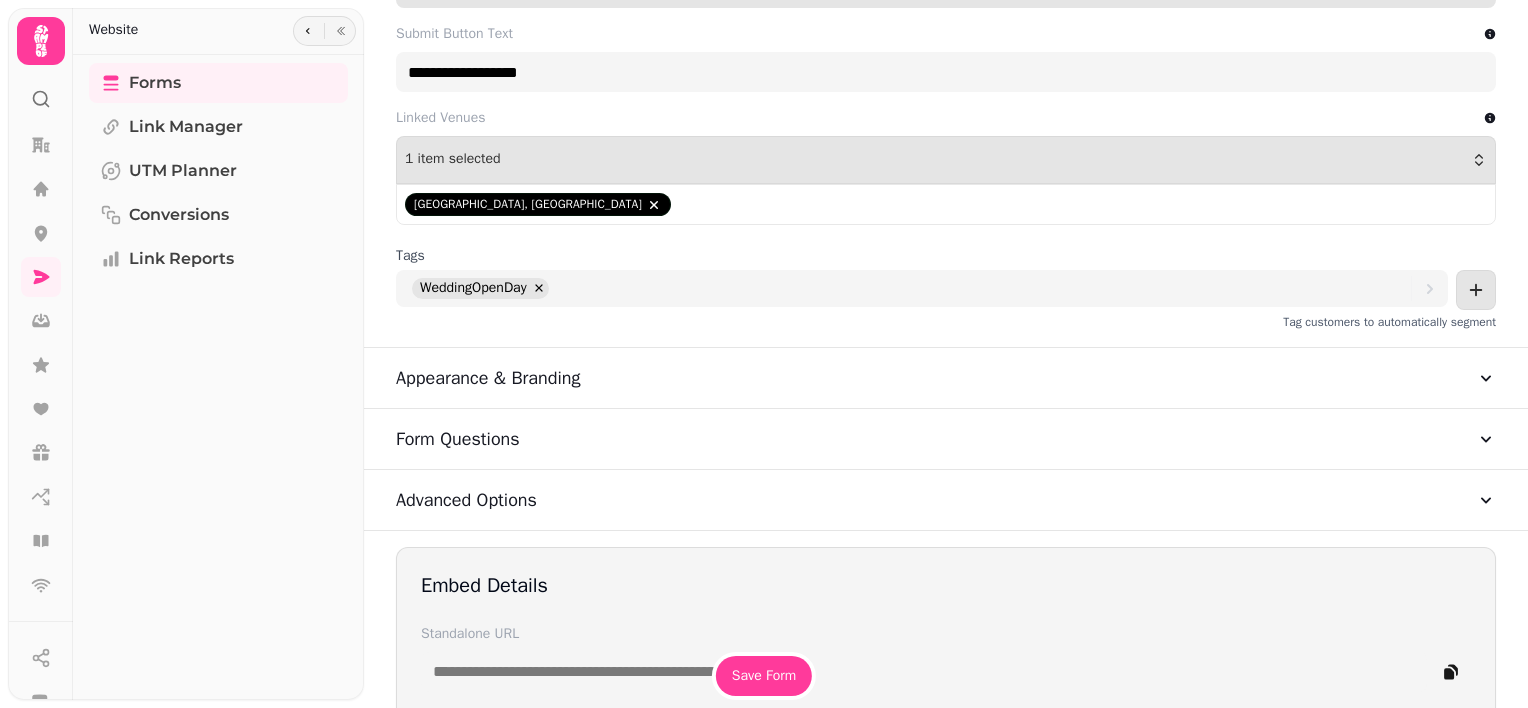 scroll, scrollTop: 624, scrollLeft: 0, axis: vertical 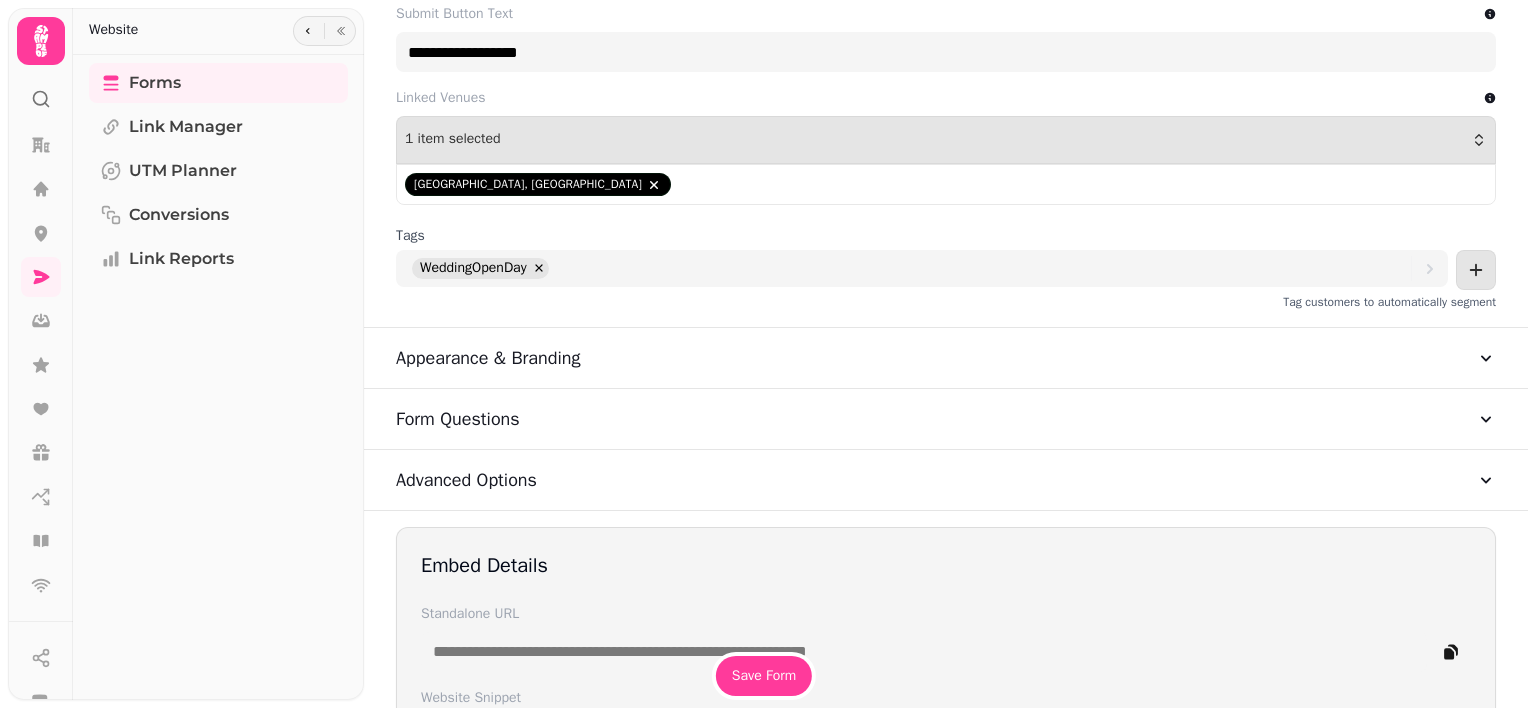 click on "Appearance & Branding" at bounding box center (946, 358) 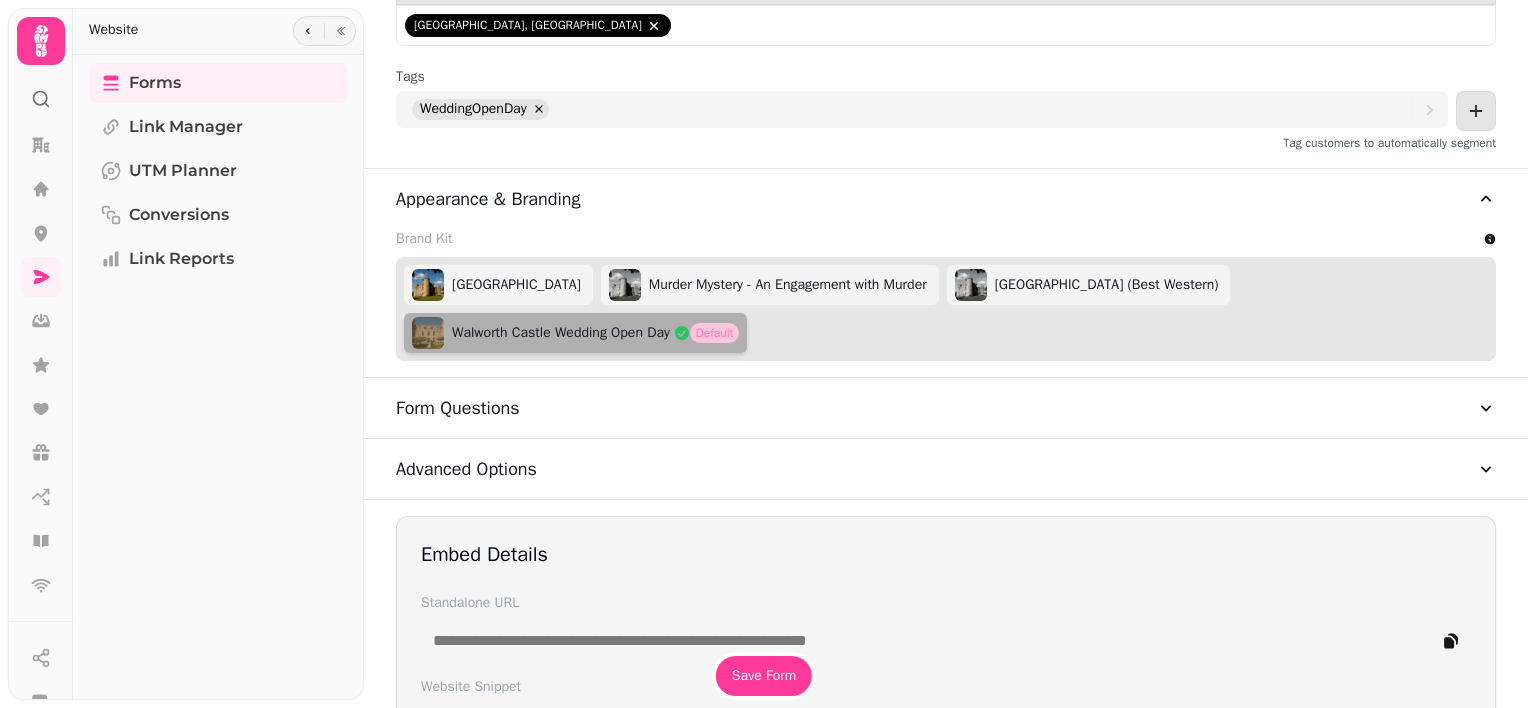 scroll, scrollTop: 776, scrollLeft: 0, axis: vertical 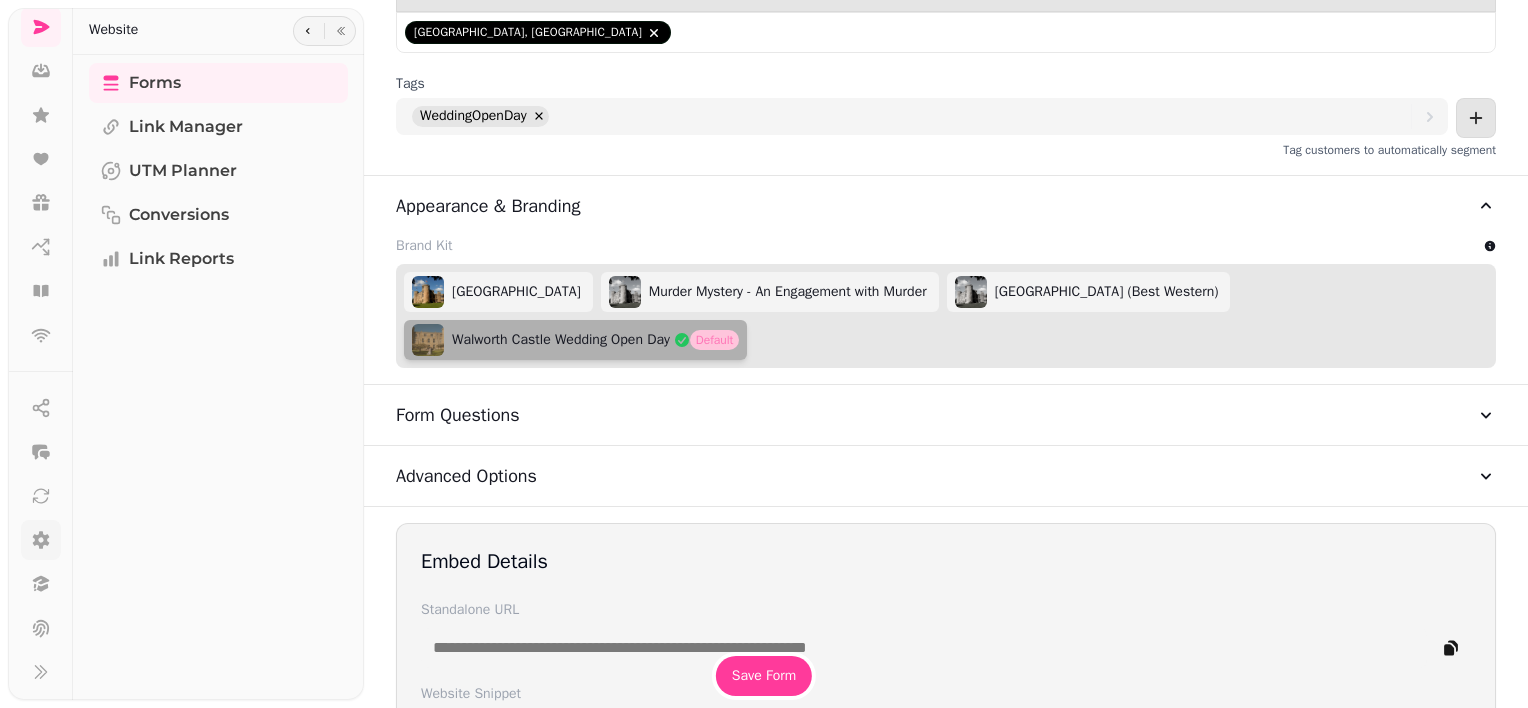 click at bounding box center (41, 540) 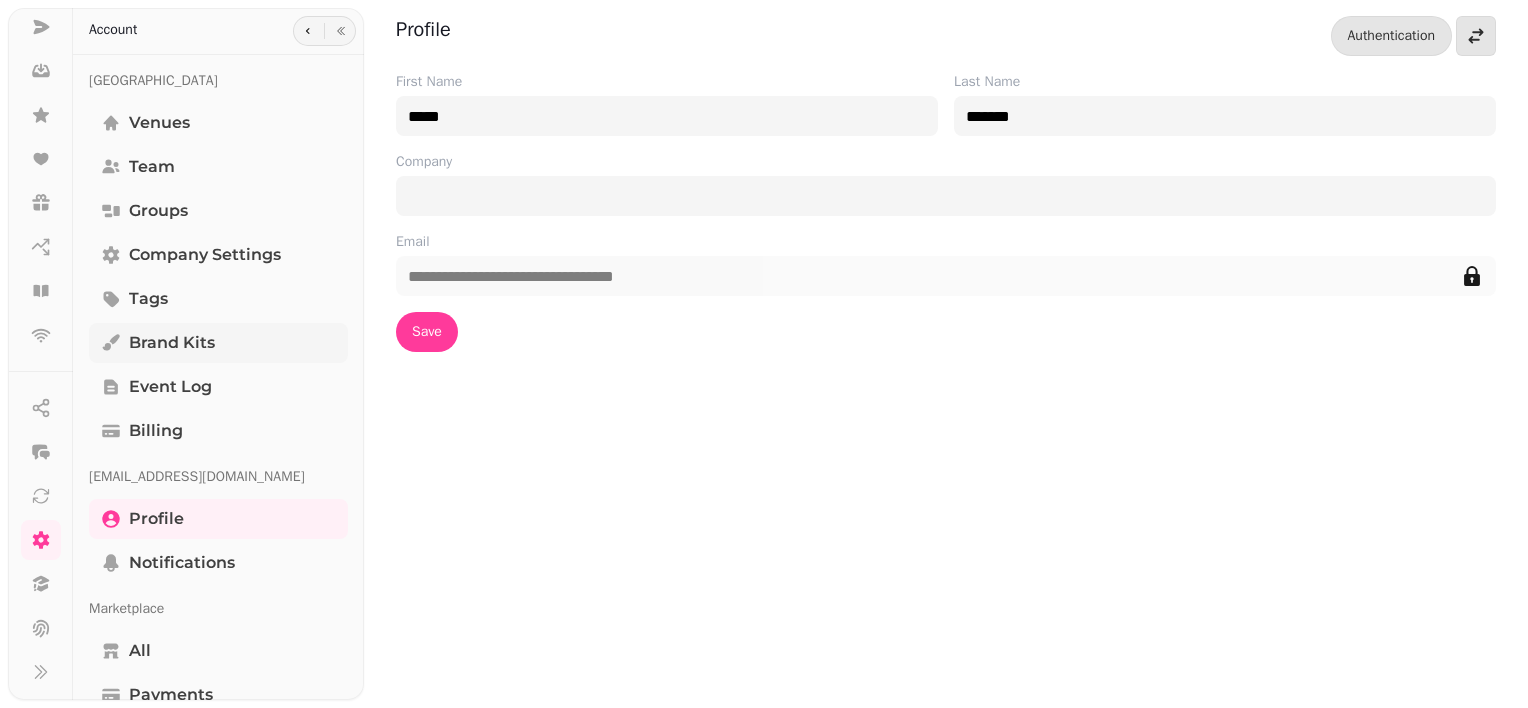 click on "Brand Kits" at bounding box center [218, 343] 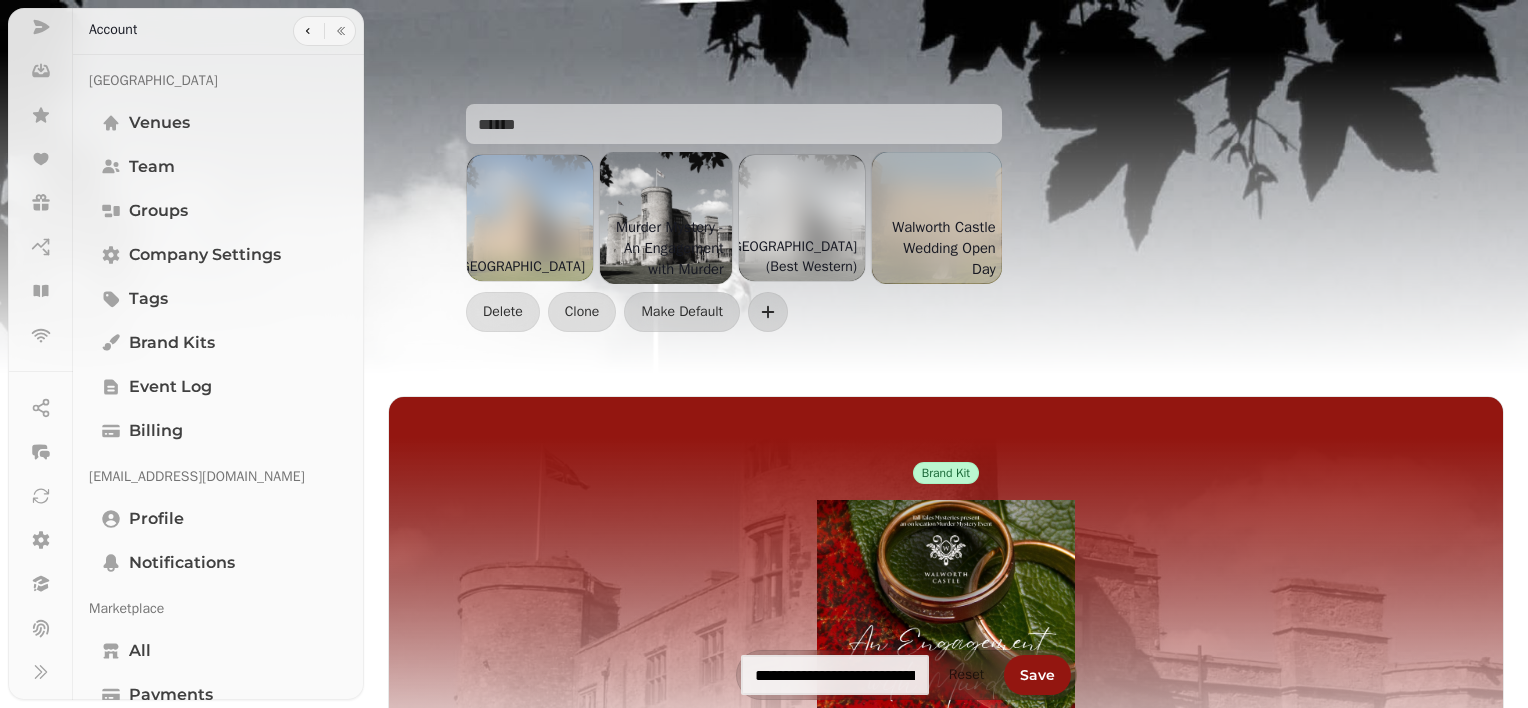 click on "Walworth Castle Wedding Open Day" at bounding box center (938, 248) 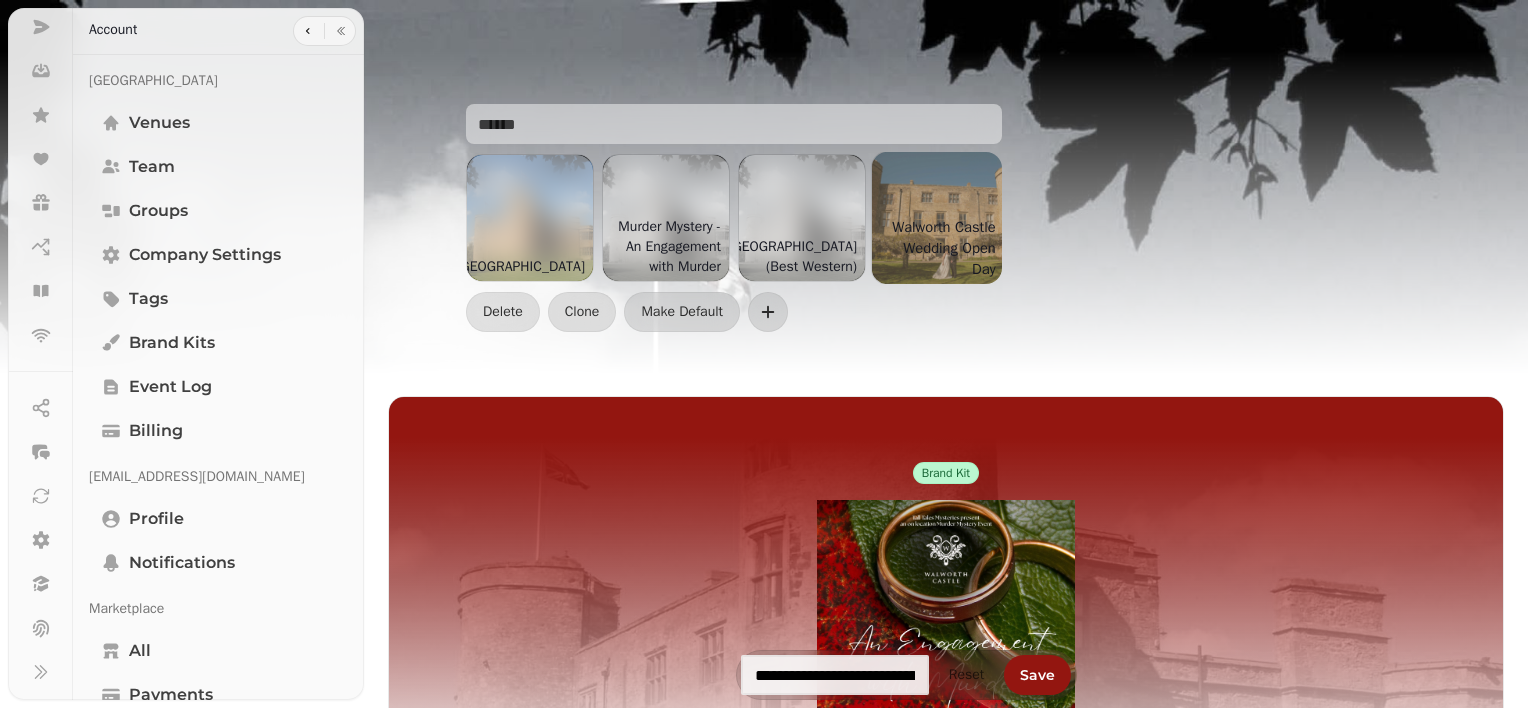 type on "*******" 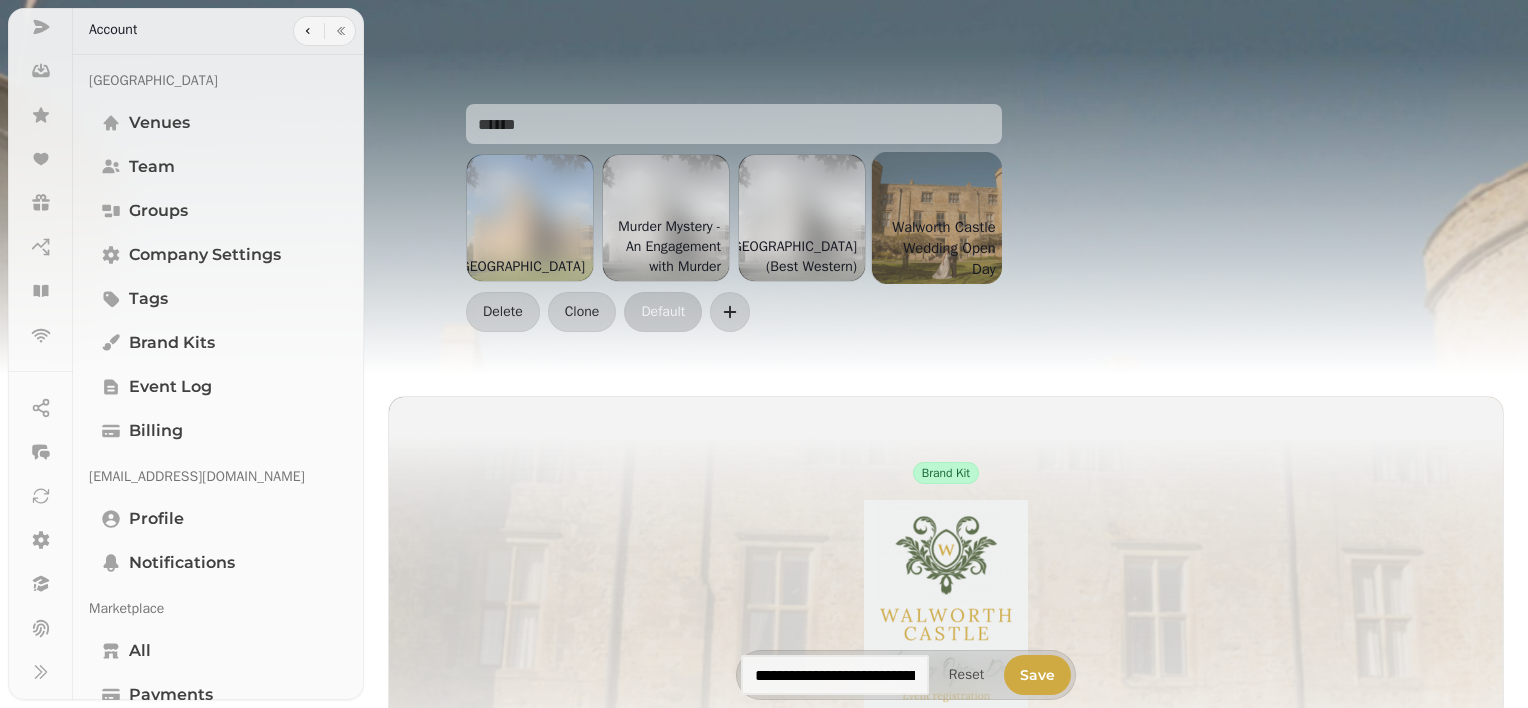 scroll, scrollTop: 0, scrollLeft: 2, axis: horizontal 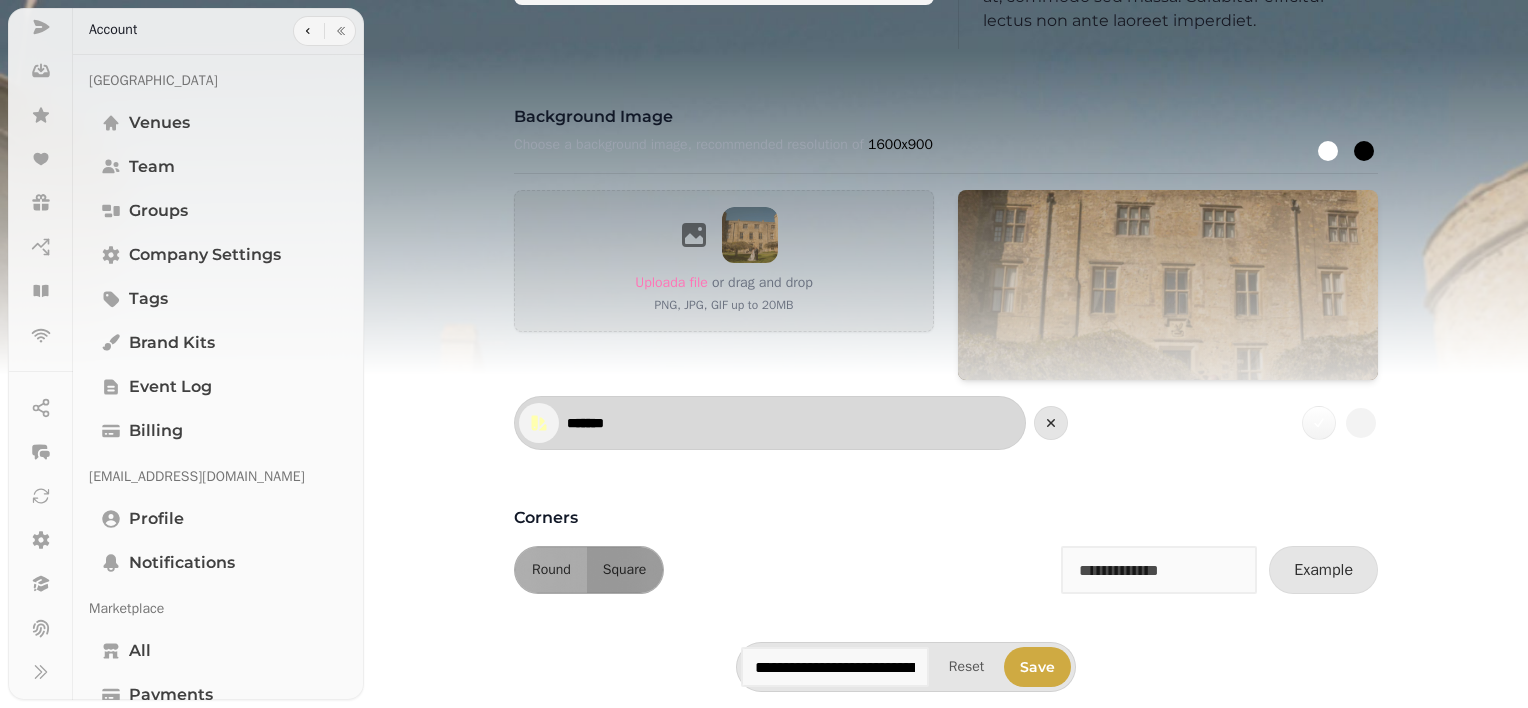 click on "*******" at bounding box center [637, 423] 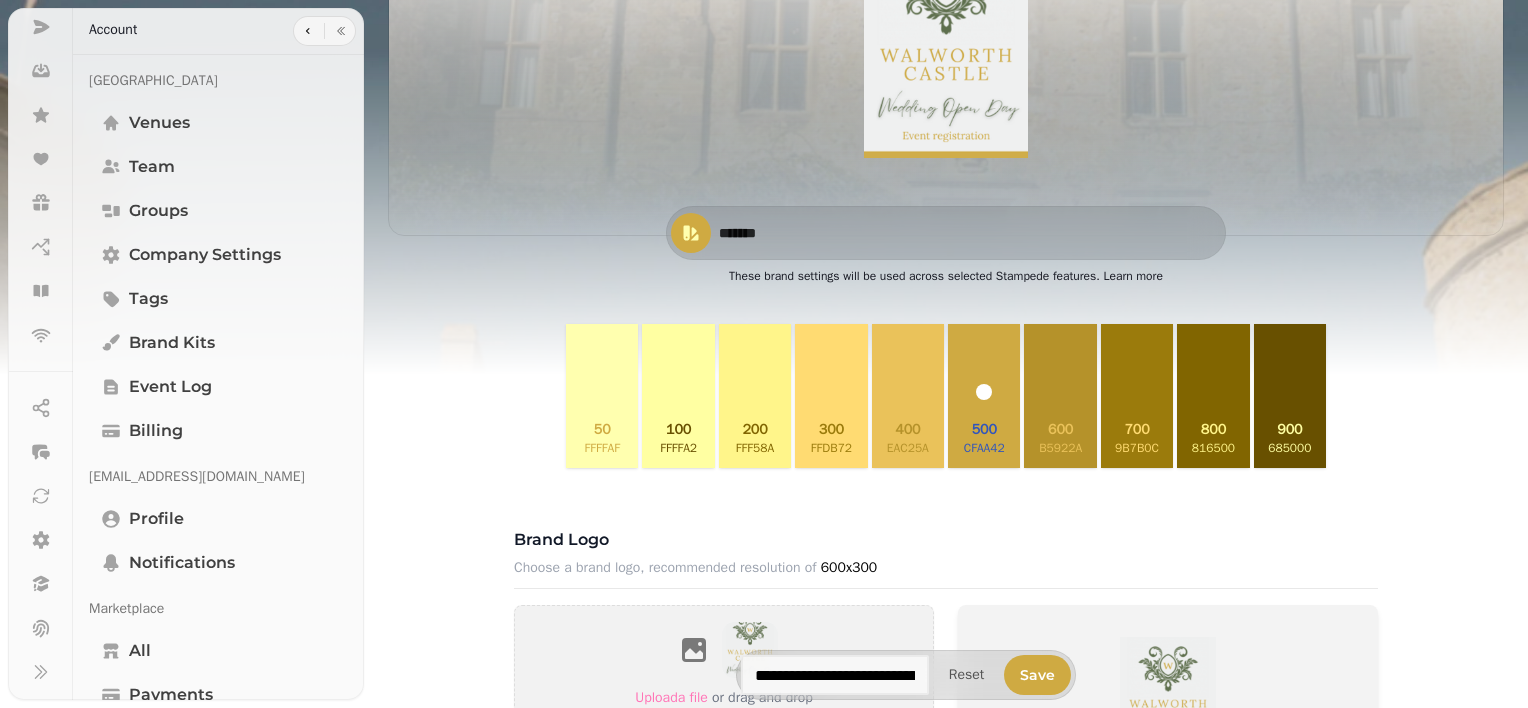 scroll, scrollTop: 560, scrollLeft: 0, axis: vertical 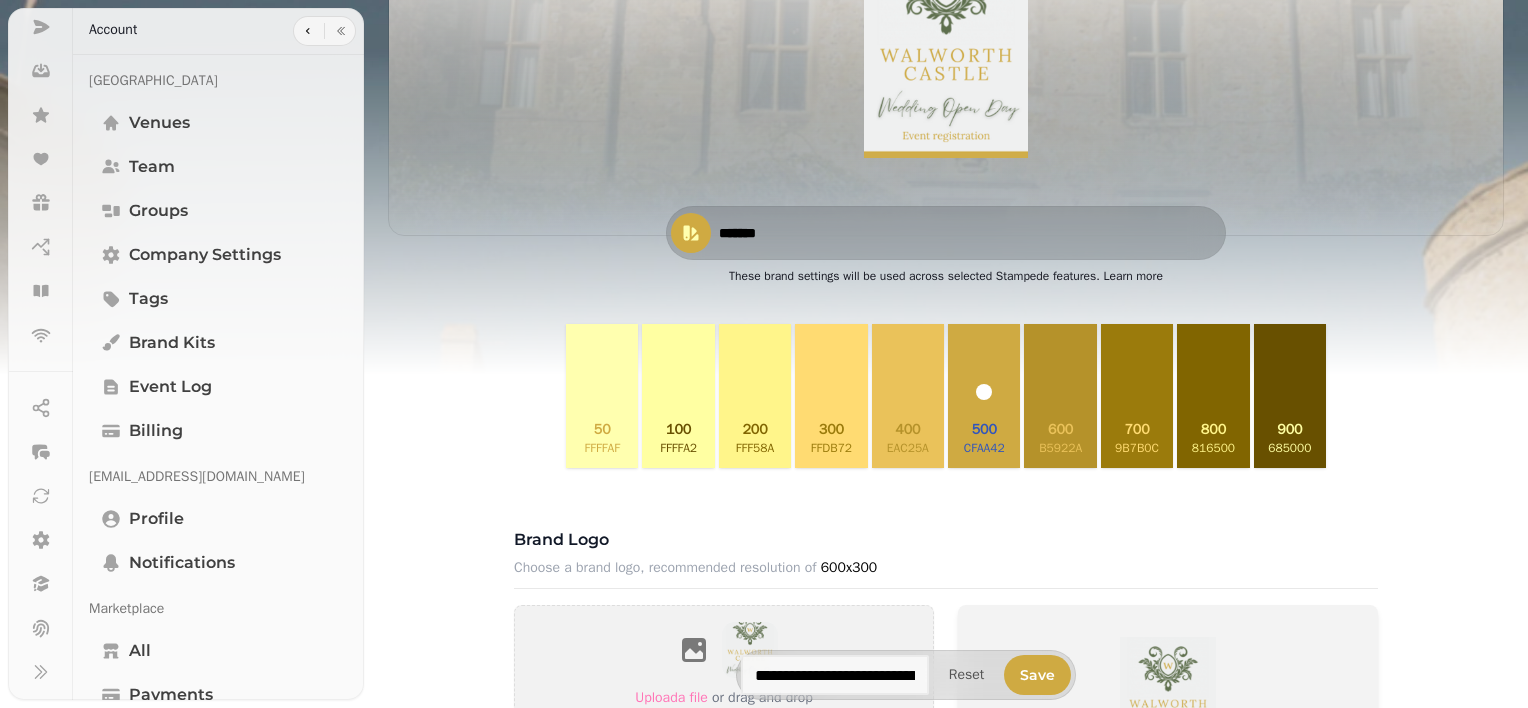 click 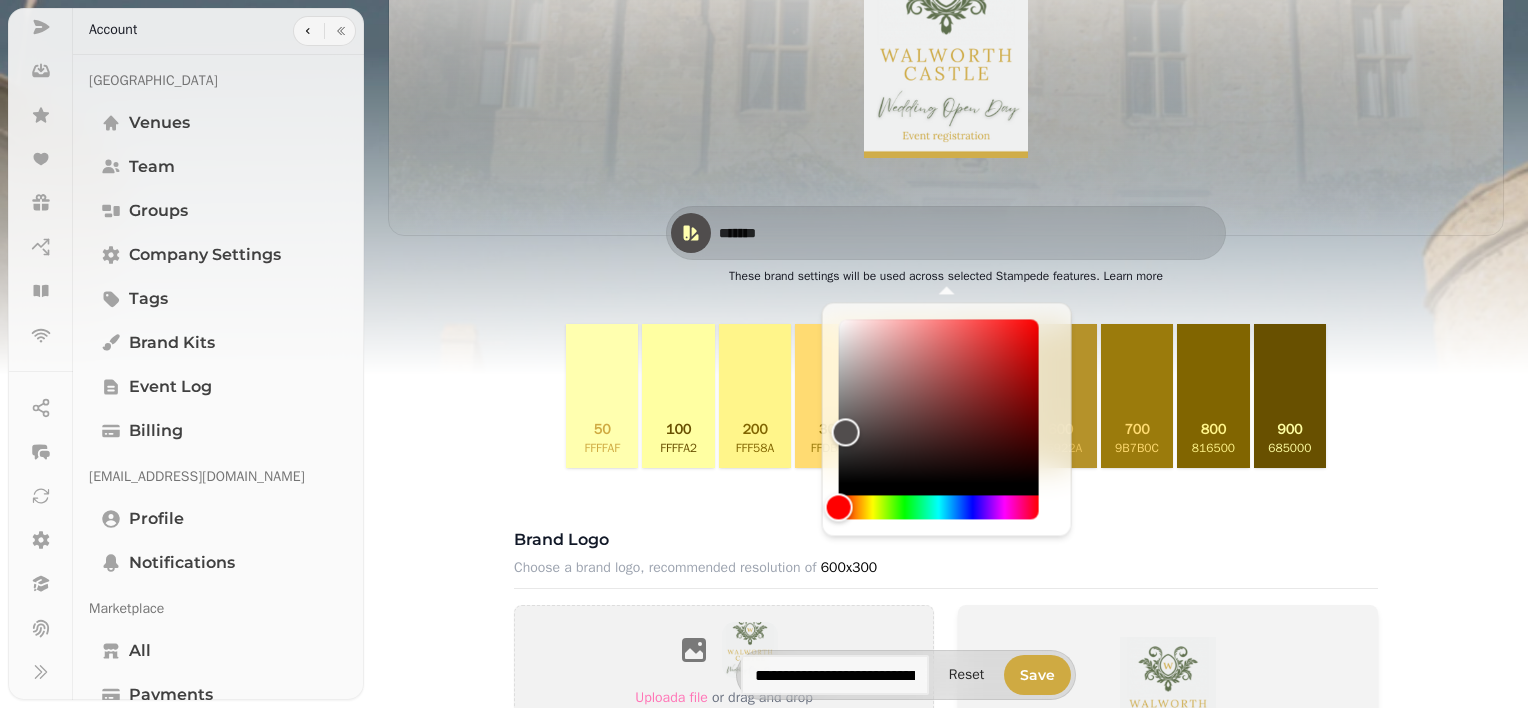 type on "*******" 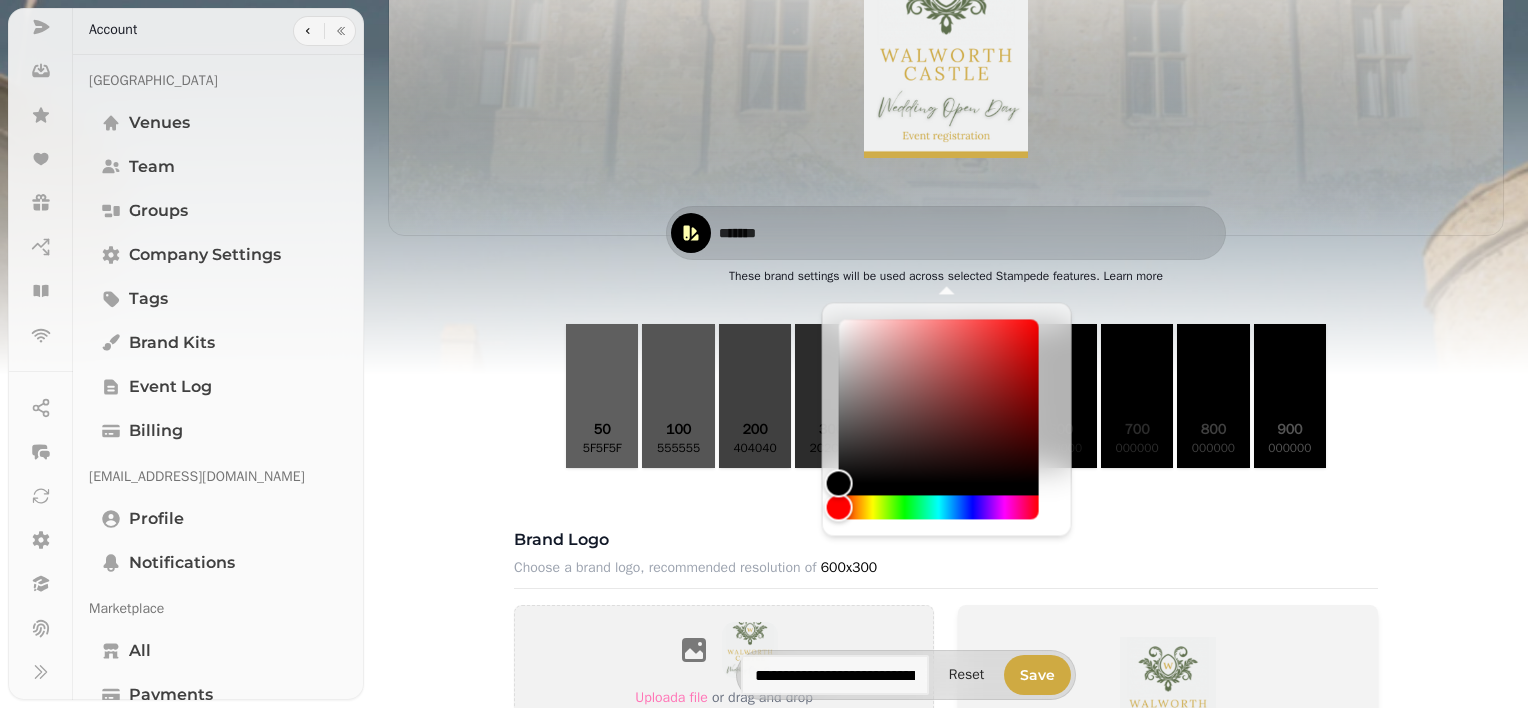 drag, startPoint x: 832, startPoint y: 324, endPoint x: 824, endPoint y: 522, distance: 198.16154 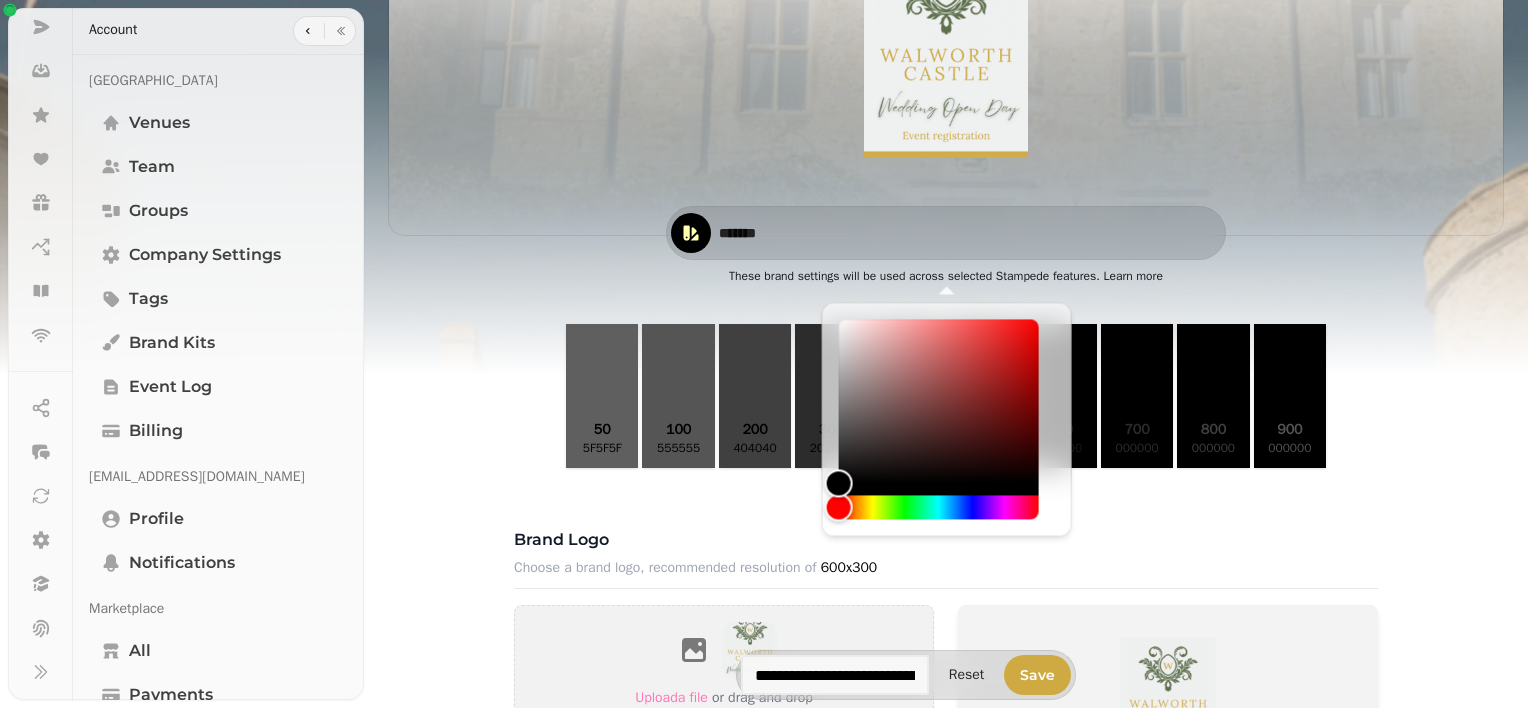 click on "Brand kit Walworth Castle Wedding Open Day ******* These brand settings will be used across selected Stampede features.   Learn more 50 5f5f5f 100 555555 200 404040 300 2c2c2c 400 191919 500 000000 600 000000 700 000000 800 000000 900 000000 Brand logo Choose a brand logo, recommended resolution of   600x300 Upload  a file or drag and drop PNG, JPG, GIF up to 20MB Brand fonts Choose from  25  Web Fonts to use for your brand Heading font Montserrat Body font Montserrat Heading Example Lorem ipsum dolor sit amet, consectetur adipiscing elit. Aliquam sed fermentum felis. Maecenas lectus turpis, pretium in malesuada at, commodo sed massa. Curabitur efficitur lectus non ante laoreet imperdiet. Background image Choose a background image, recommended resolution of   1600x900 #ffffff  colour selected #000000  colour selected Upload  a file or drag and drop PNG, JPG, GIF up to 20MB ******* Corners Round Square Example" at bounding box center [946, 756] 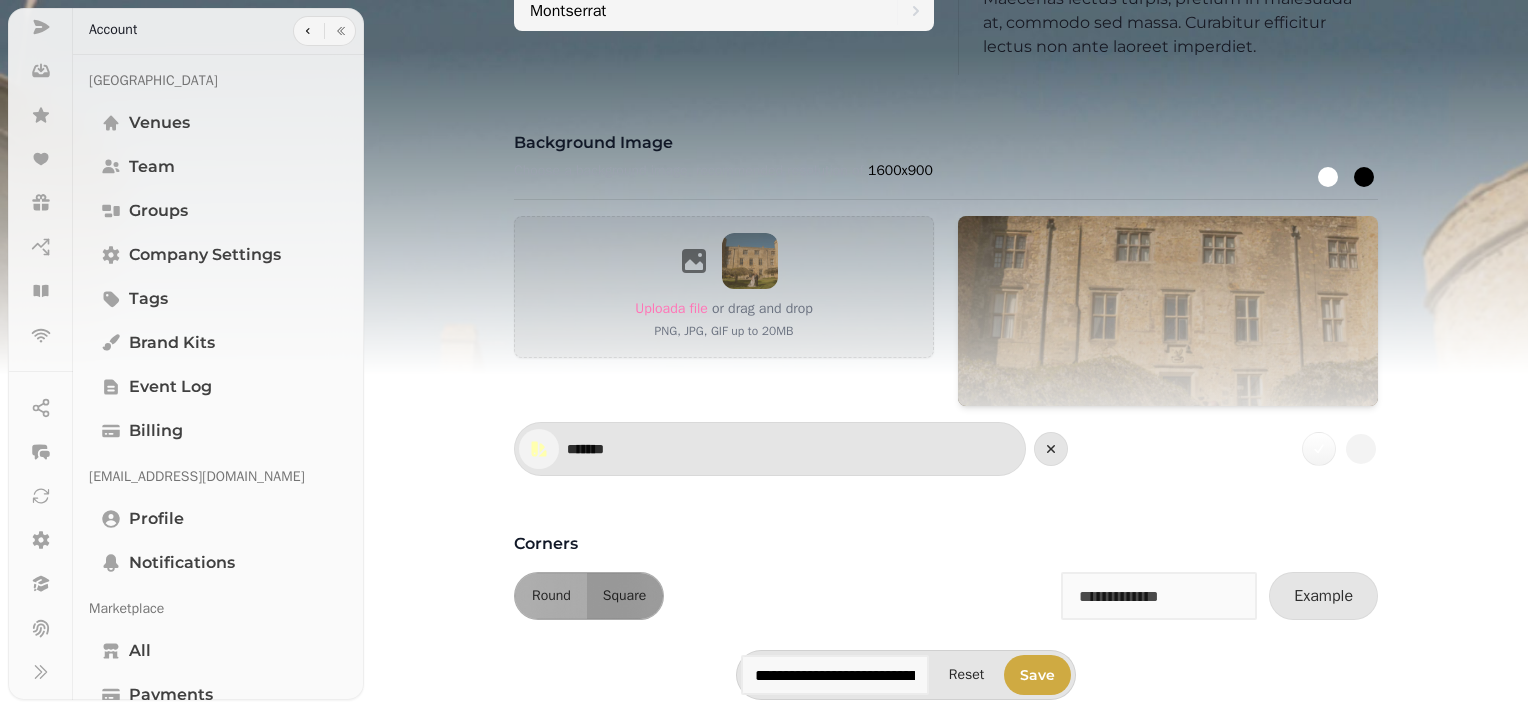 scroll, scrollTop: 1656, scrollLeft: 0, axis: vertical 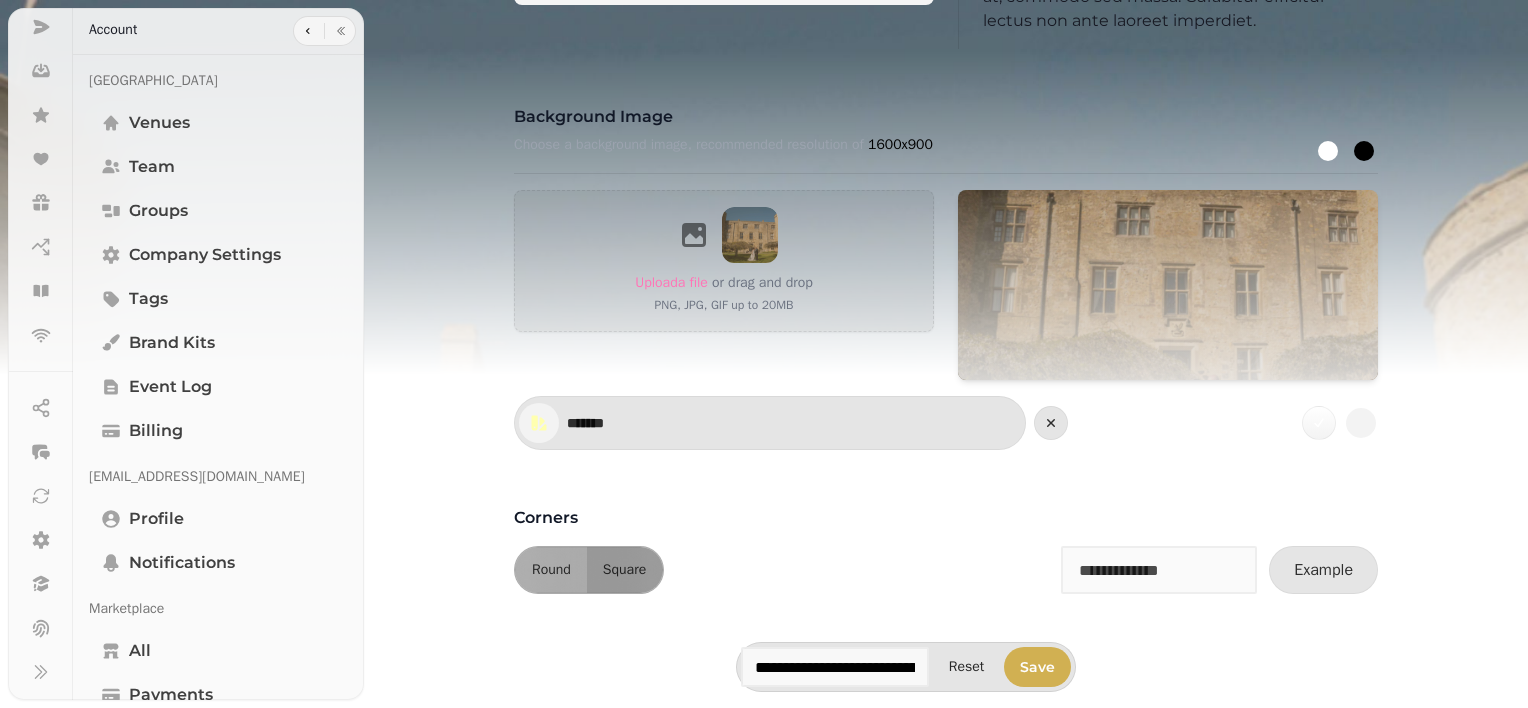 click on "Save" at bounding box center (1037, 667) 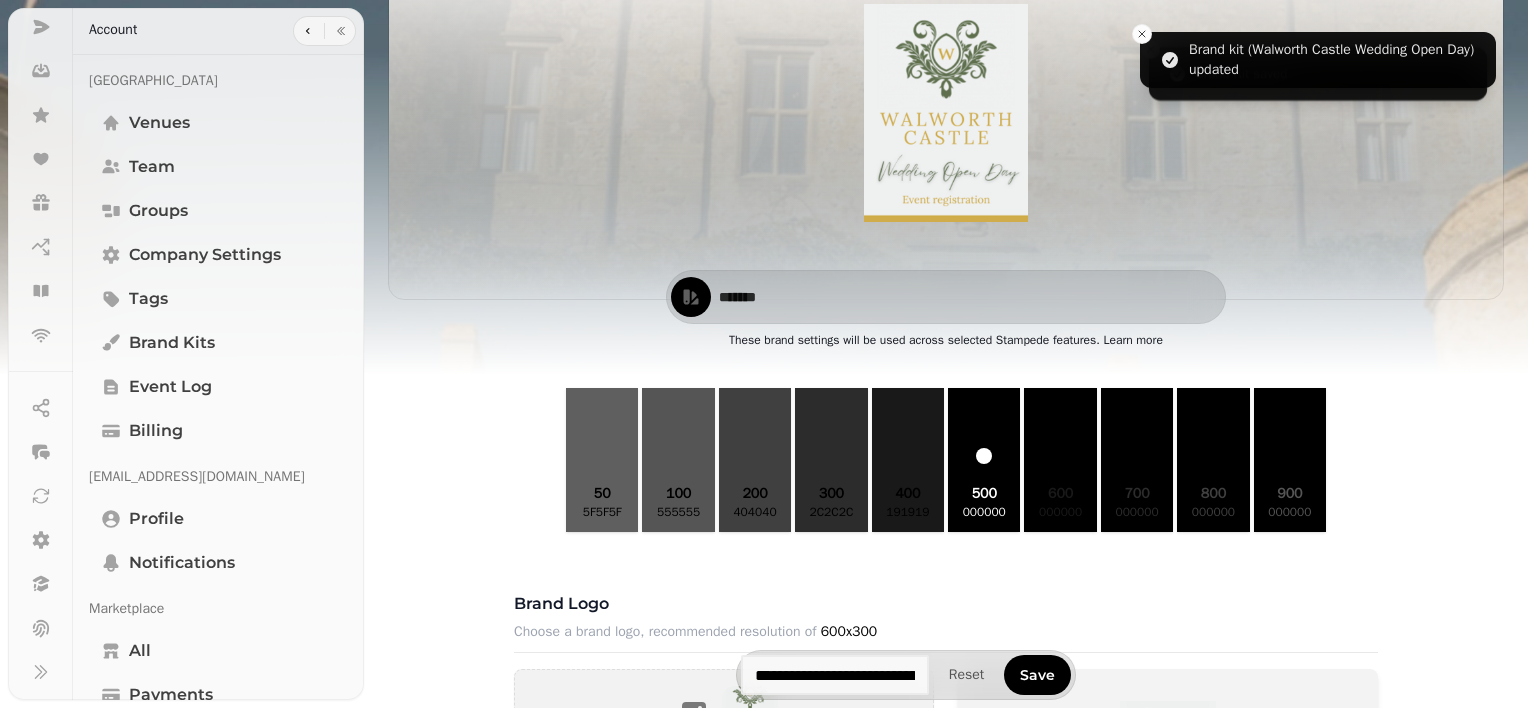scroll, scrollTop: 0, scrollLeft: 0, axis: both 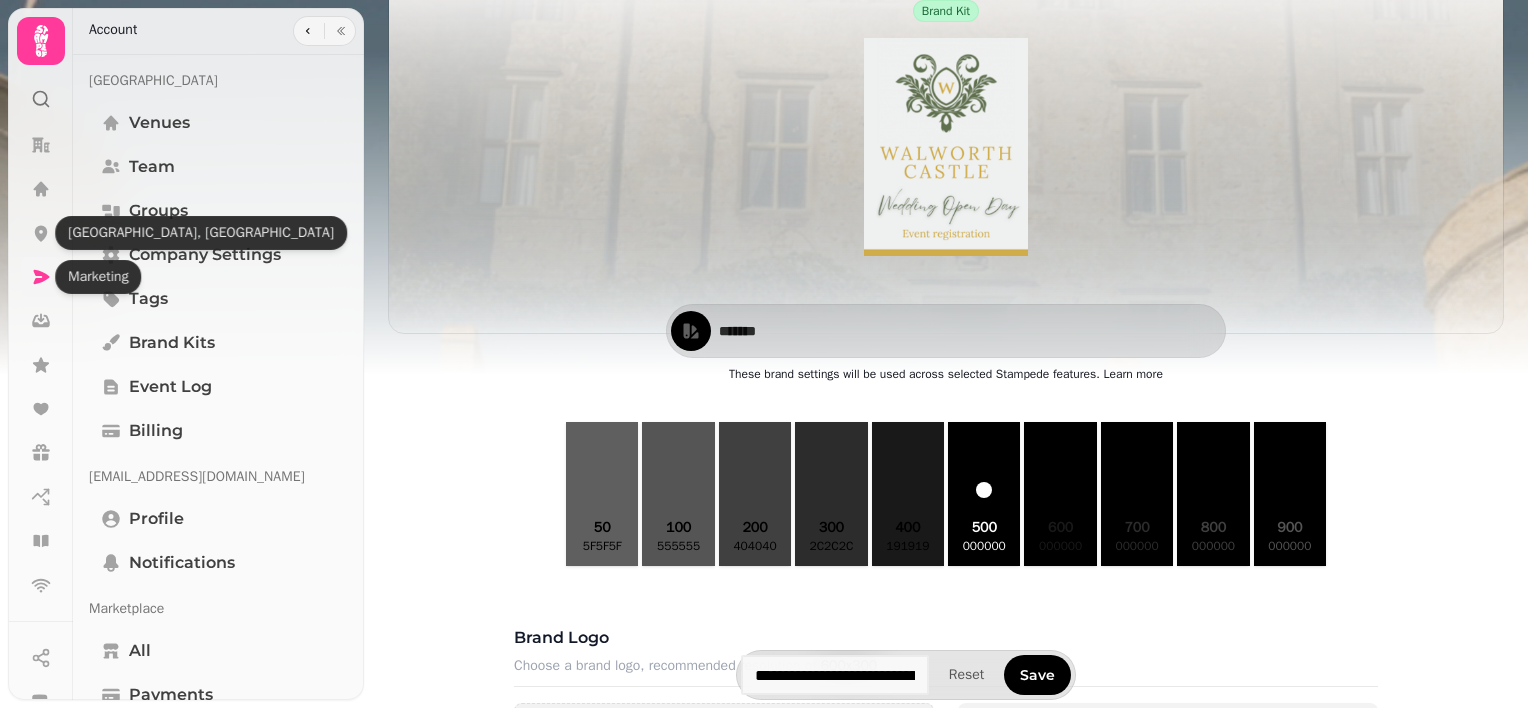 click 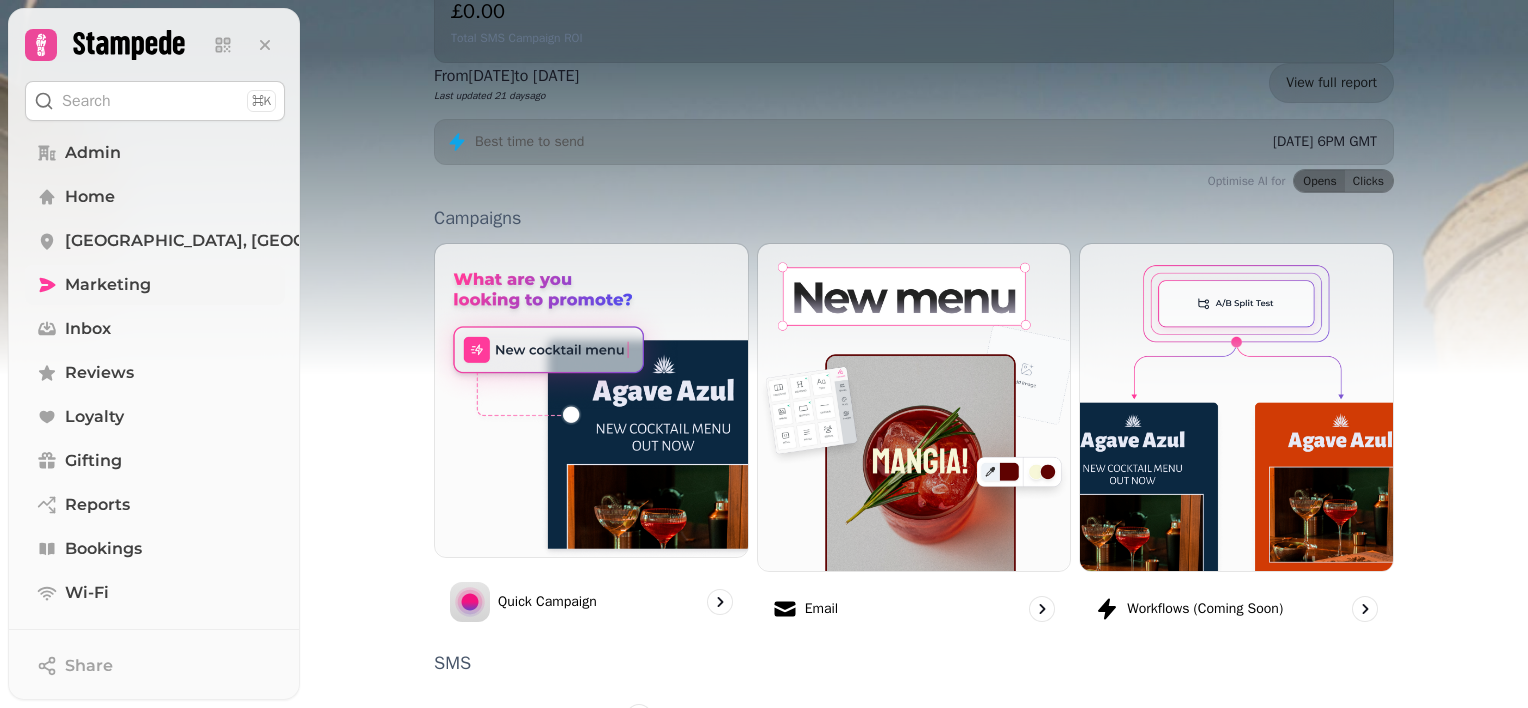 scroll, scrollTop: 537, scrollLeft: 0, axis: vertical 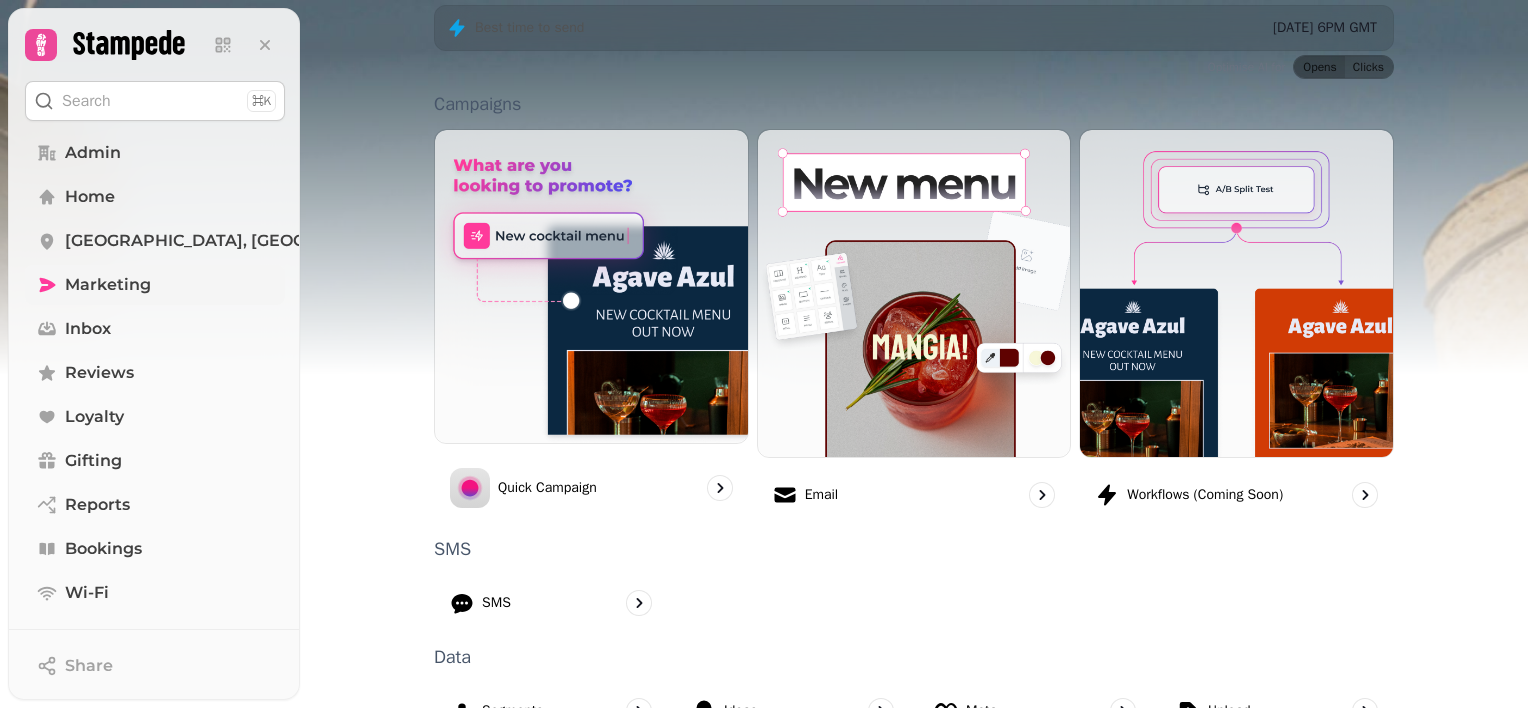 click on "Forms" at bounding box center (1236, 818) 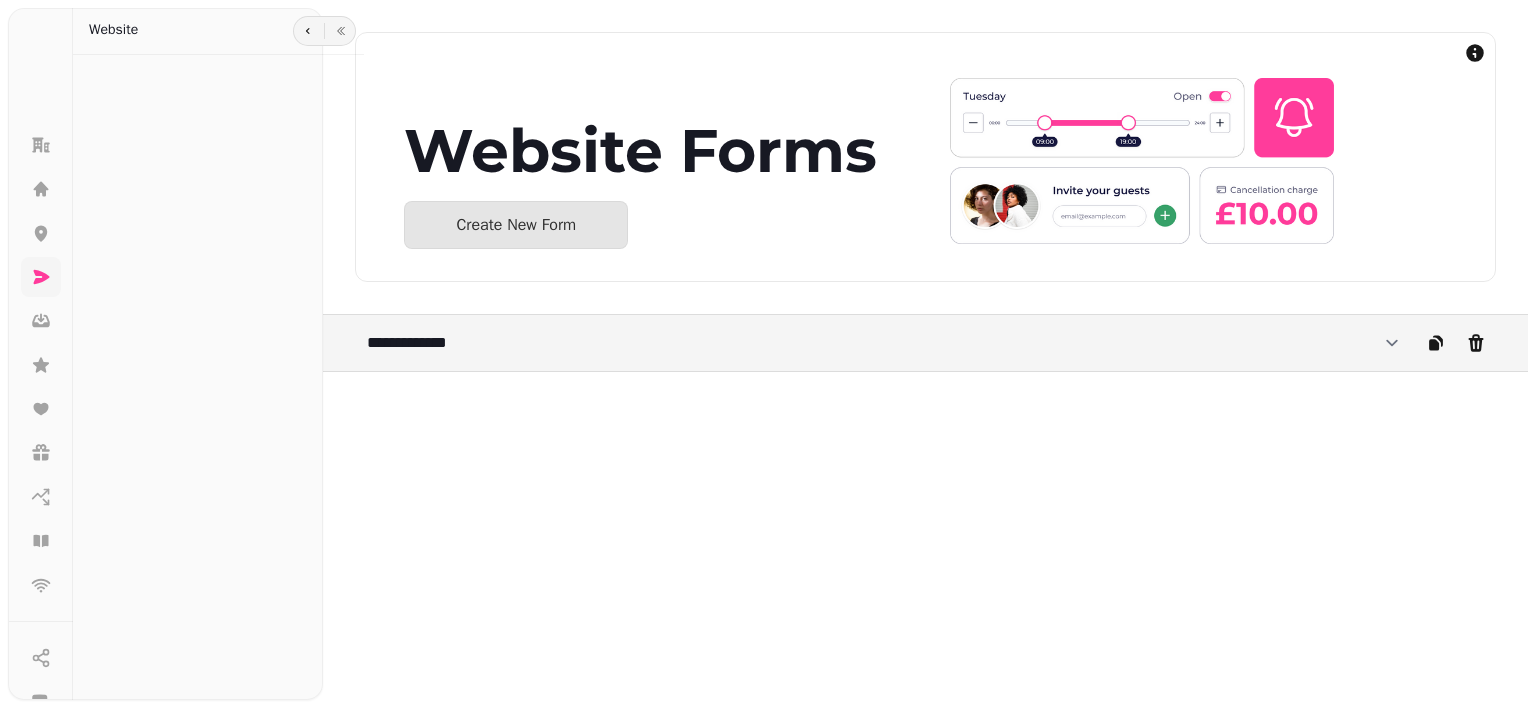 scroll, scrollTop: 0, scrollLeft: 0, axis: both 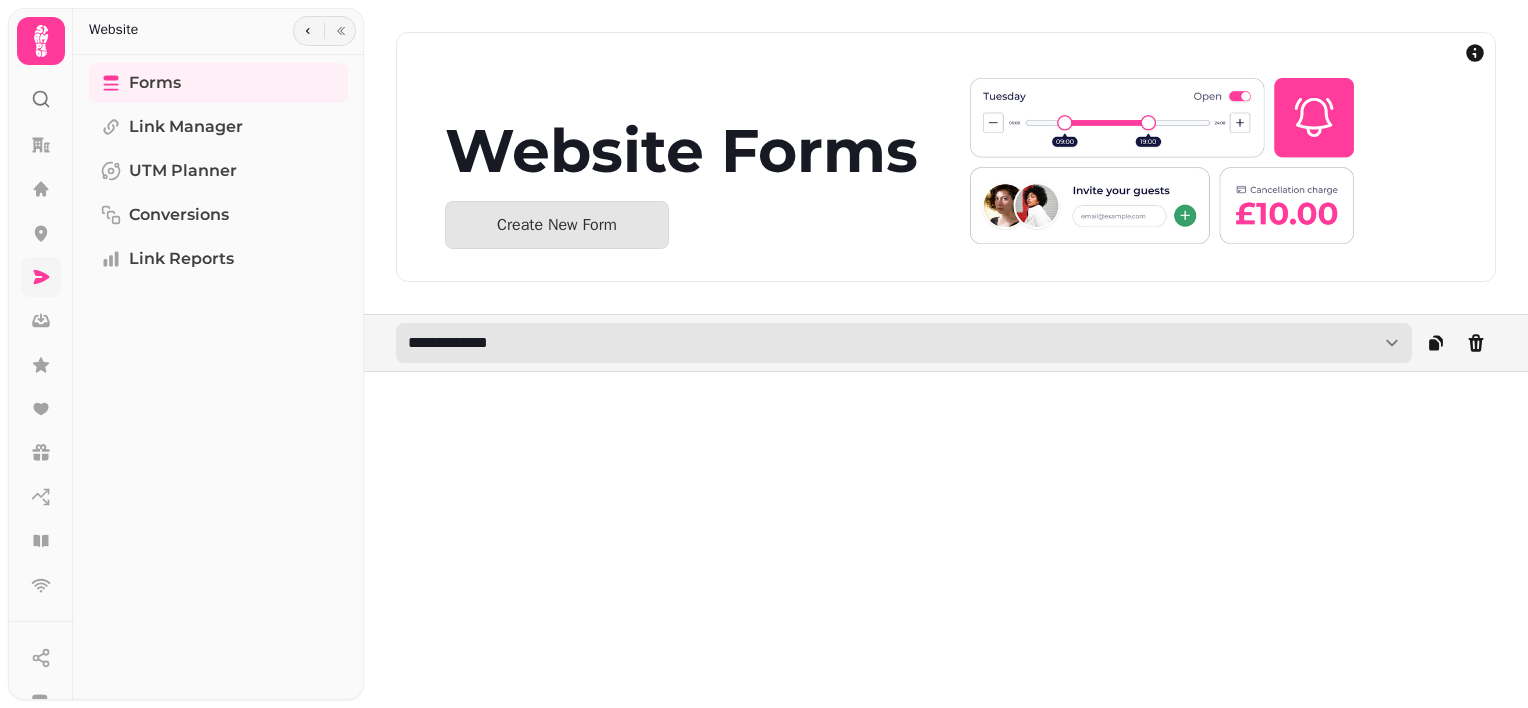 click on "**********" at bounding box center [904, 343] 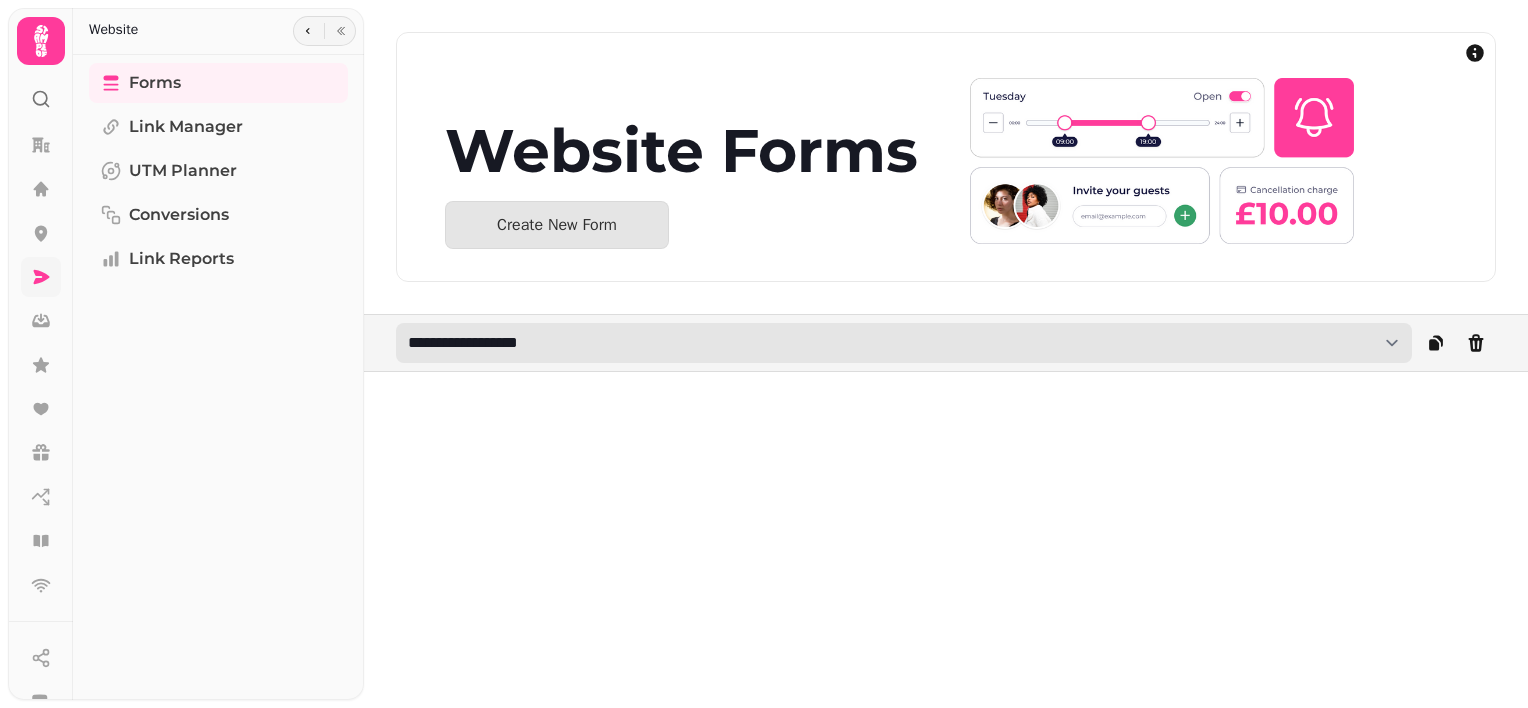 click on "**********" at bounding box center (904, 343) 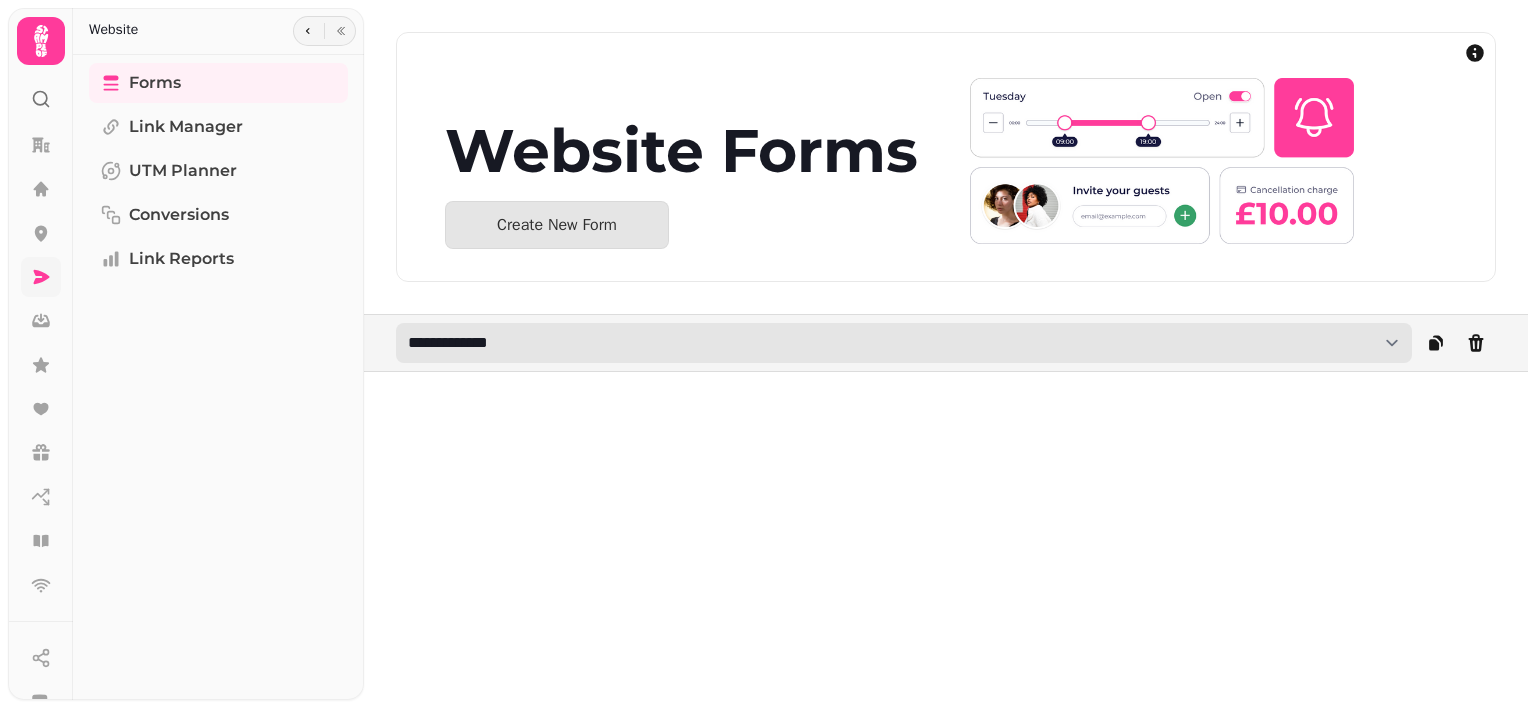 select on "**********" 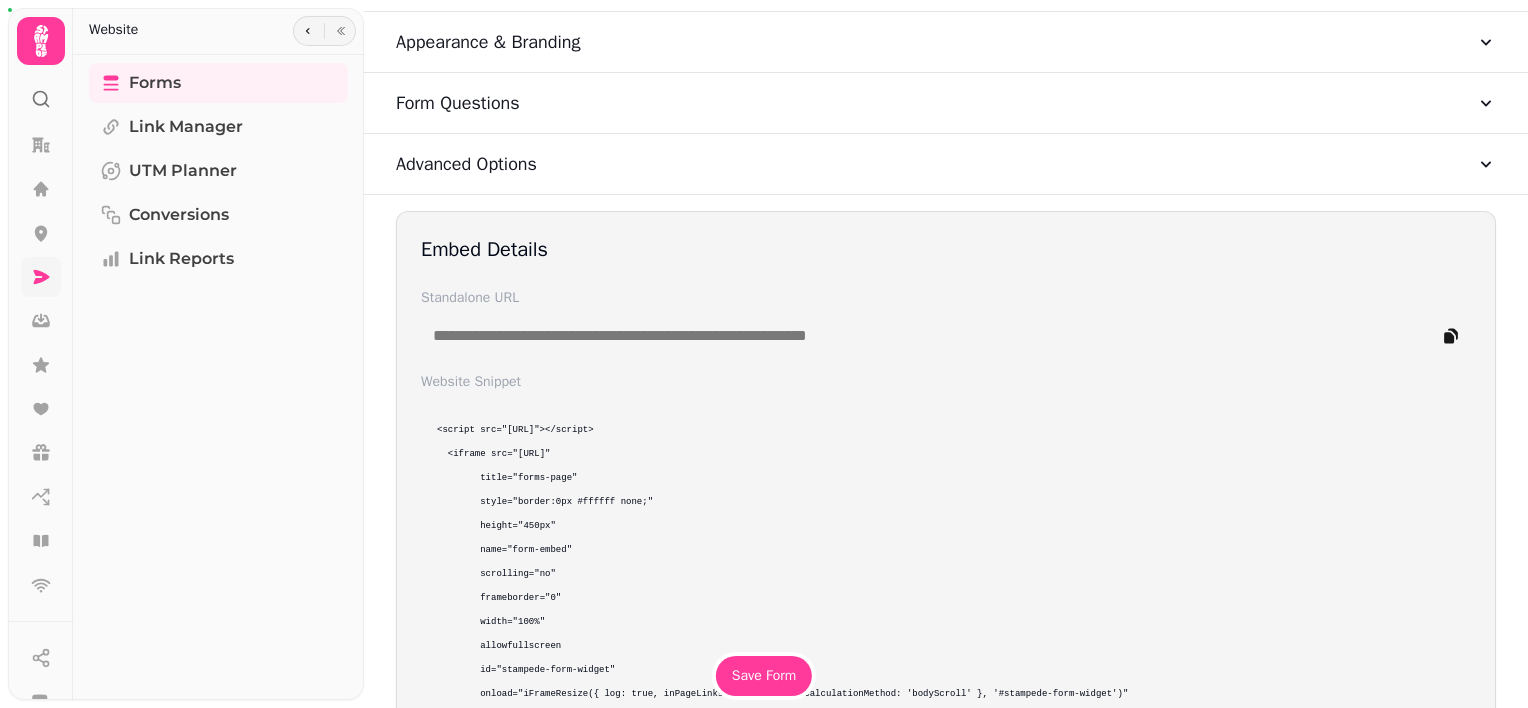 scroll, scrollTop: 1048, scrollLeft: 0, axis: vertical 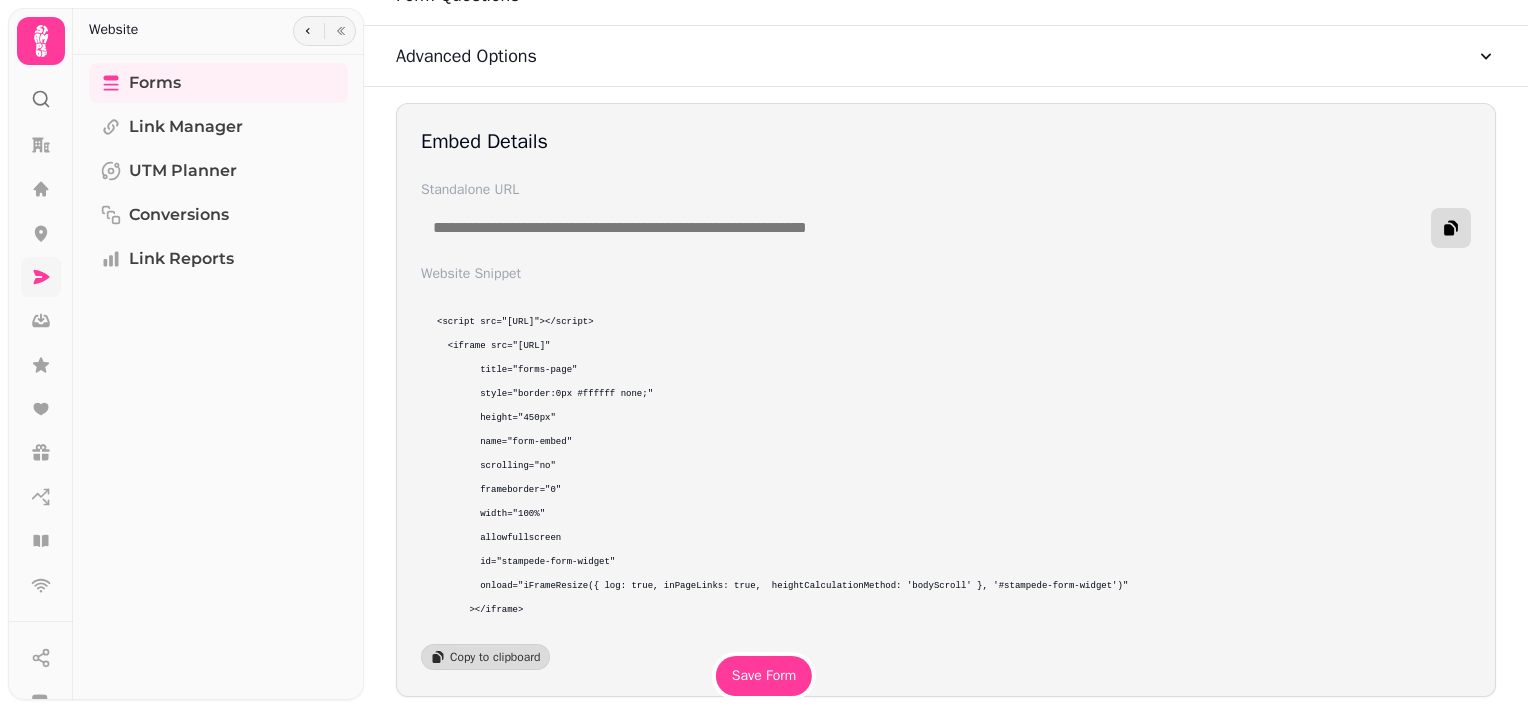 click at bounding box center (1451, 228) 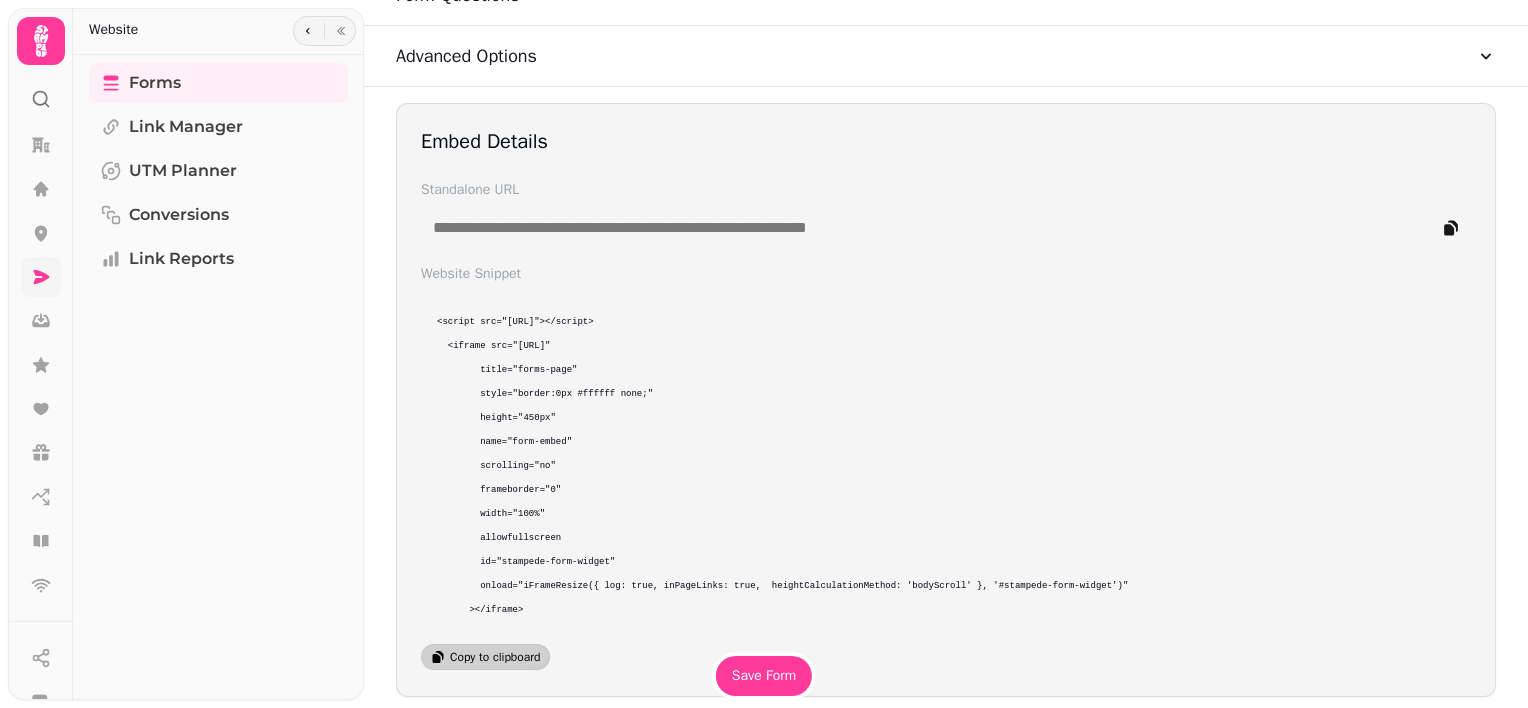 click on "Copy to clipboard" at bounding box center (495, 657) 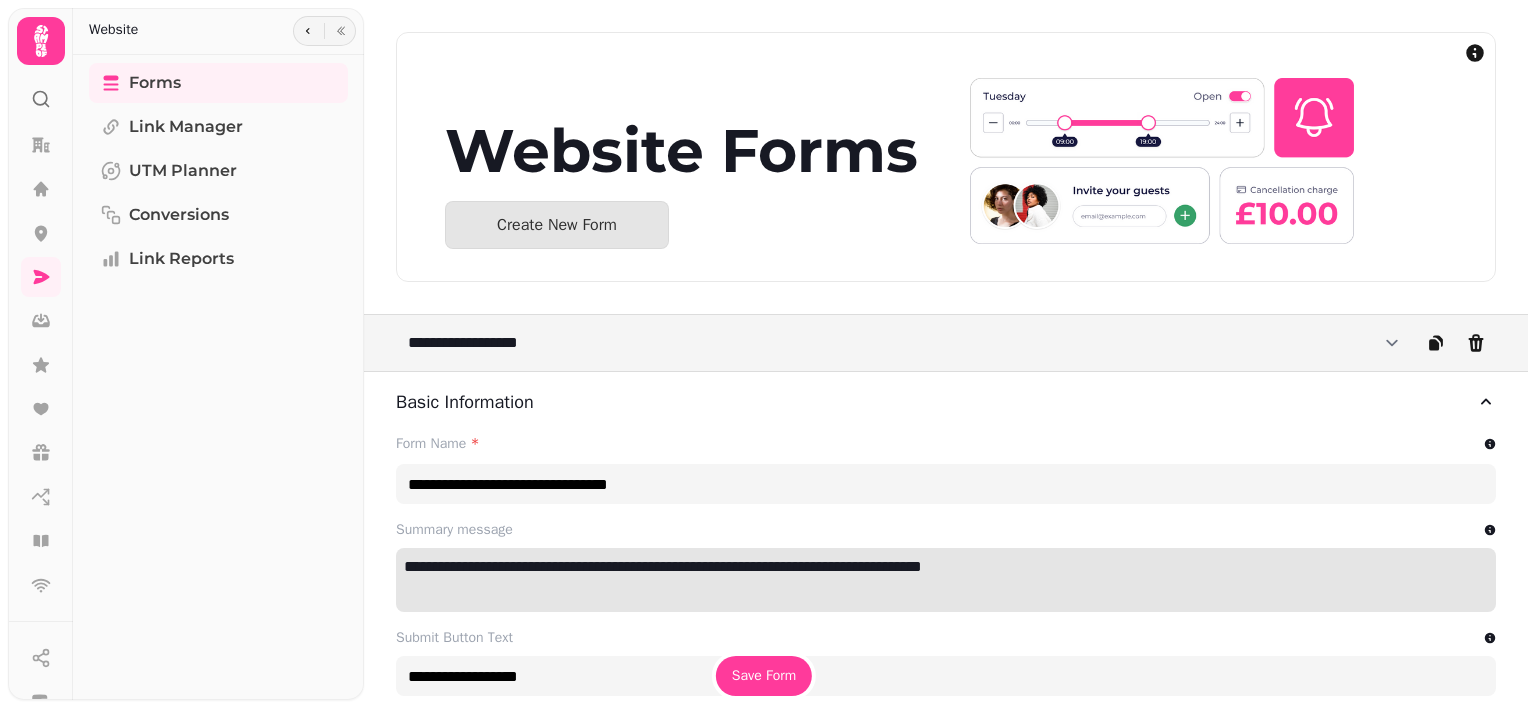 select on "**********" 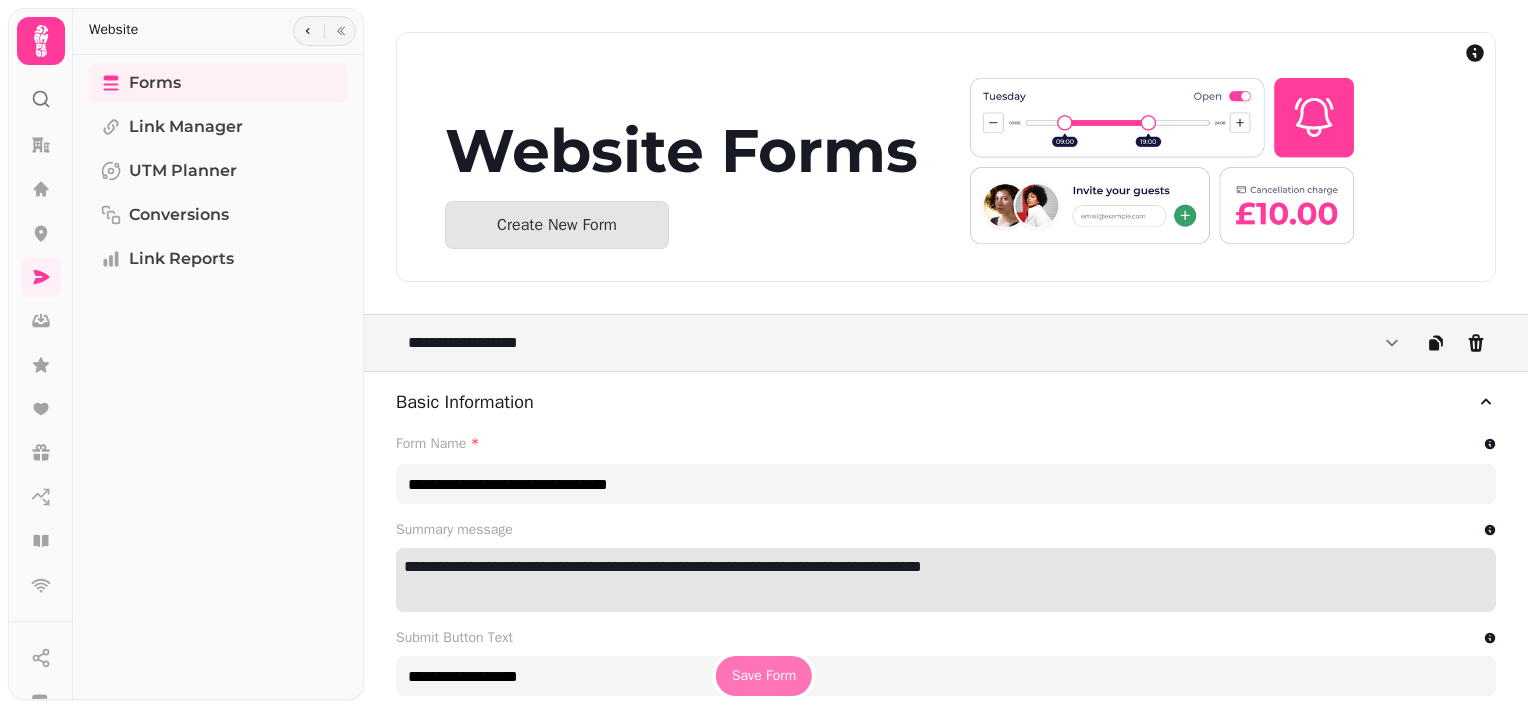scroll, scrollTop: 0, scrollLeft: 0, axis: both 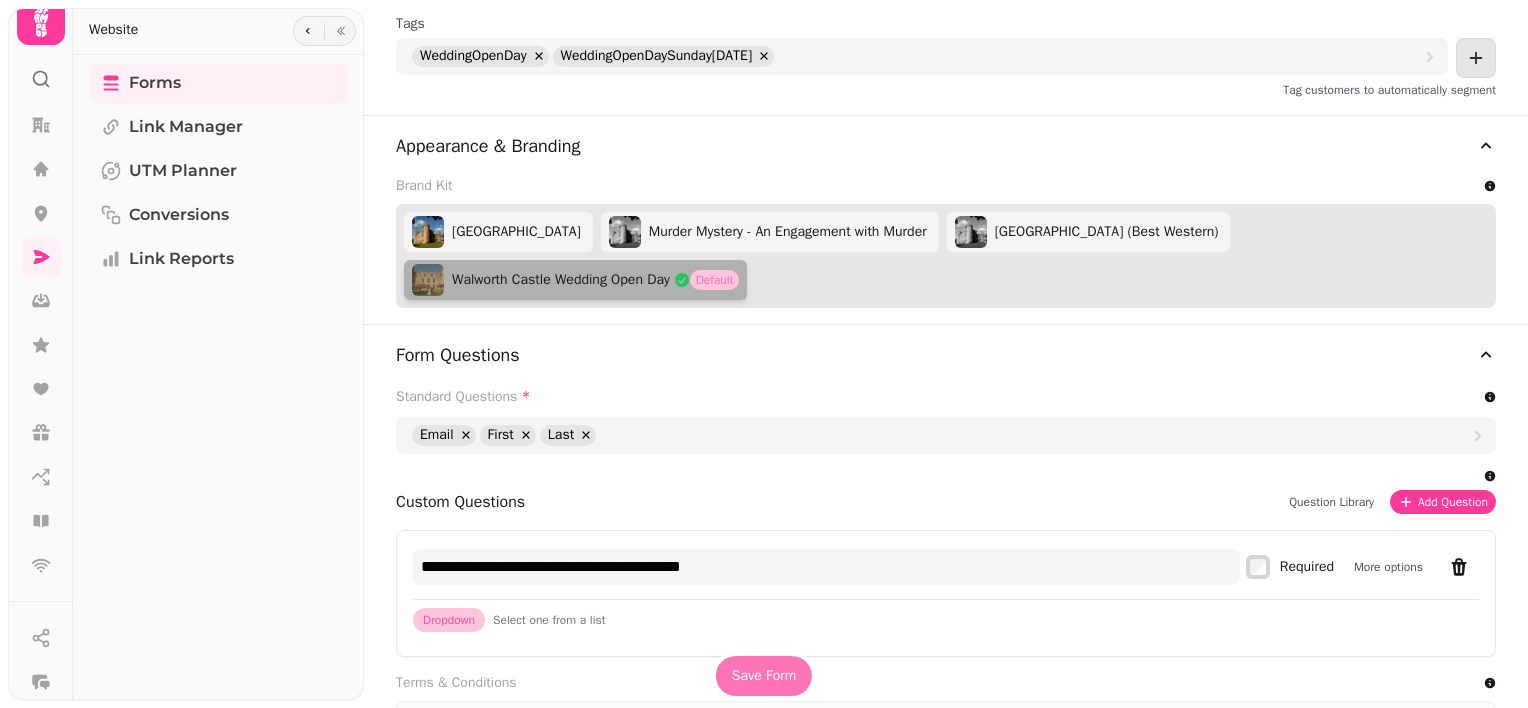 click on "Save Form" at bounding box center [764, 676] 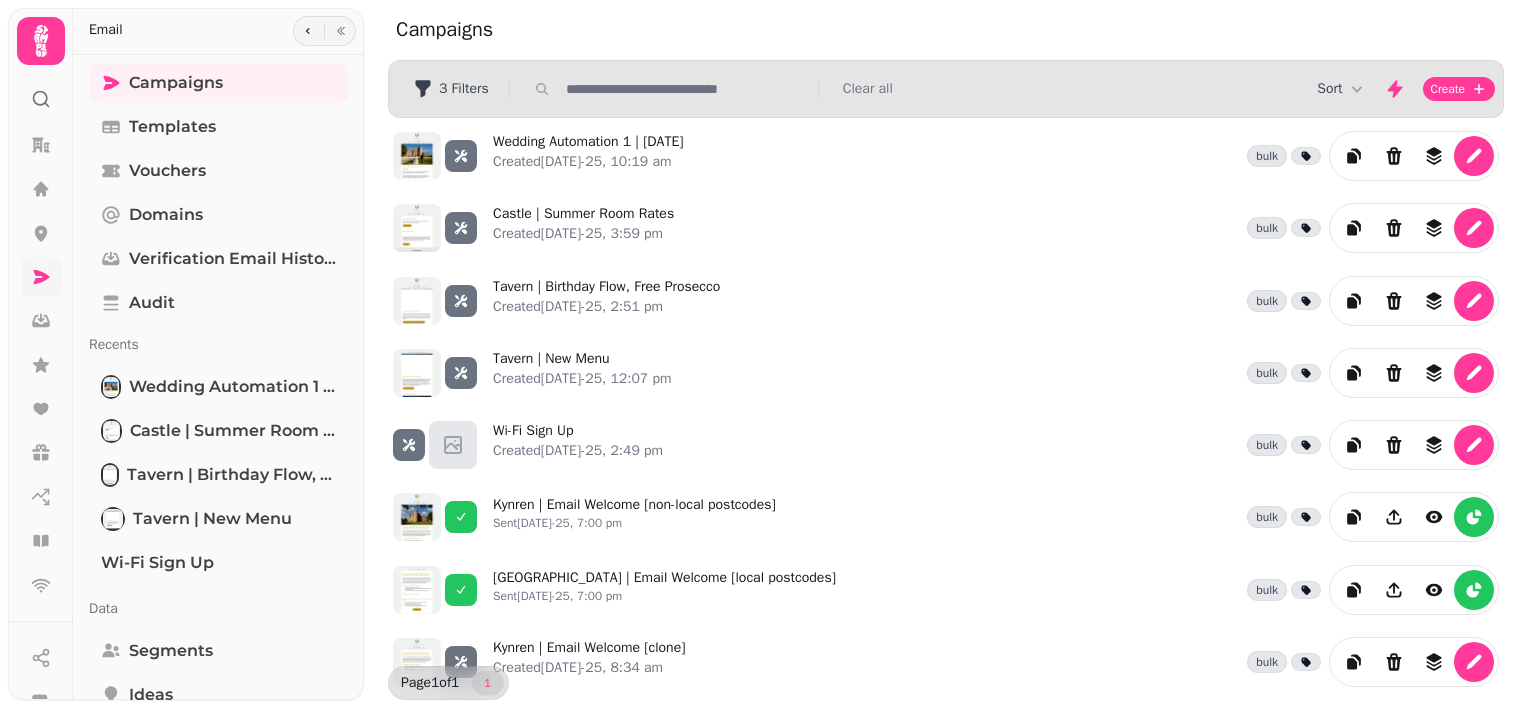 scroll, scrollTop: 0, scrollLeft: 0, axis: both 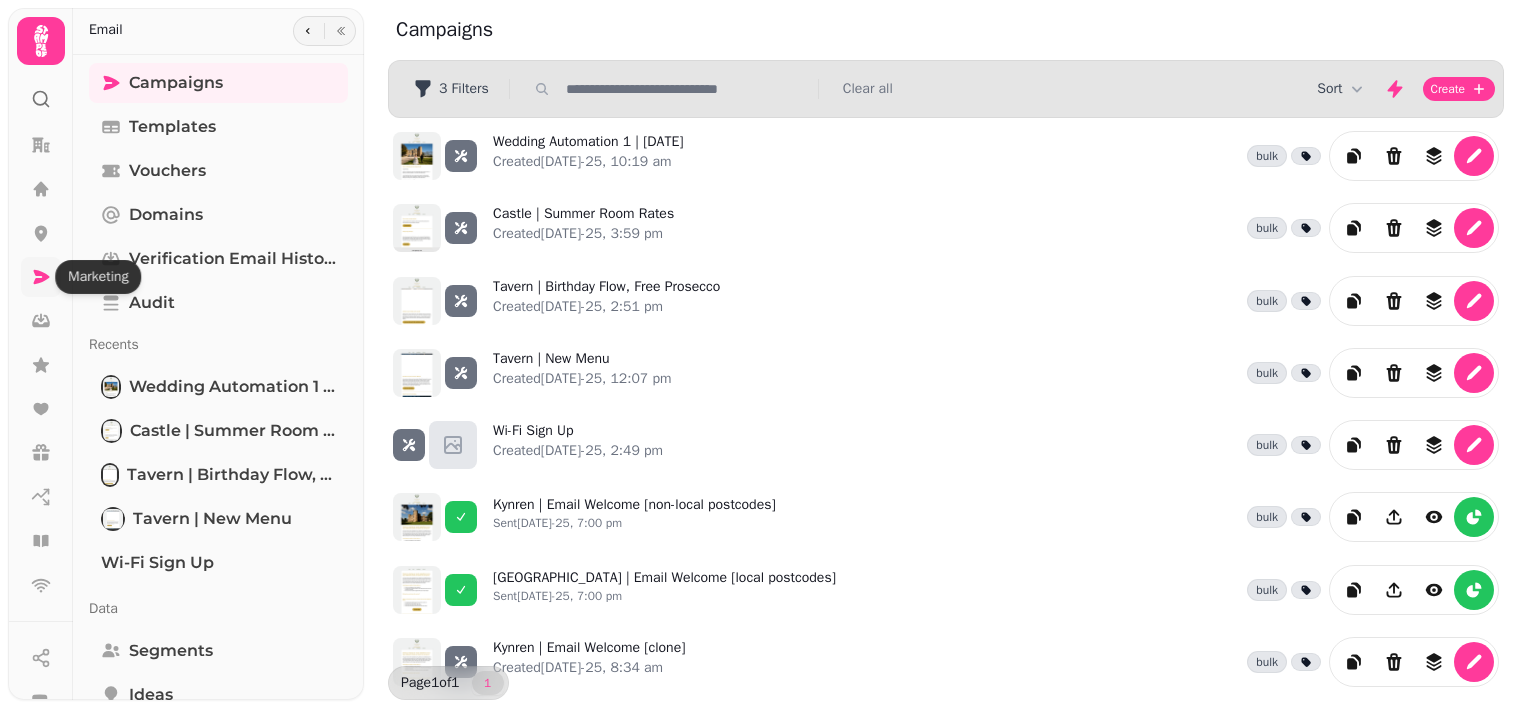 click 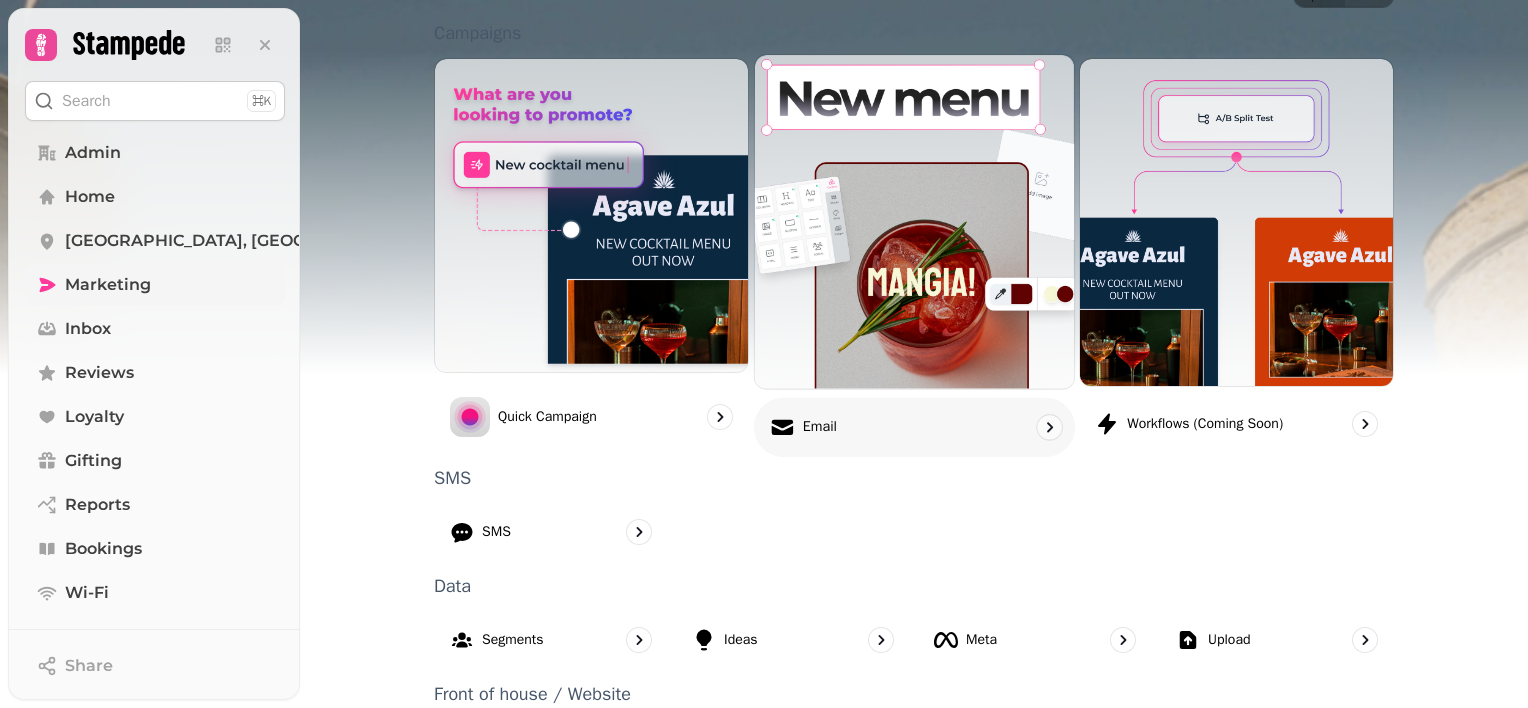 scroll, scrollTop: 456, scrollLeft: 0, axis: vertical 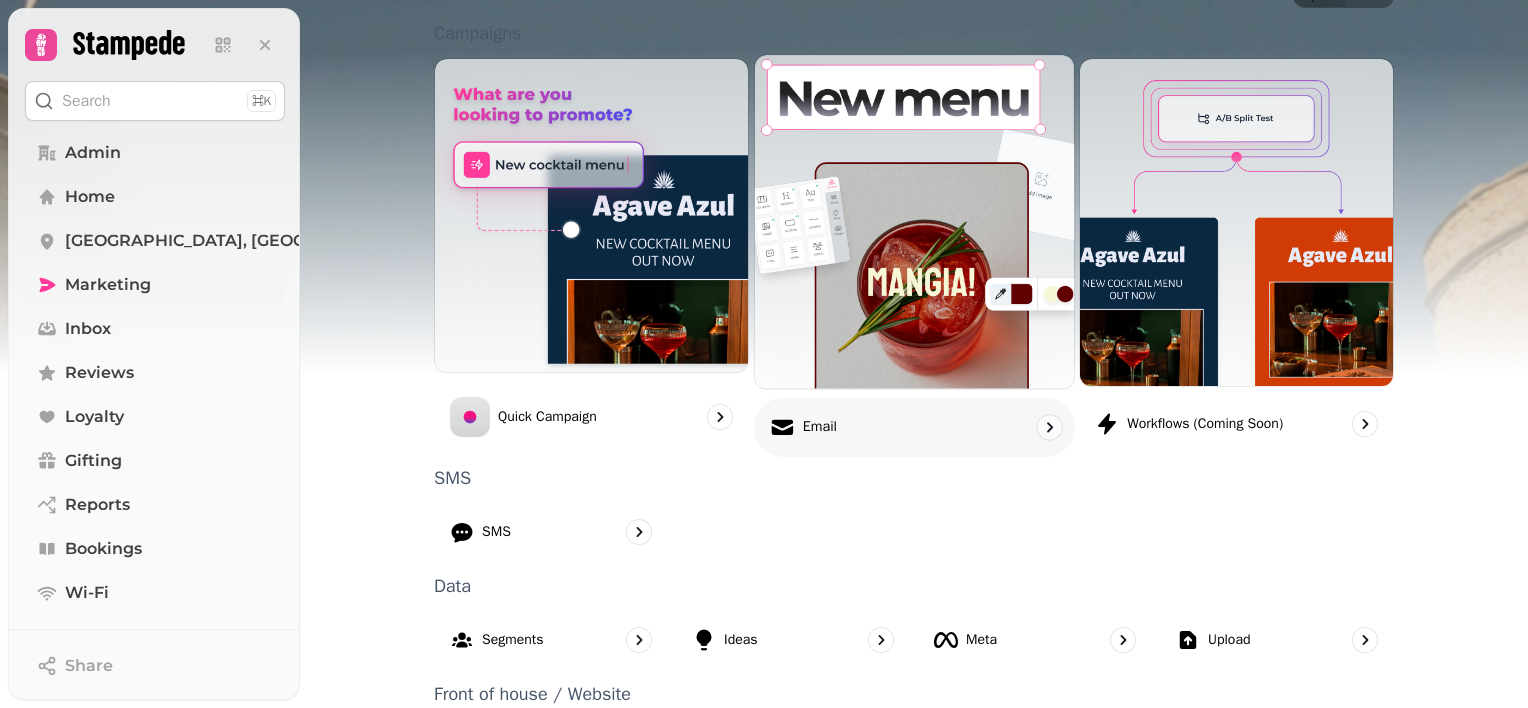 click on "Email" at bounding box center (914, 426) 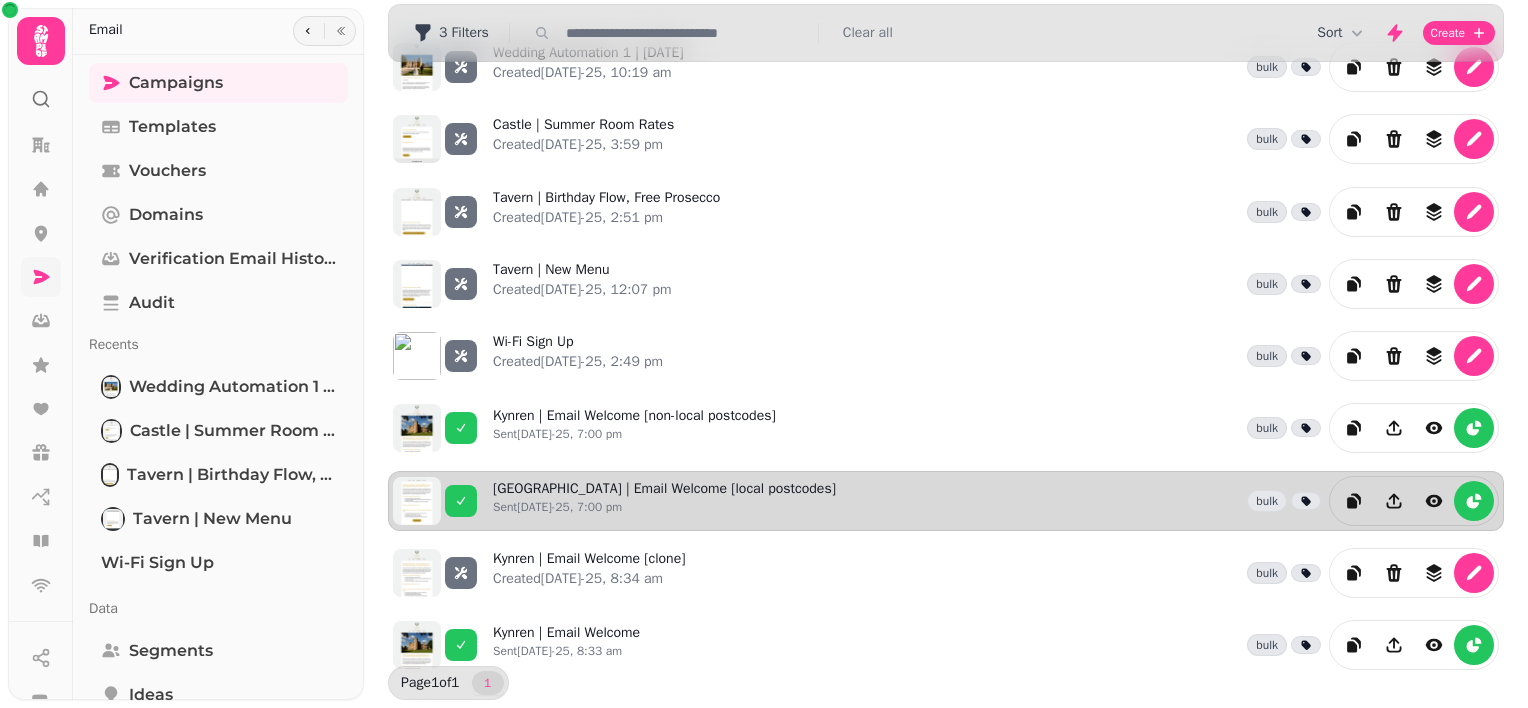 scroll, scrollTop: 0, scrollLeft: 0, axis: both 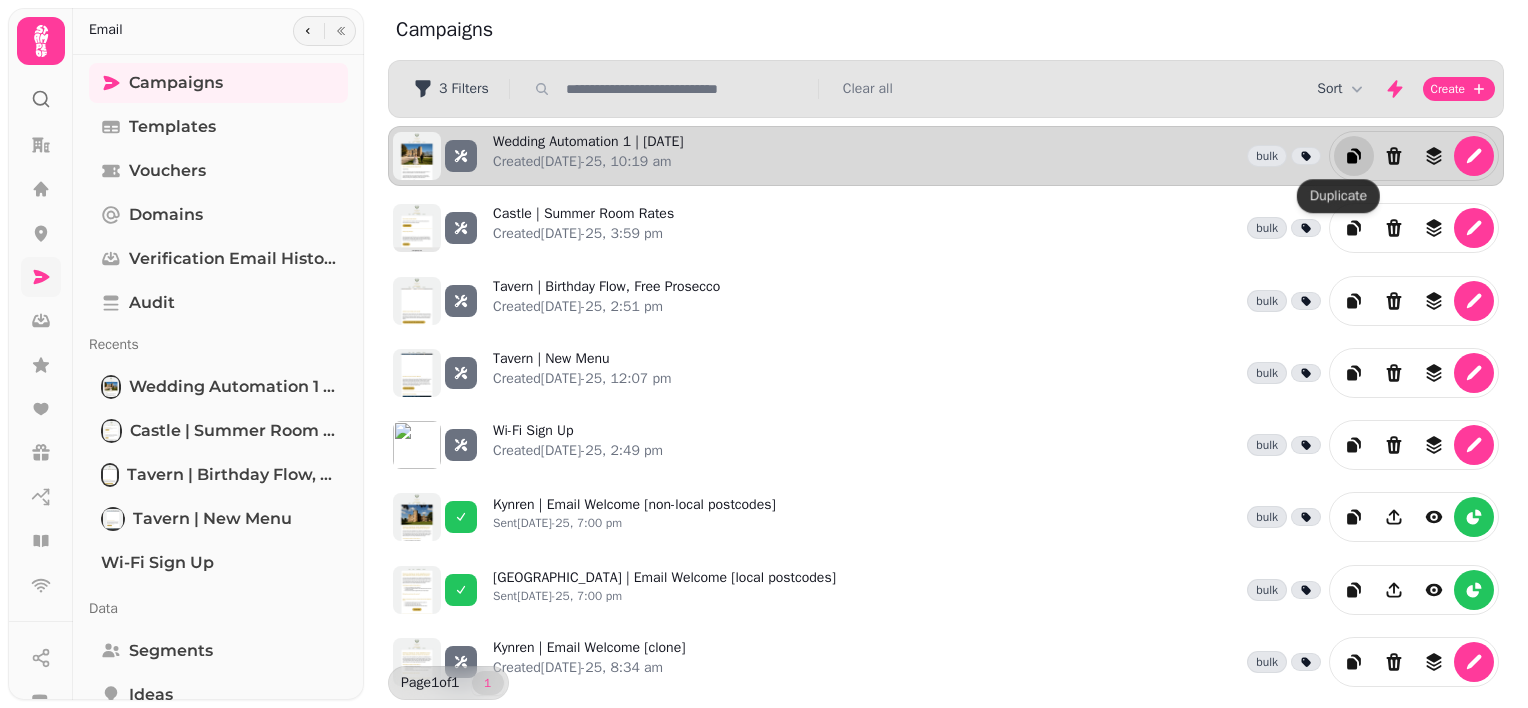 click 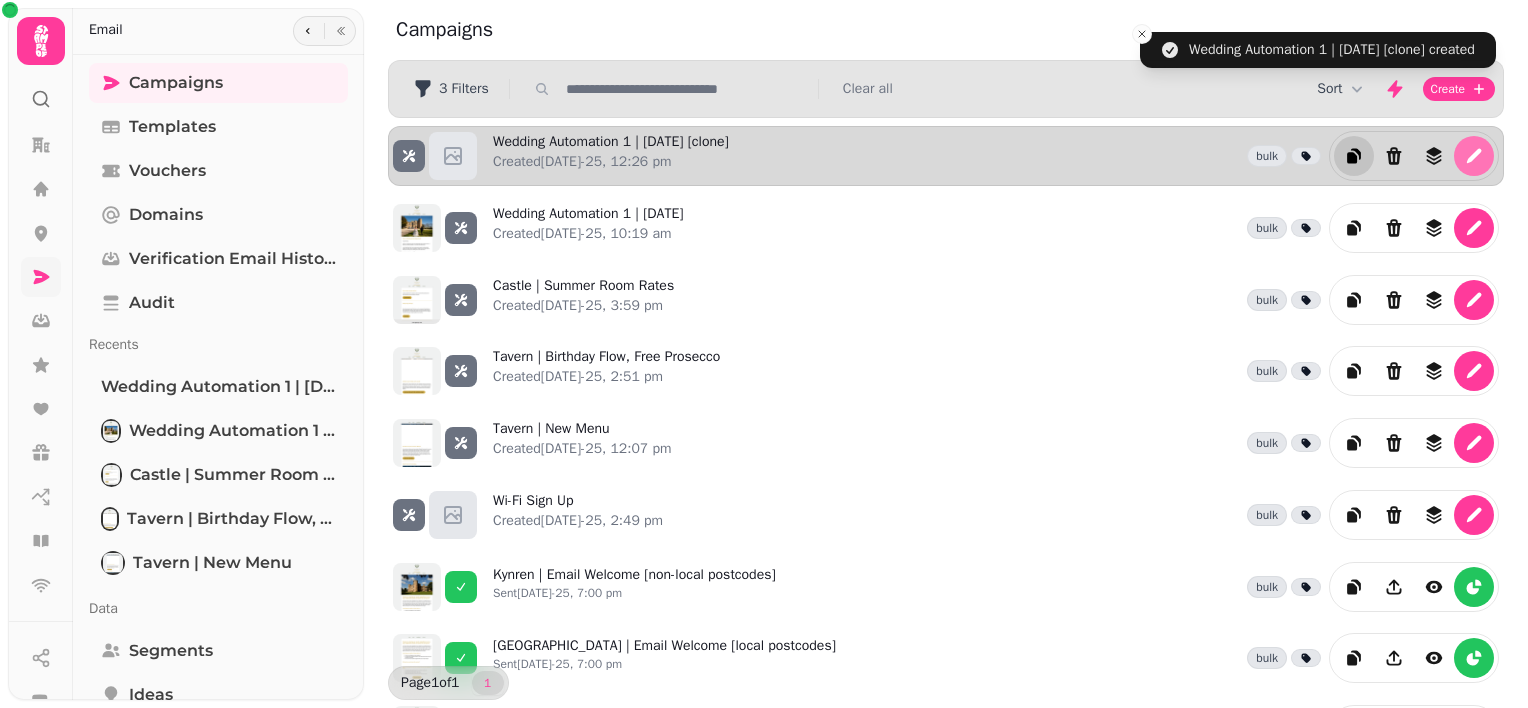 click 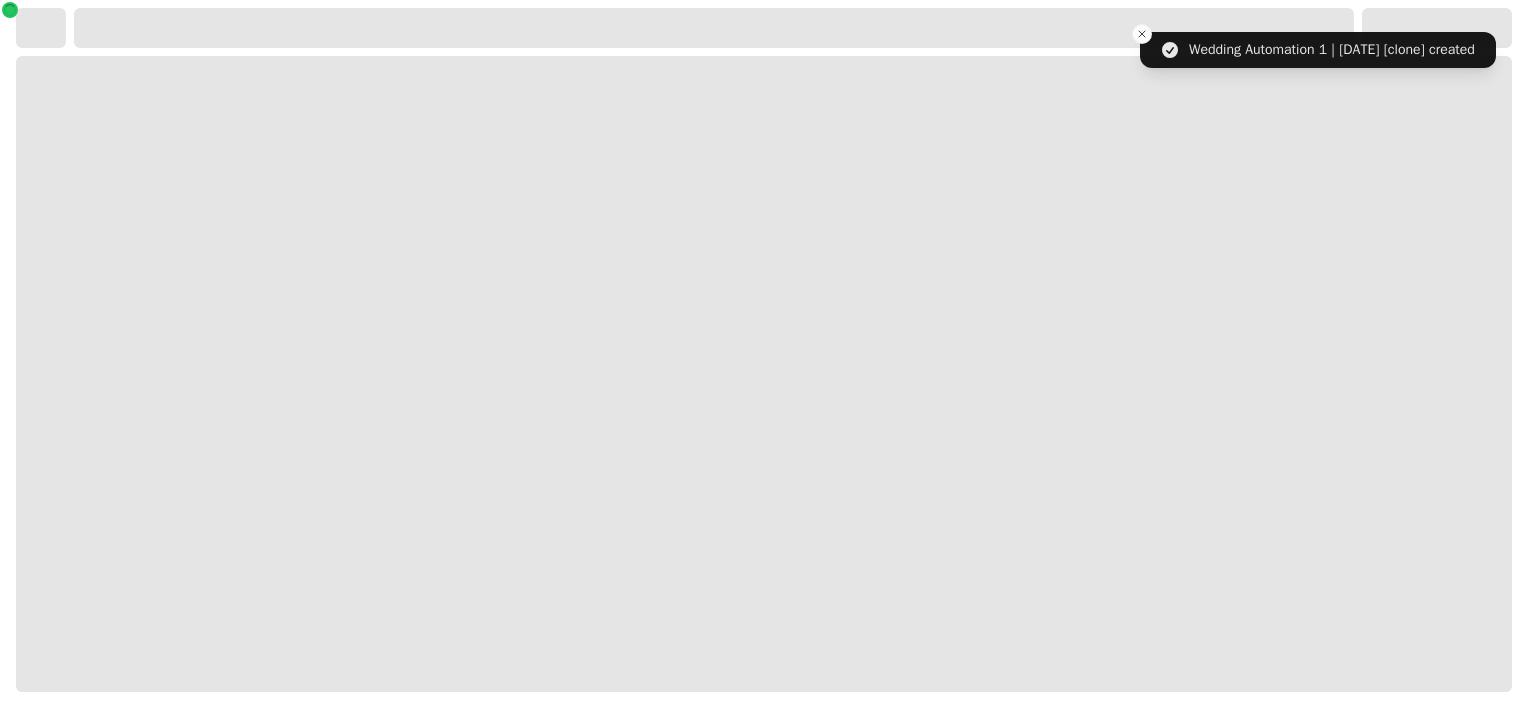 select on "**********" 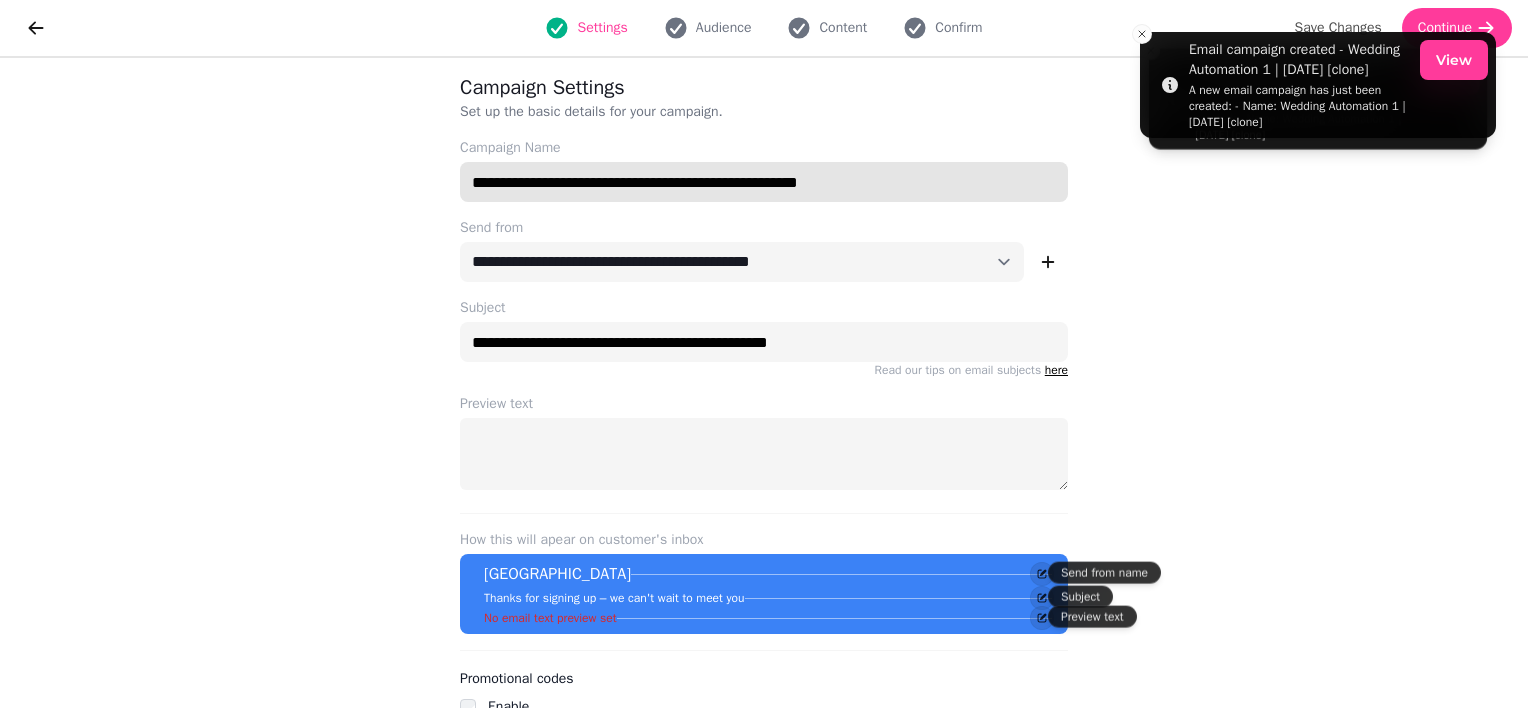 click on "**********" at bounding box center (764, 182) 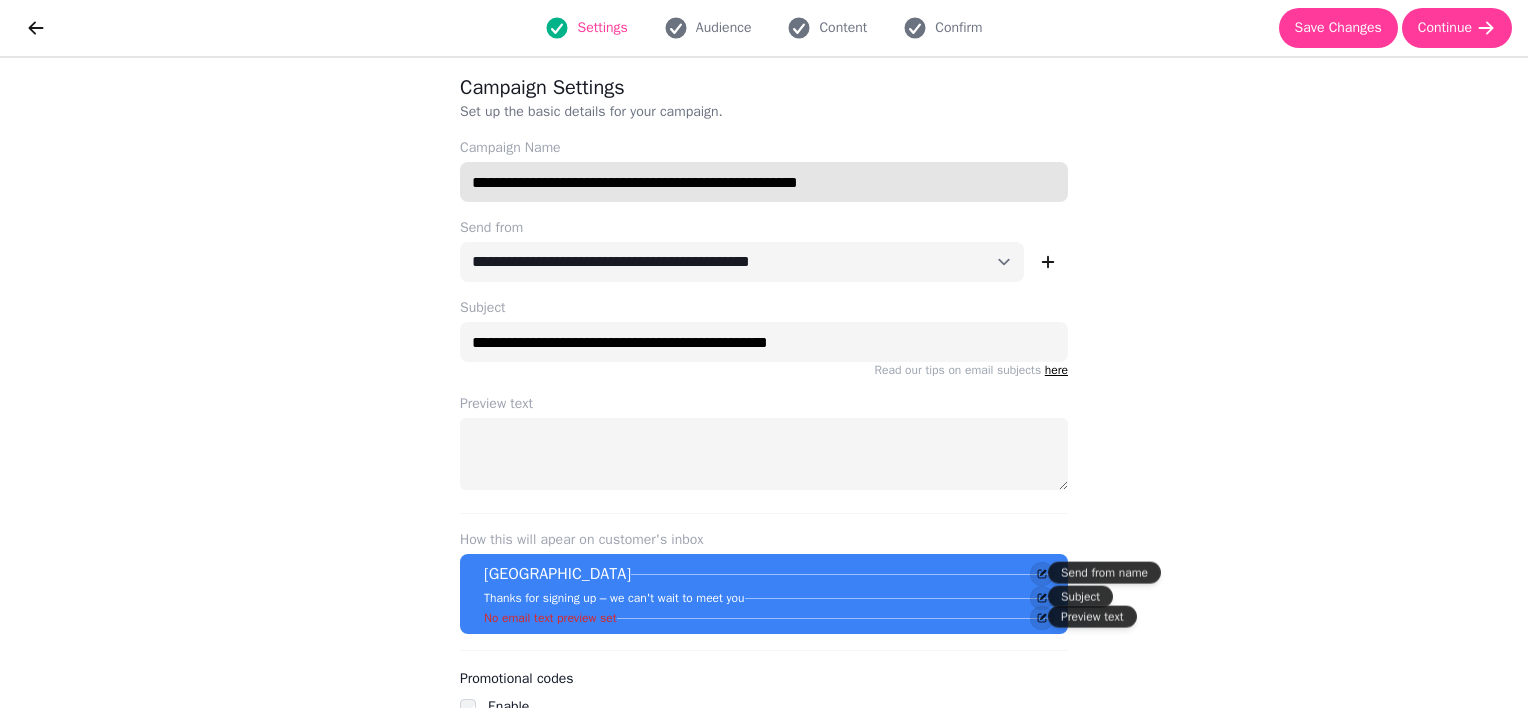 drag, startPoint x: 824, startPoint y: 177, endPoint x: 972, endPoint y: 195, distance: 149.09058 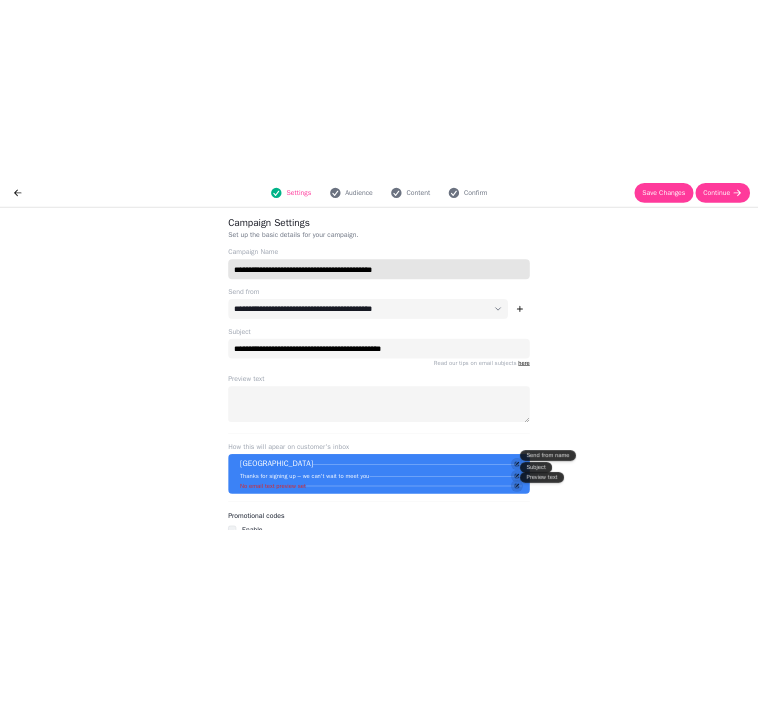 scroll, scrollTop: 49, scrollLeft: 0, axis: vertical 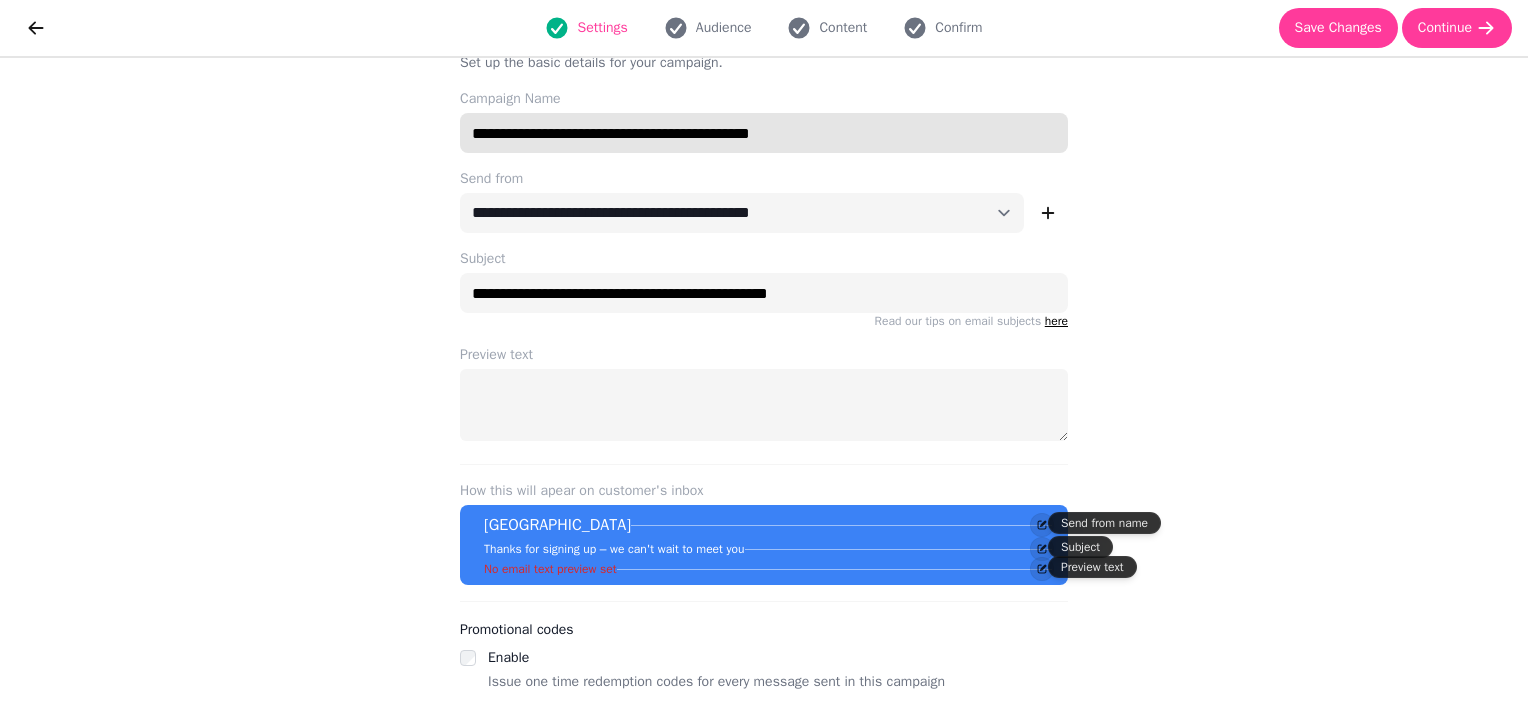 type on "**********" 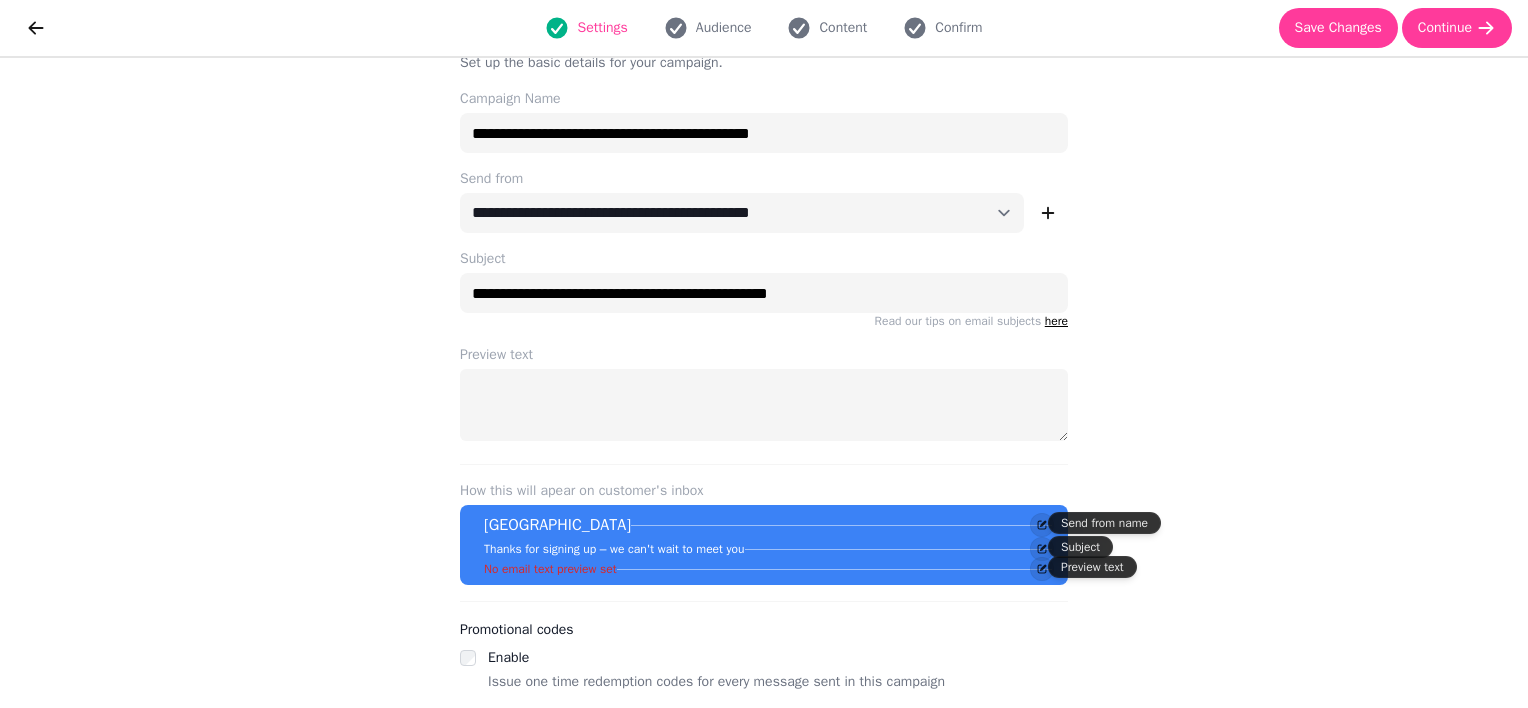 click on "**********" at bounding box center [764, 383] 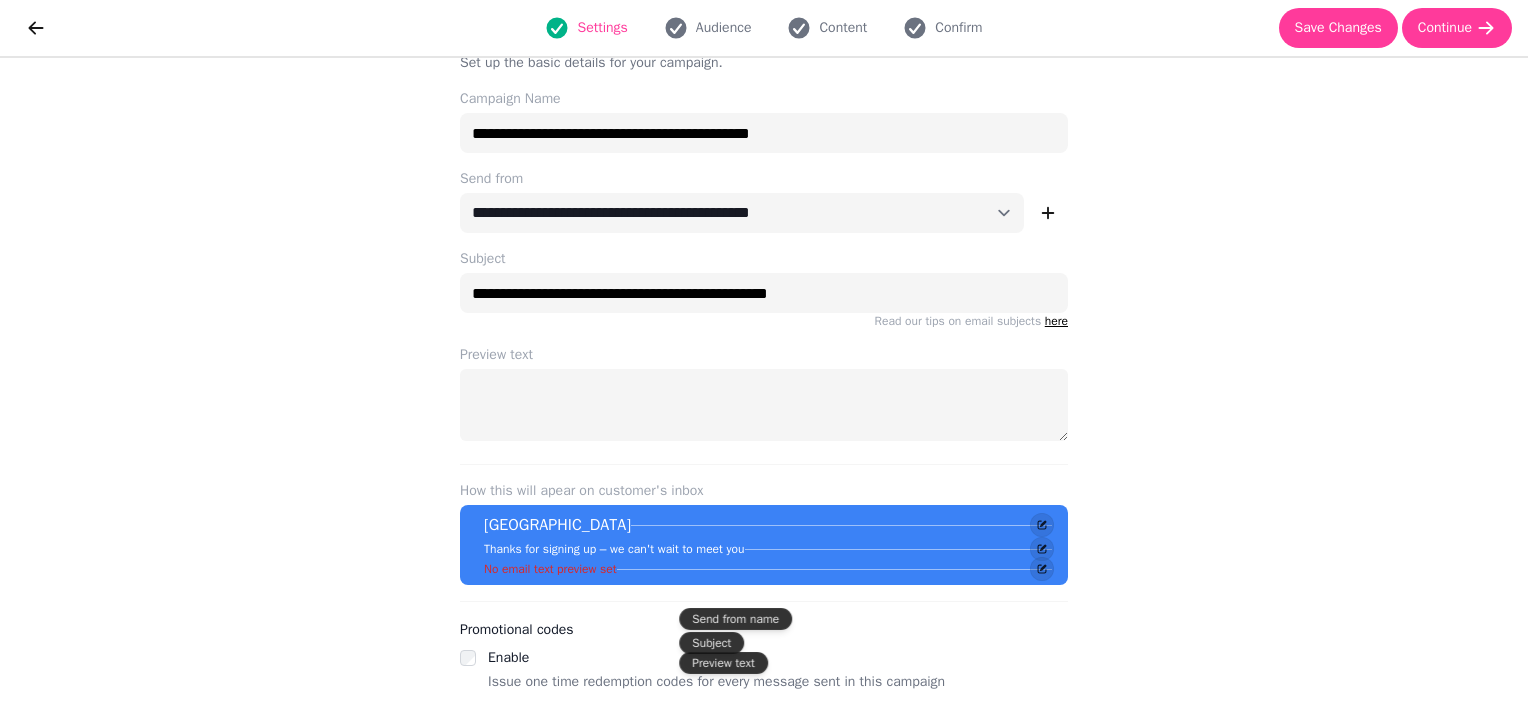 scroll, scrollTop: 0, scrollLeft: 0, axis: both 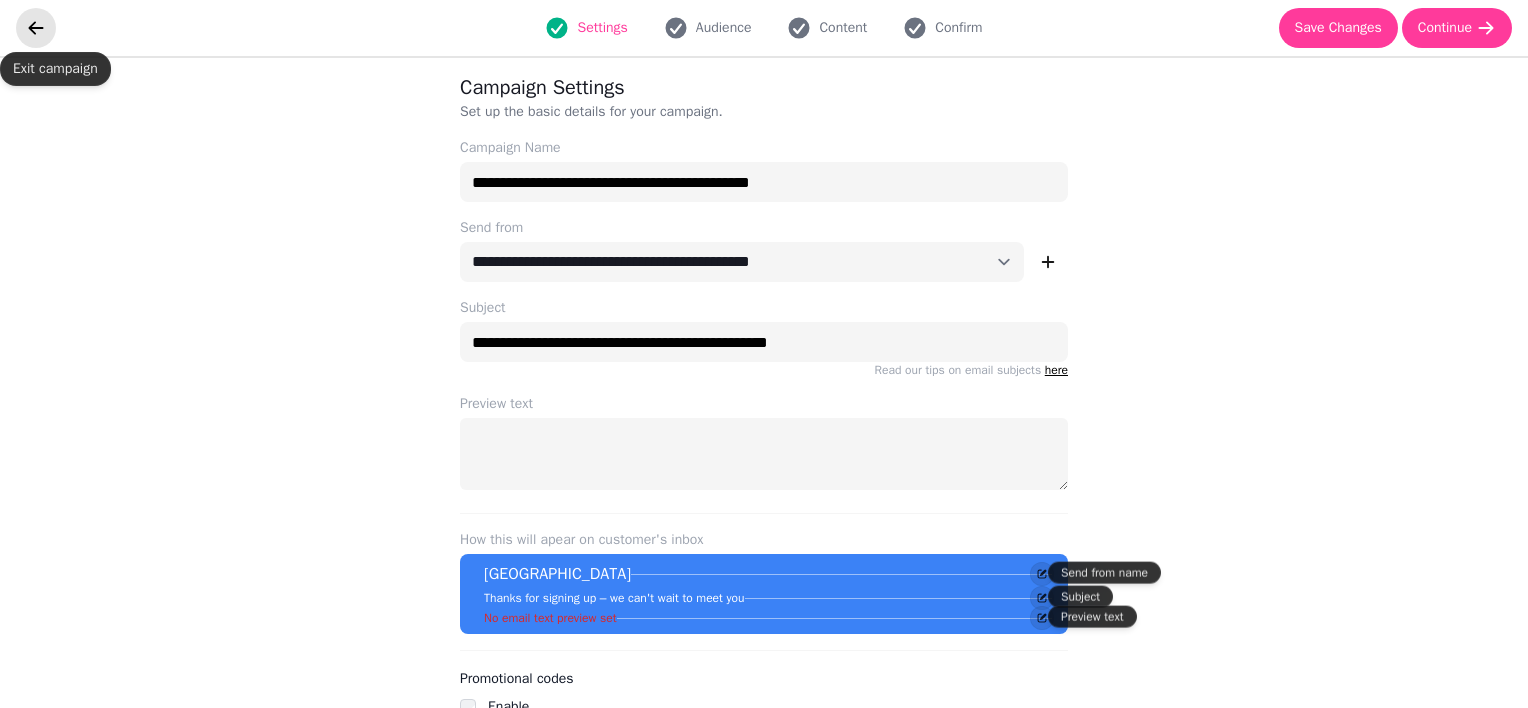 click 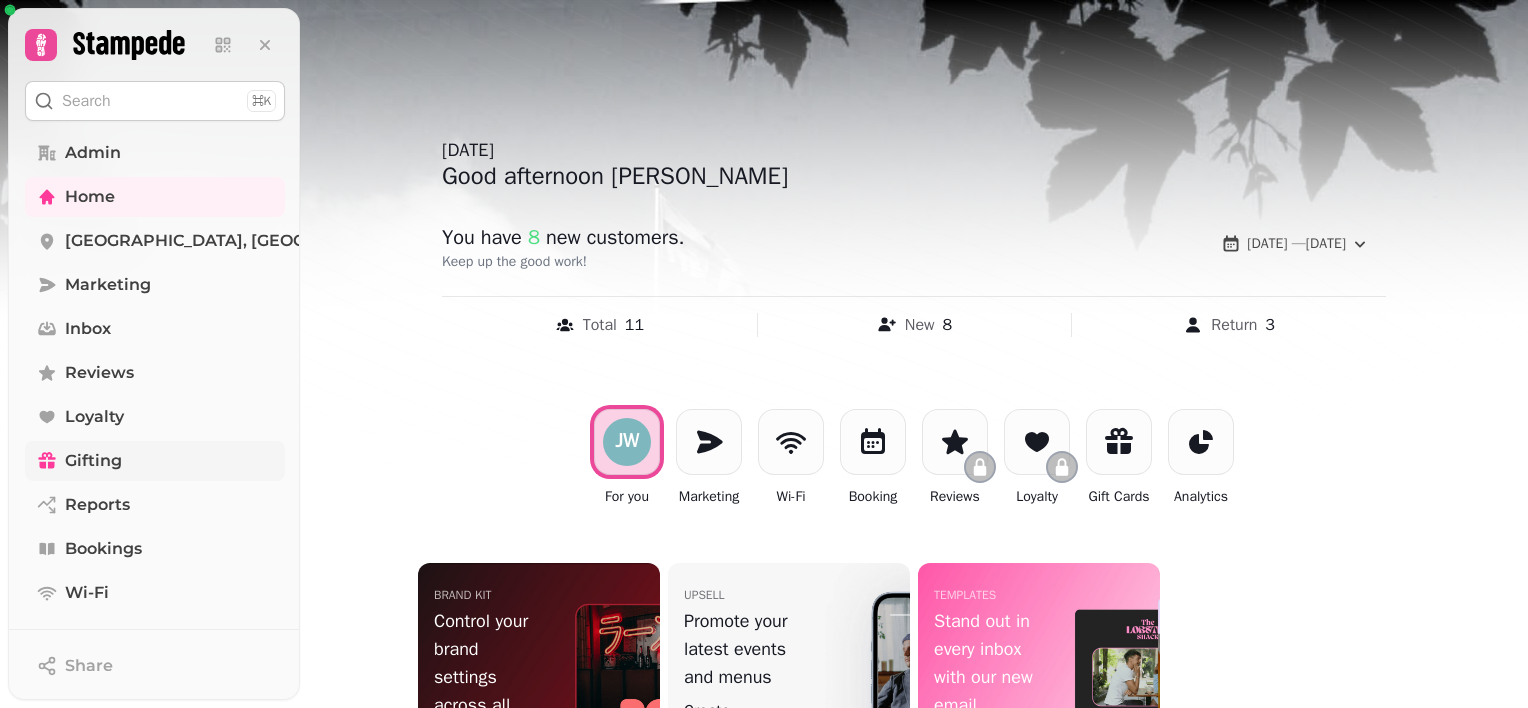 scroll, scrollTop: 0, scrollLeft: 0, axis: both 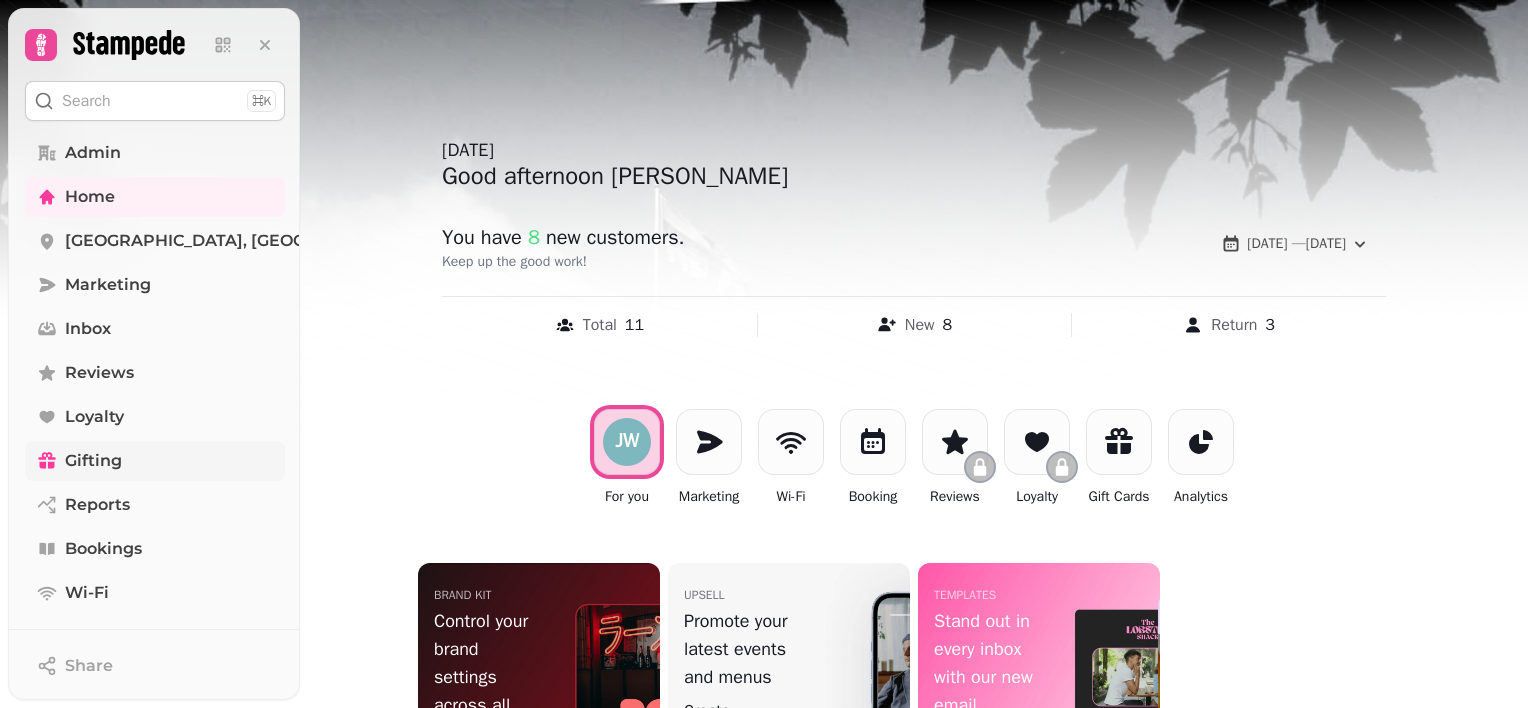 click on "Gifting" at bounding box center (93, 461) 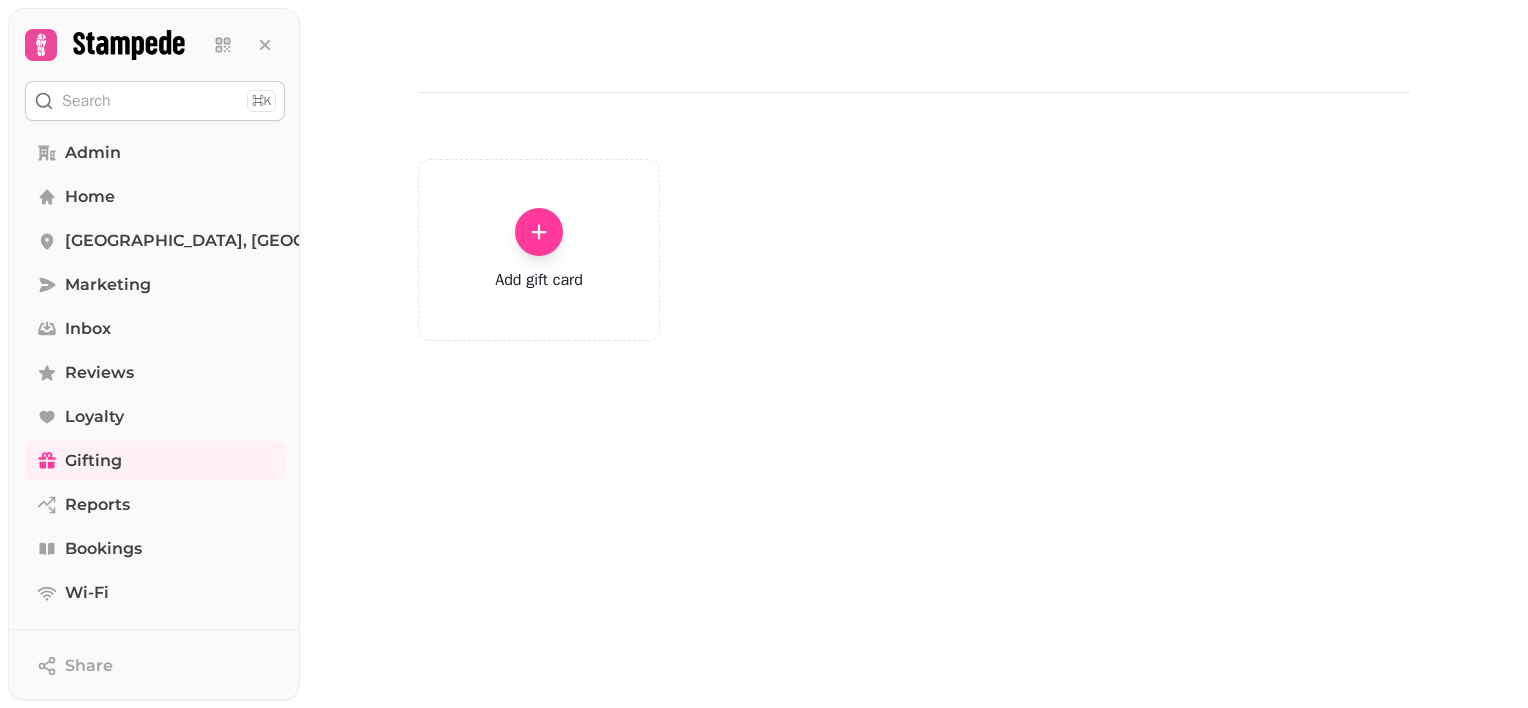 scroll, scrollTop: 0, scrollLeft: 0, axis: both 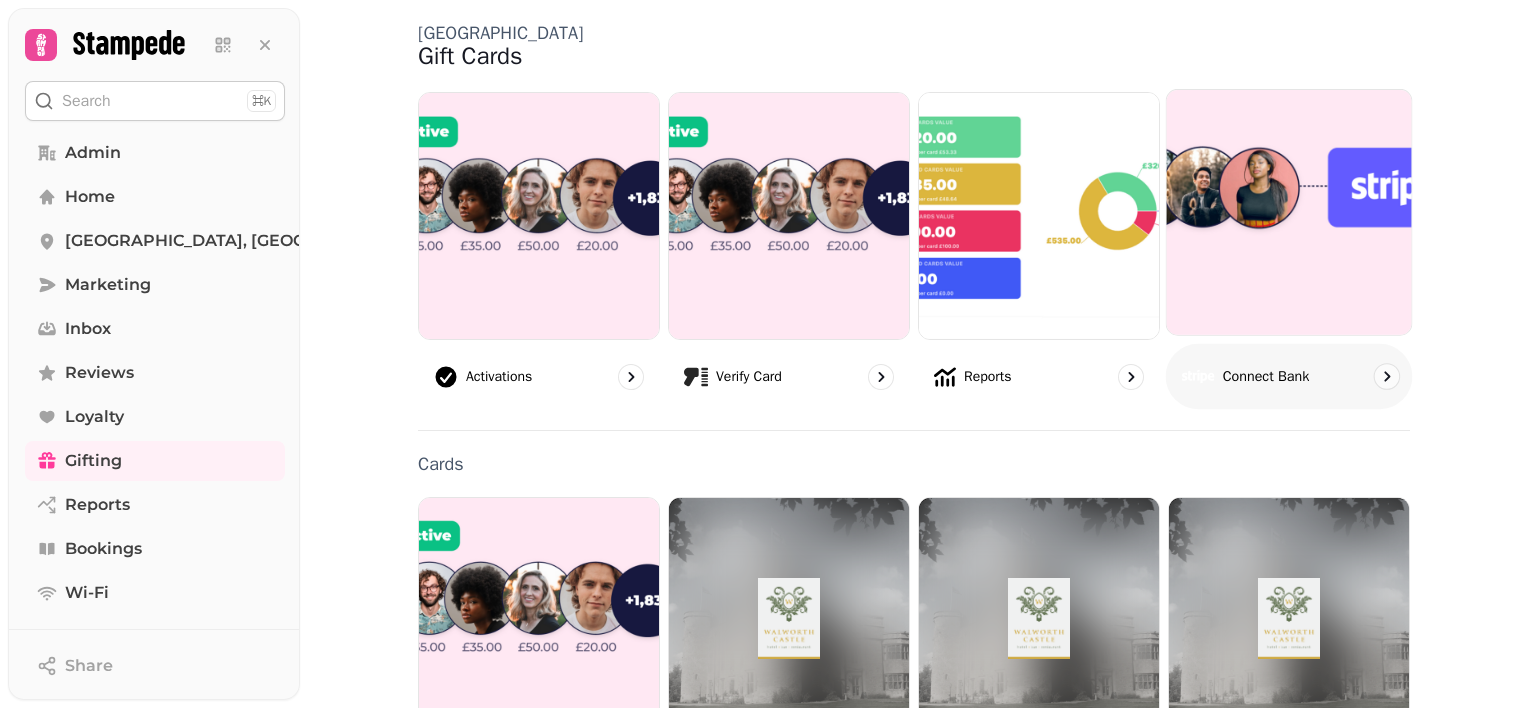 click on "Connect bank" at bounding box center (1289, 376) 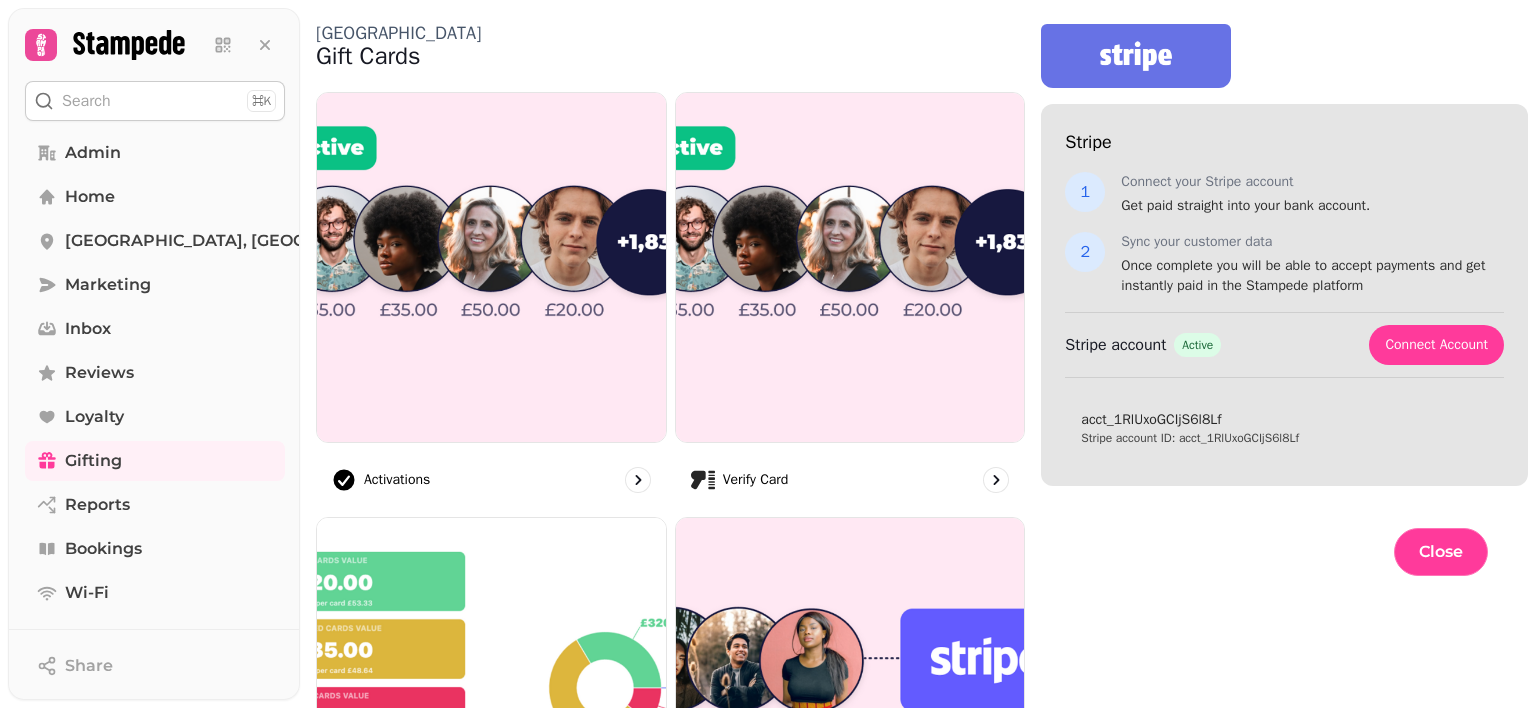 click at bounding box center [1041, 12] 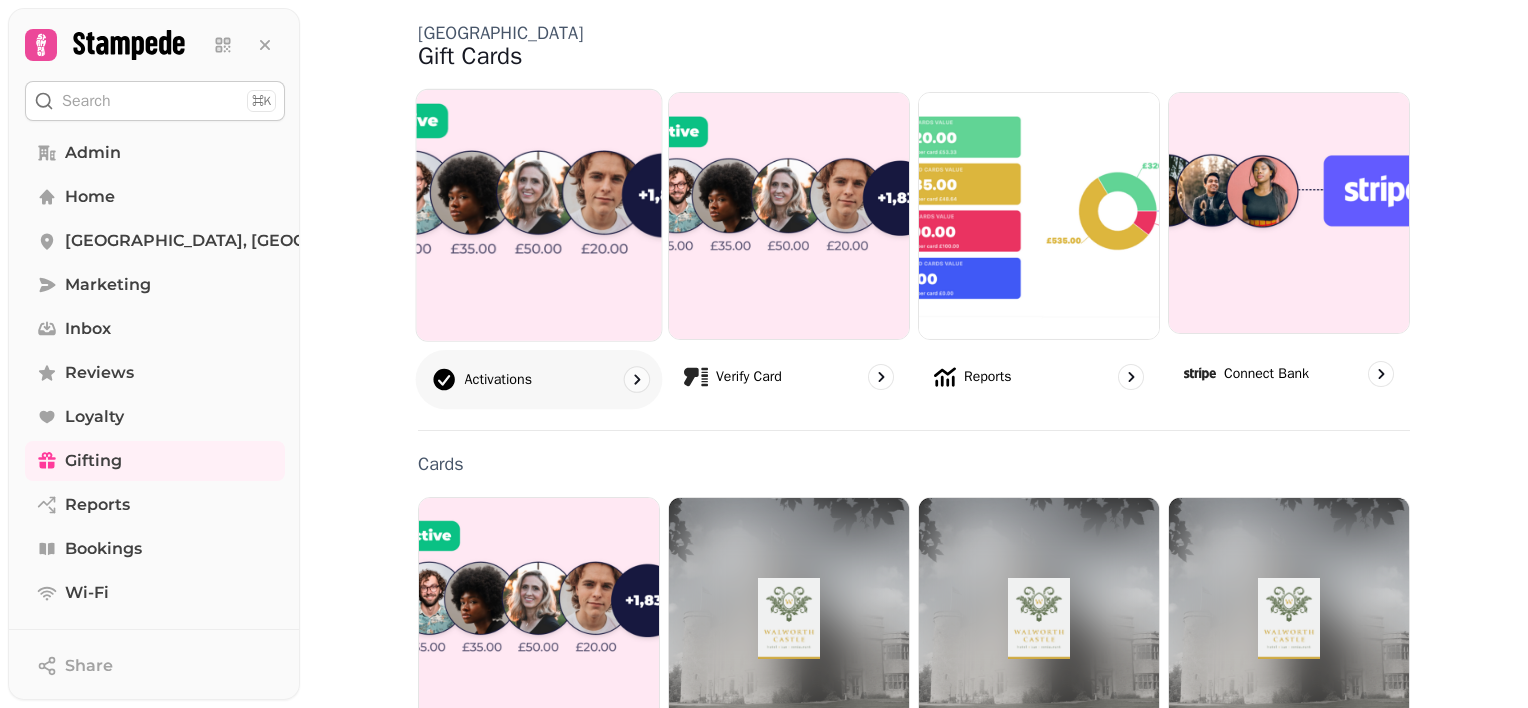click on "Activations" at bounding box center (499, 379) 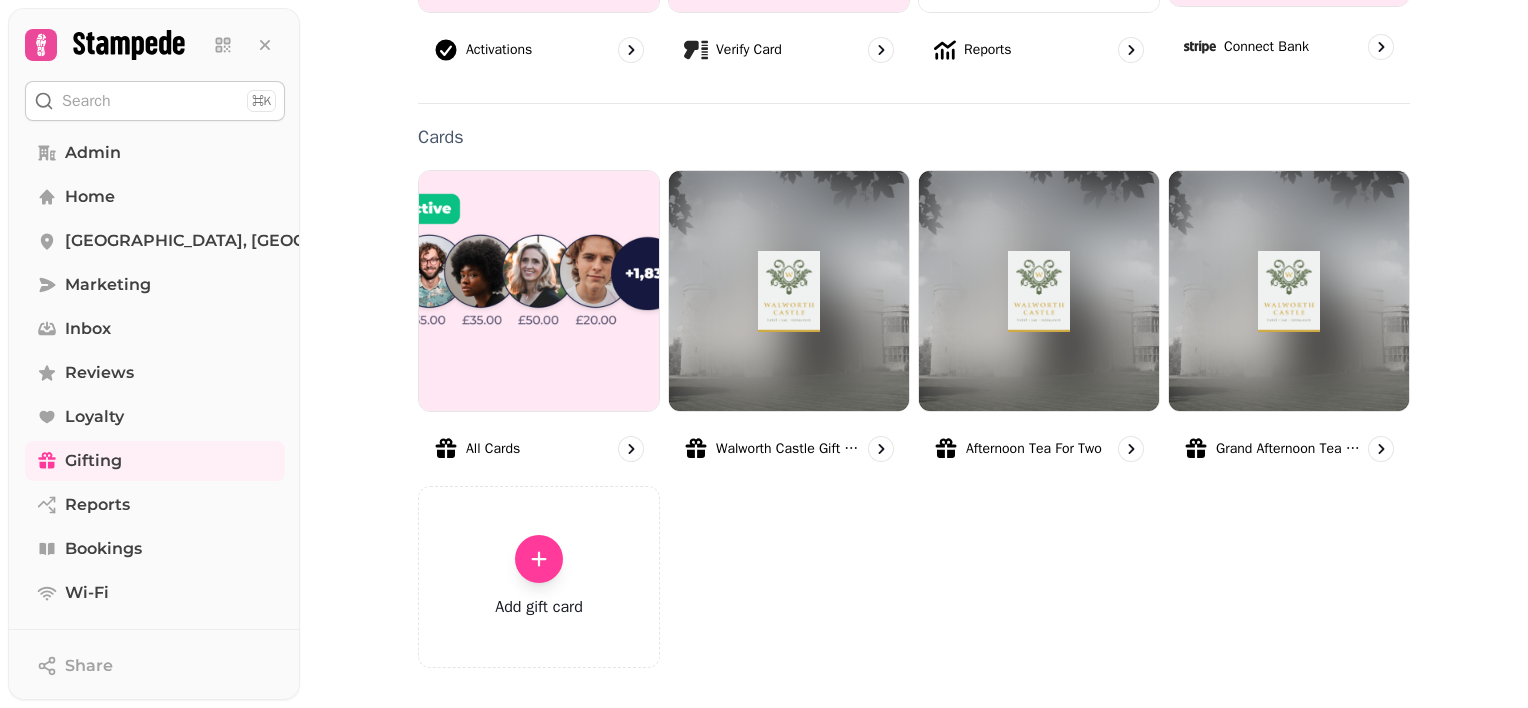 scroll, scrollTop: 358, scrollLeft: 0, axis: vertical 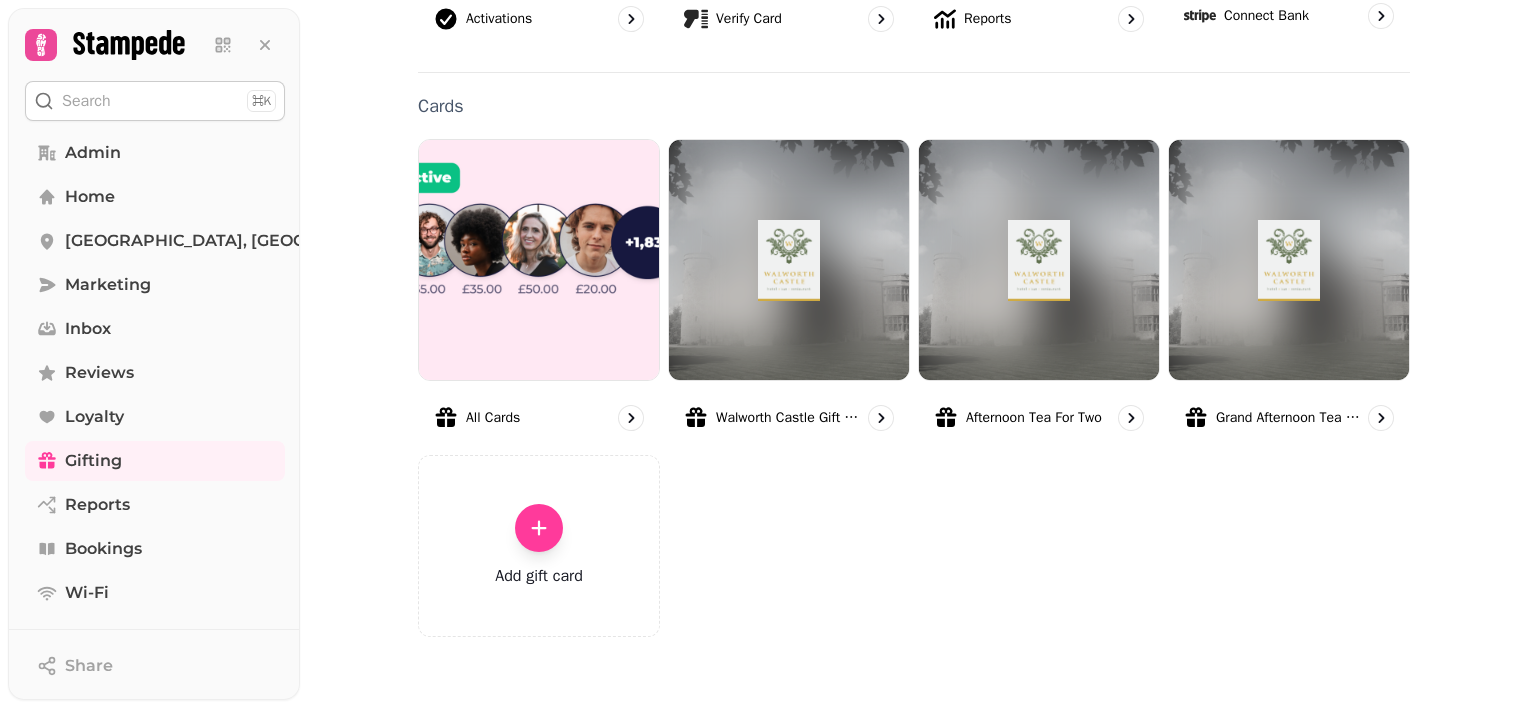 click at bounding box center [539, 528] 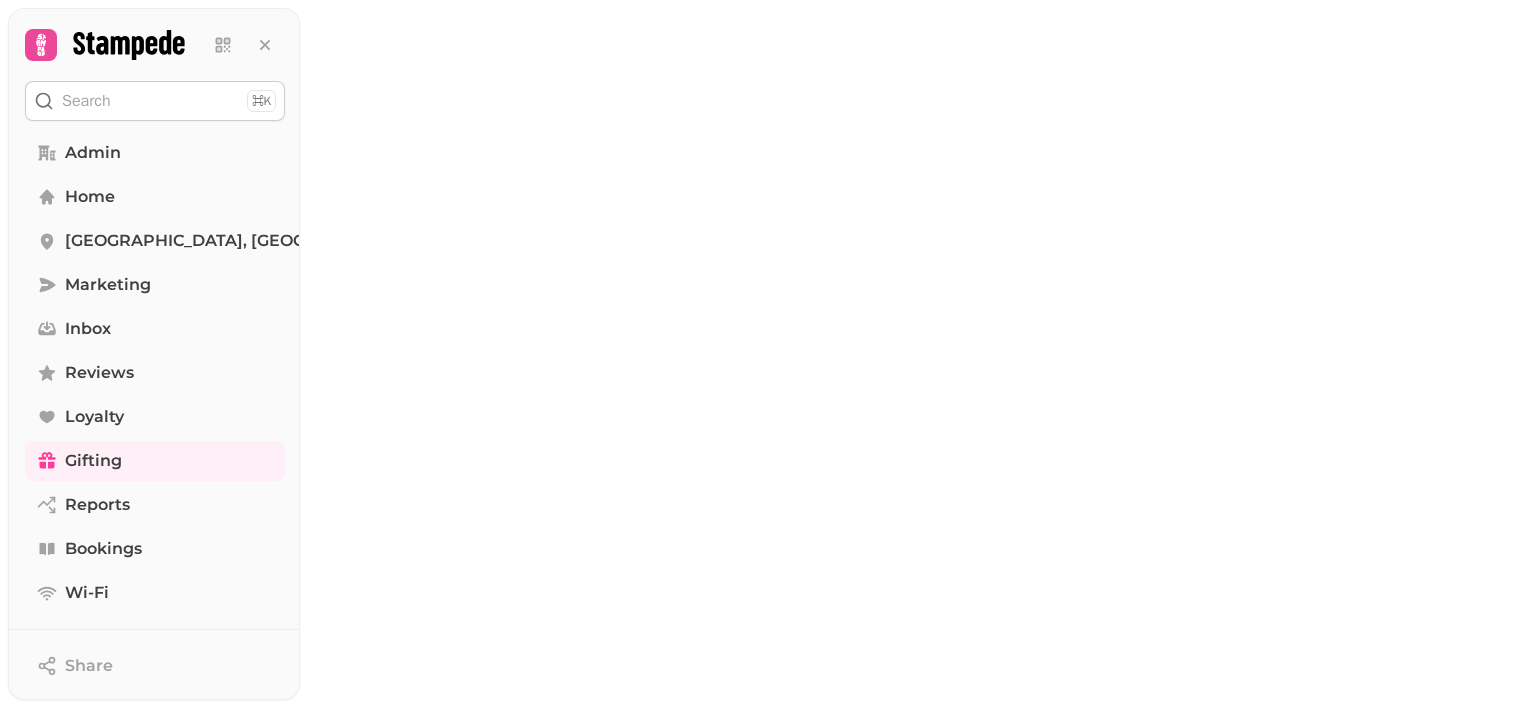 scroll, scrollTop: 0, scrollLeft: 0, axis: both 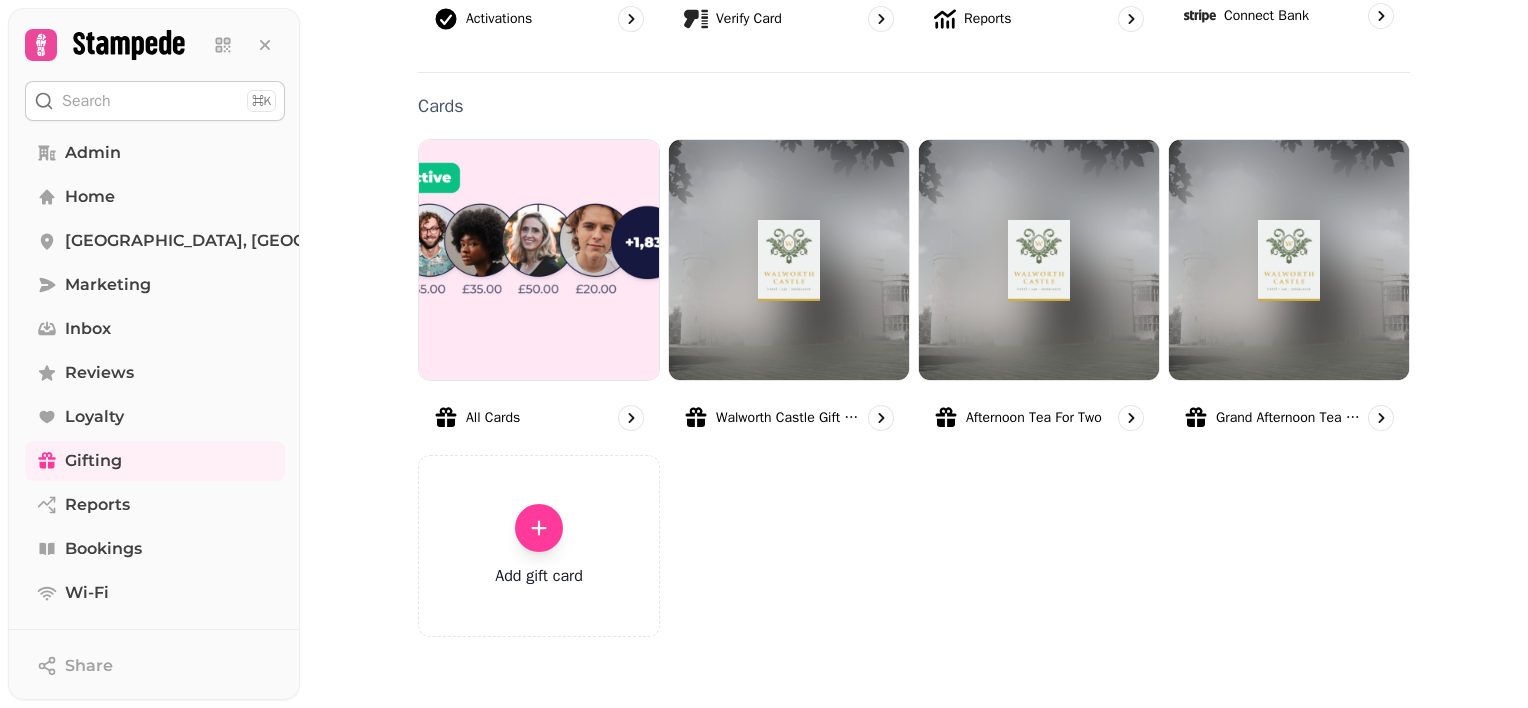 click 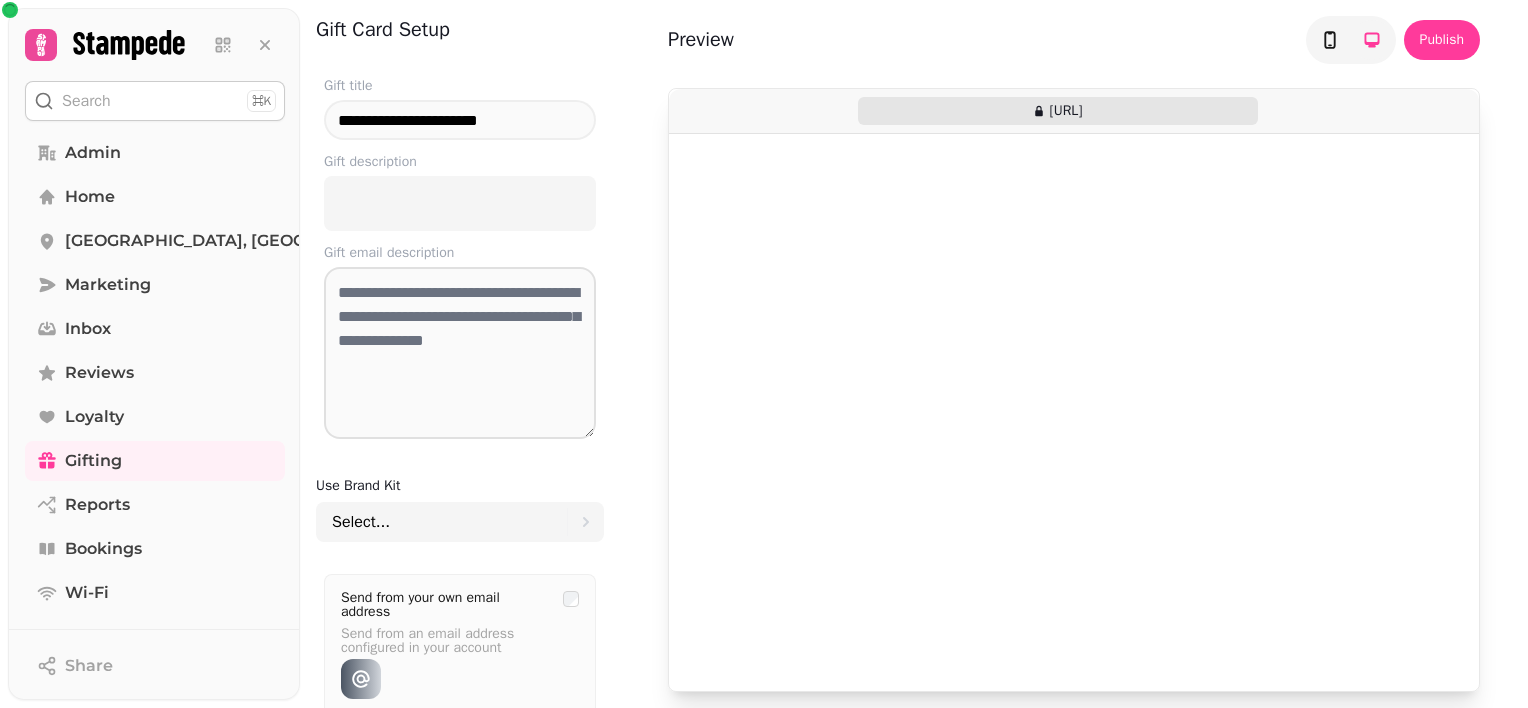scroll, scrollTop: 96, scrollLeft: 0, axis: vertical 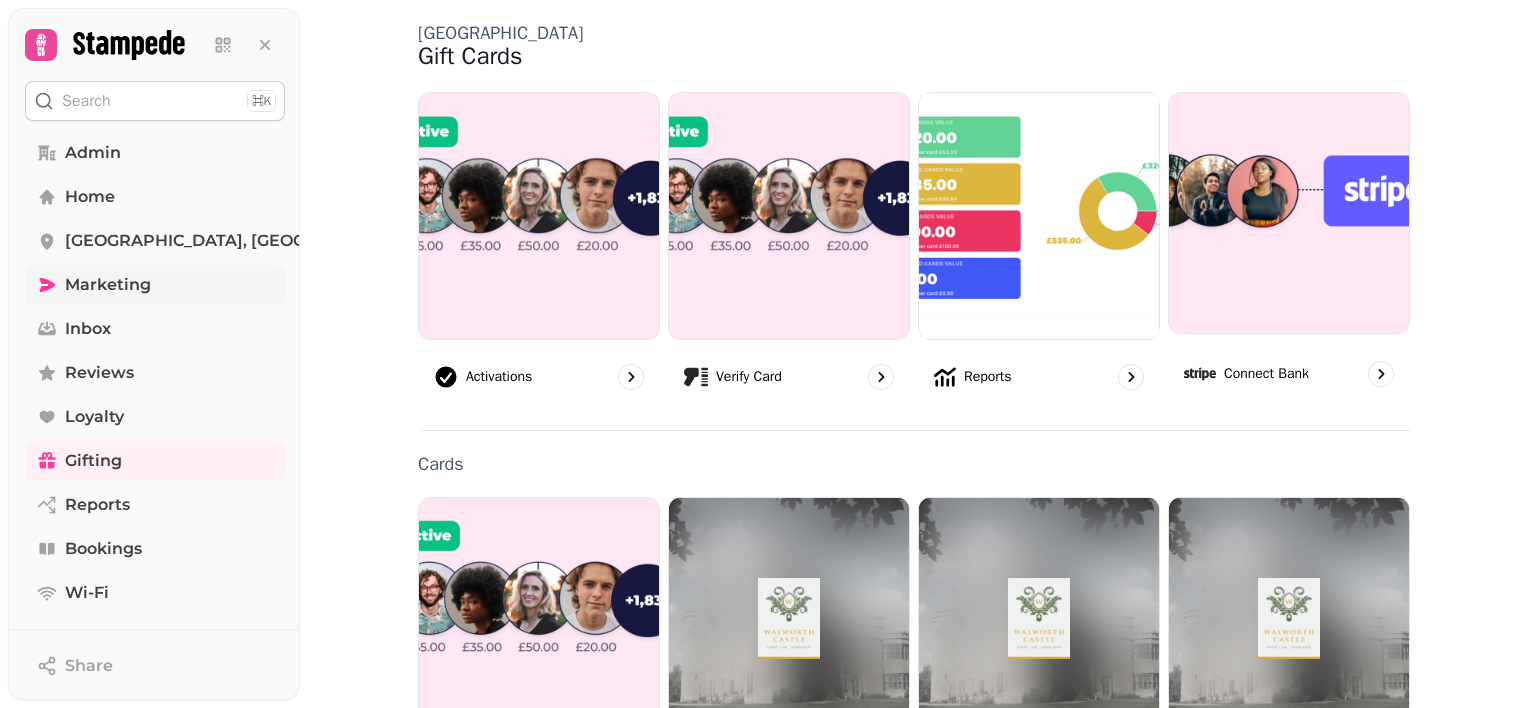 click on "Marketing" at bounding box center (108, 285) 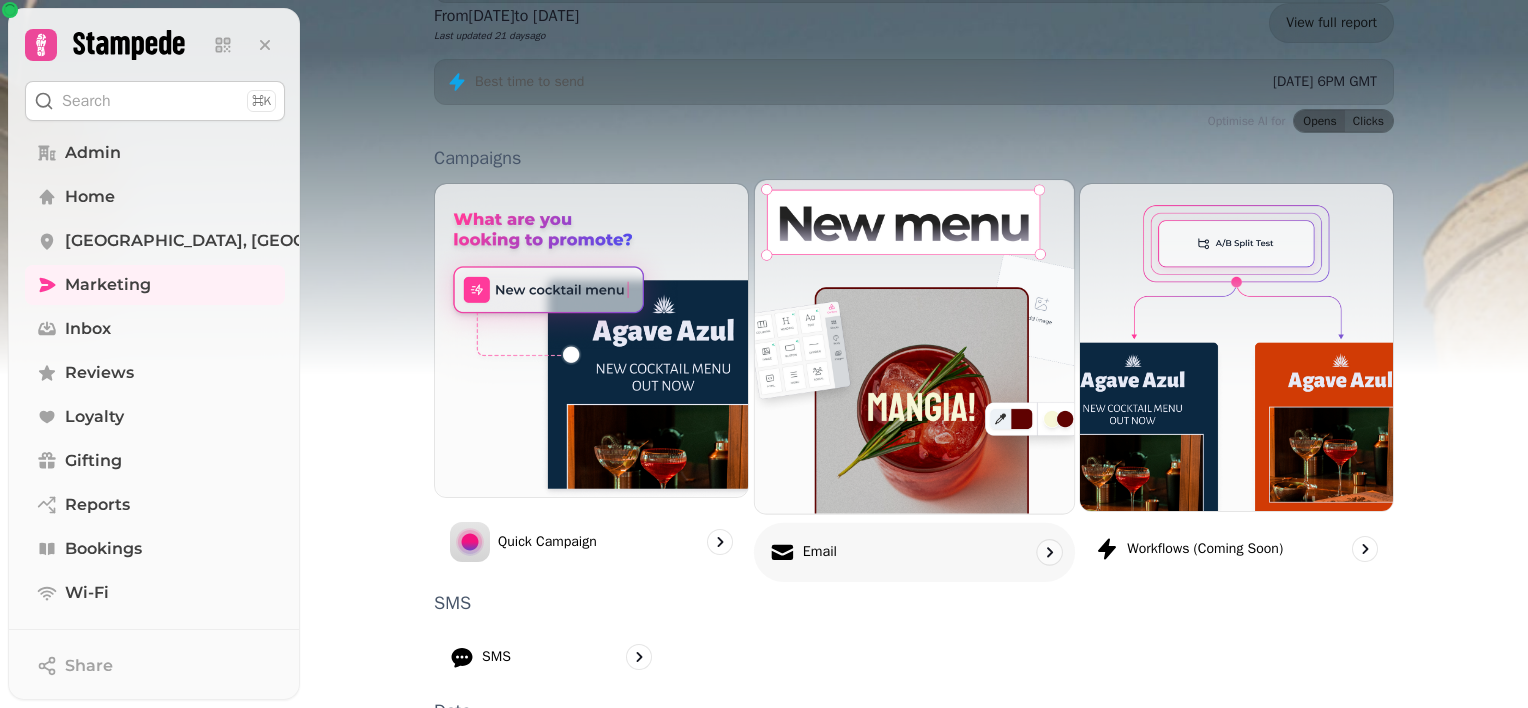 scroll, scrollTop: 484, scrollLeft: 0, axis: vertical 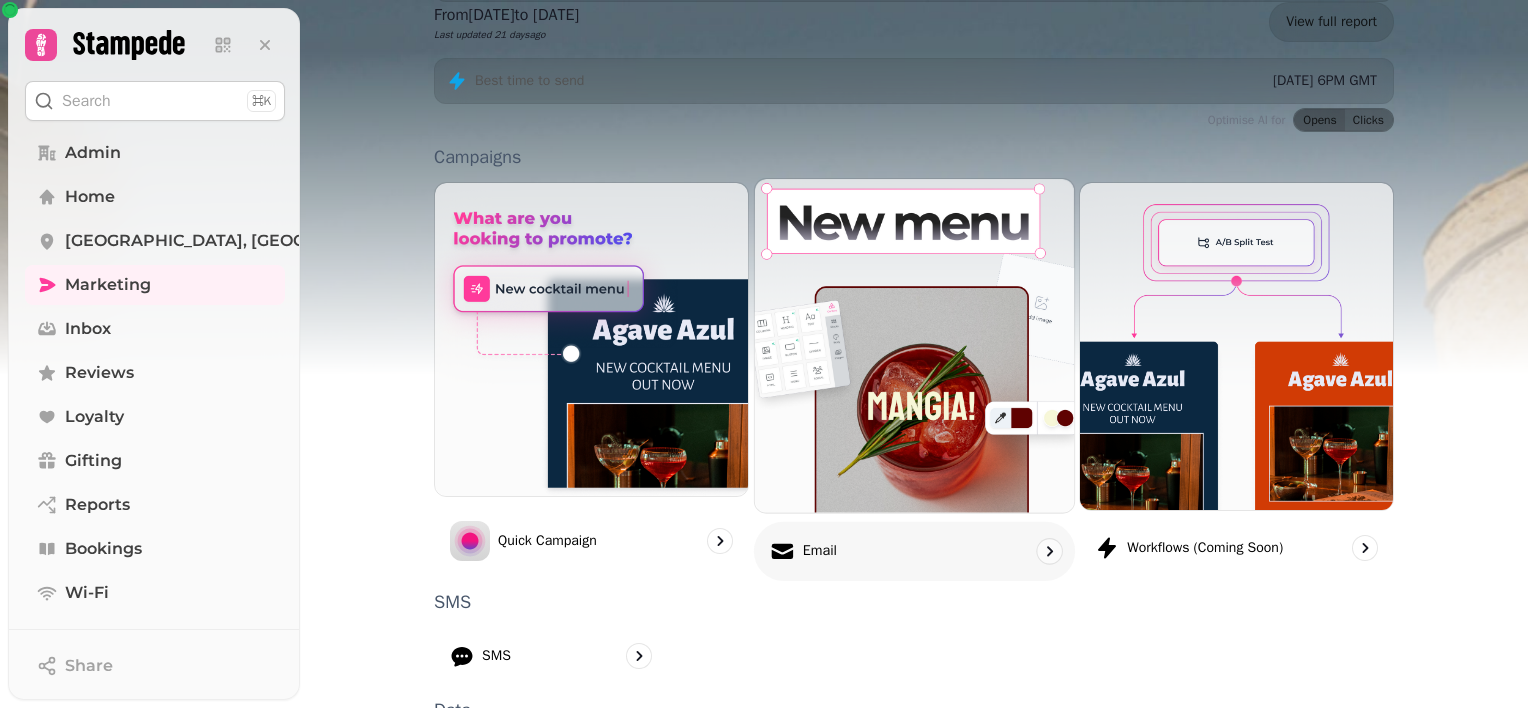 click at bounding box center (914, 345) 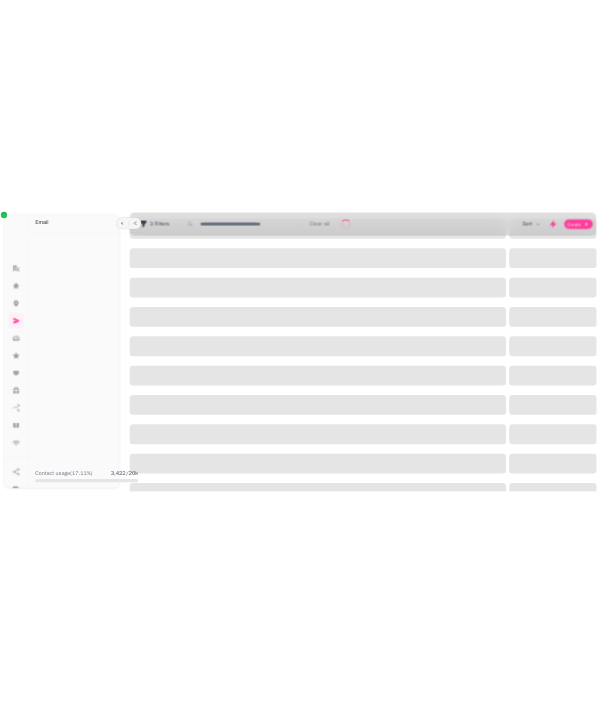 scroll, scrollTop: 0, scrollLeft: 0, axis: both 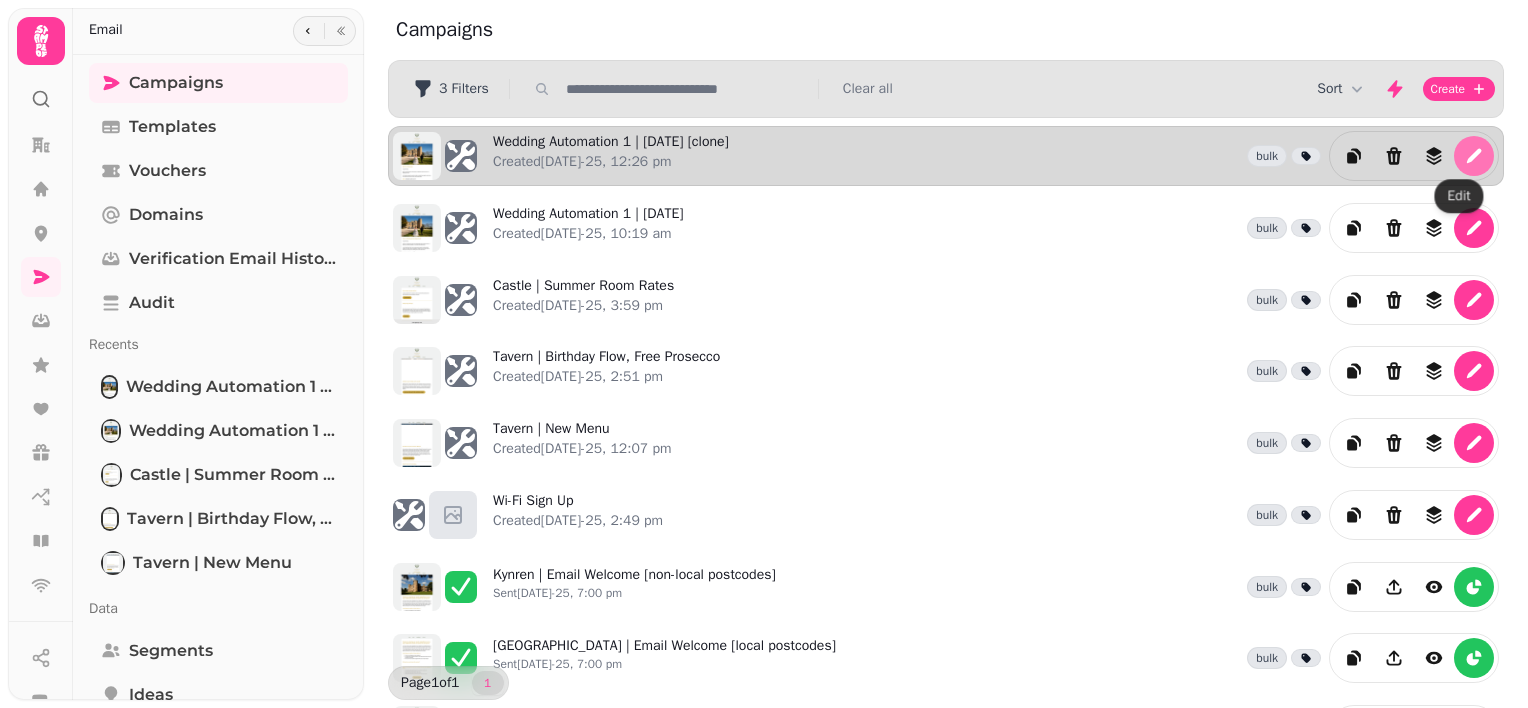 click 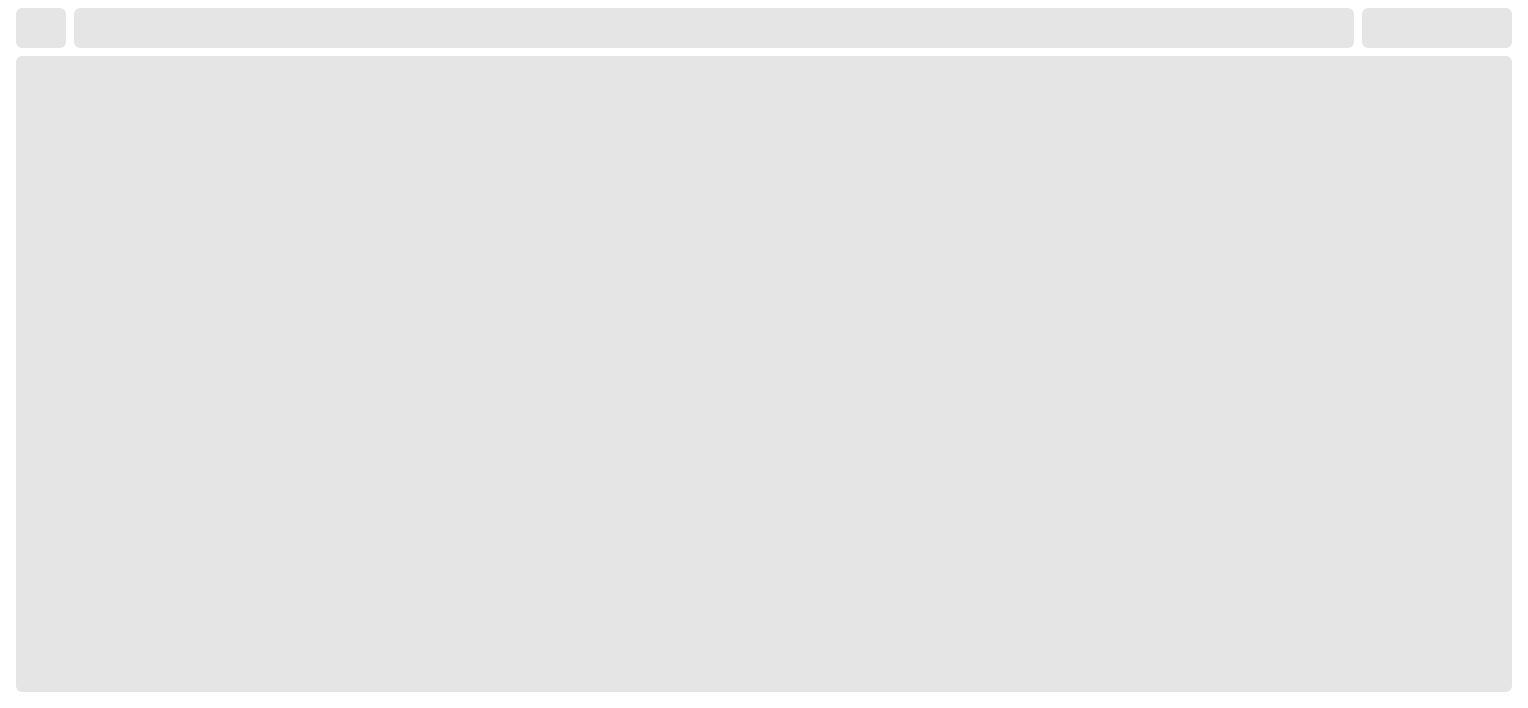 select on "**********" 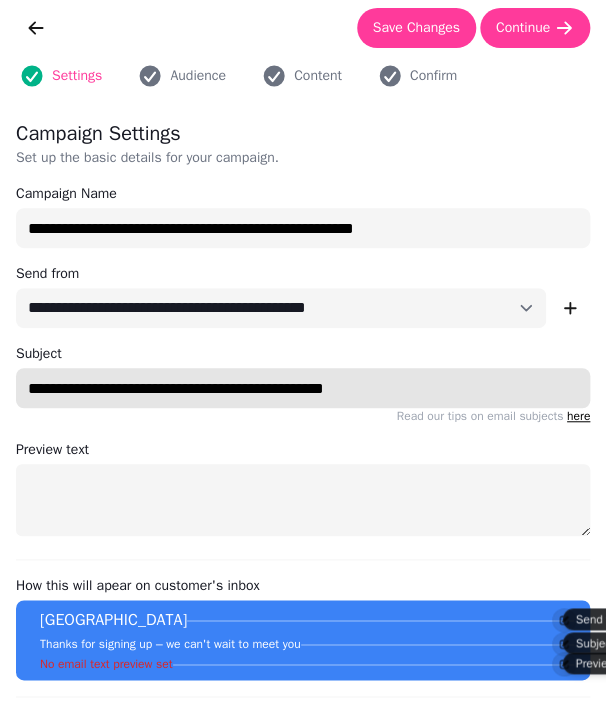 drag, startPoint x: 430, startPoint y: 395, endPoint x: -38, endPoint y: 354, distance: 469.7925 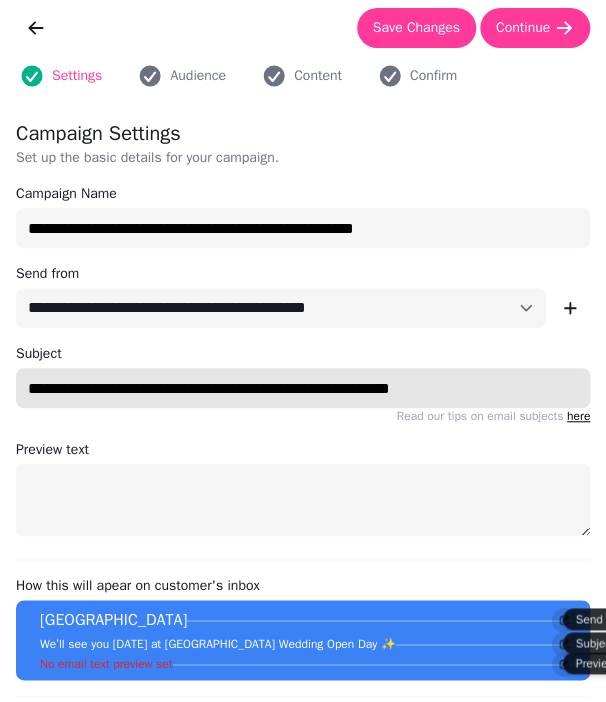 type on "**********" 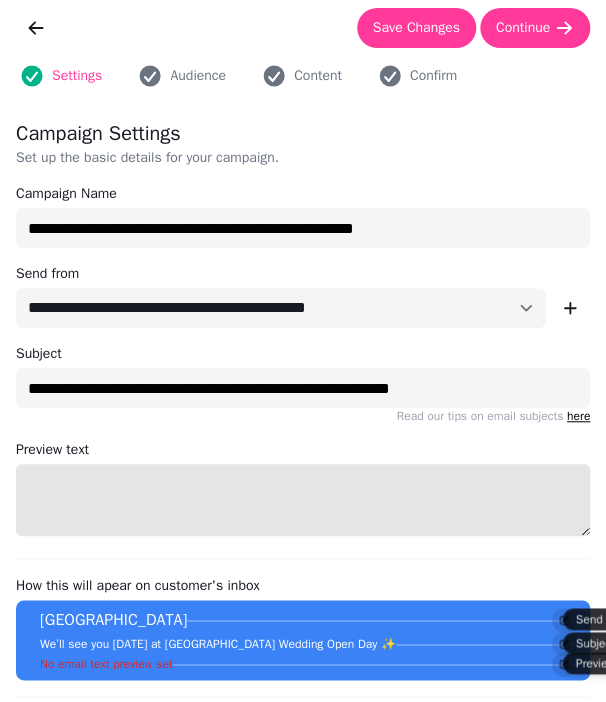 click on "Preview text" at bounding box center [303, 500] 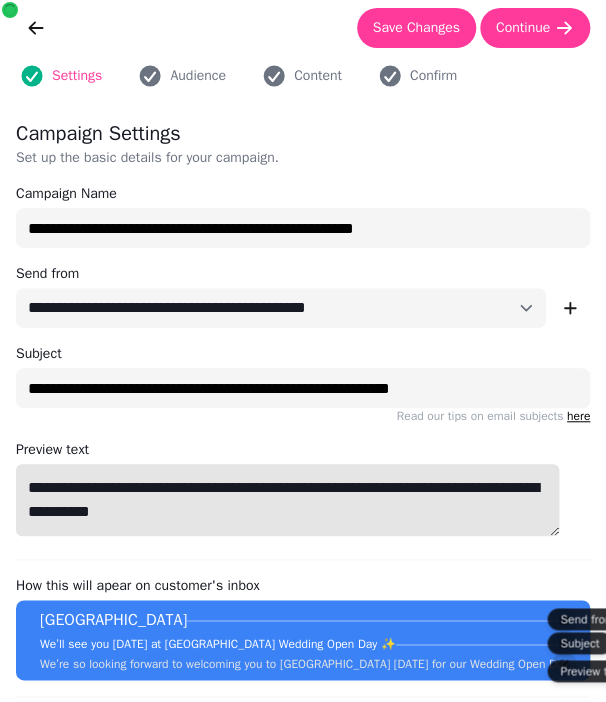 scroll, scrollTop: 0, scrollLeft: 0, axis: both 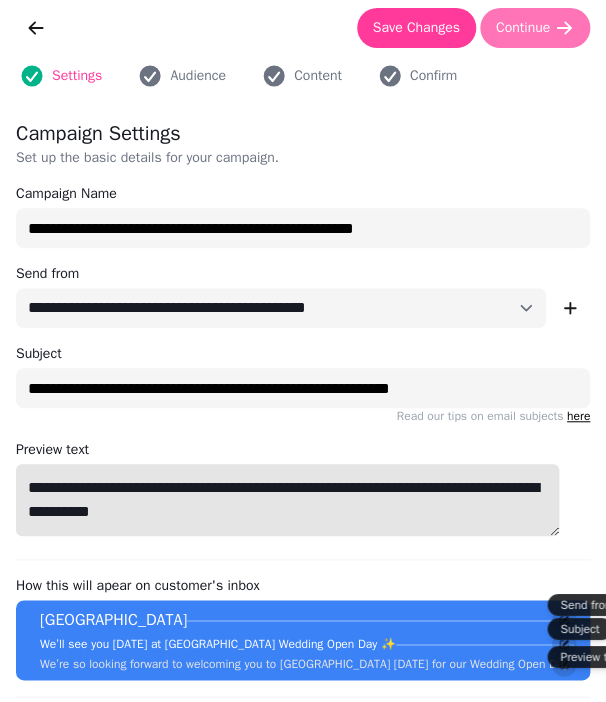 type on "**********" 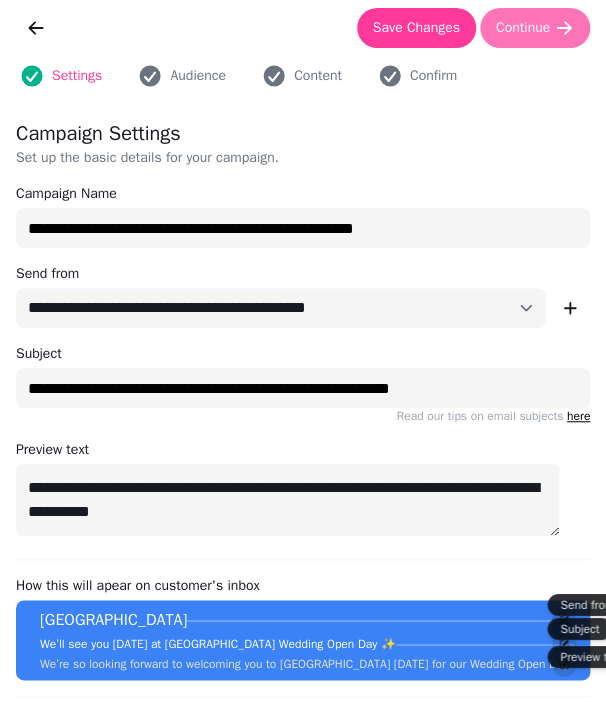 click on "Continue" at bounding box center (523, 28) 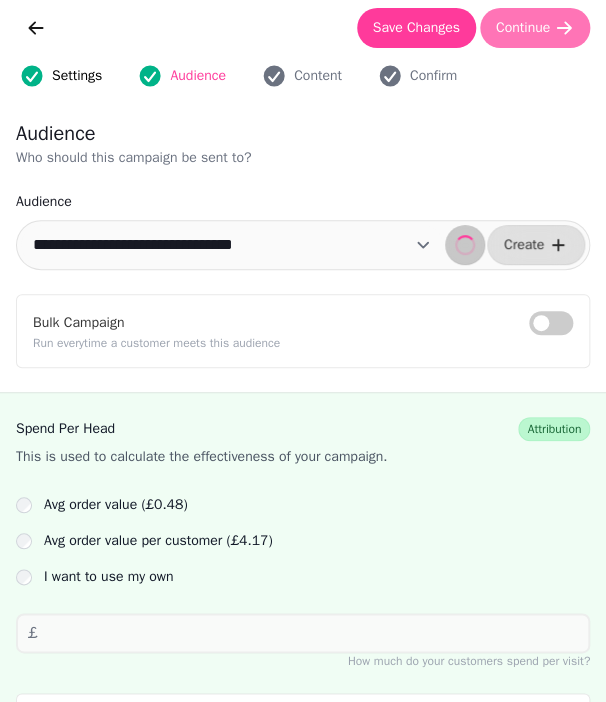 select on "**" 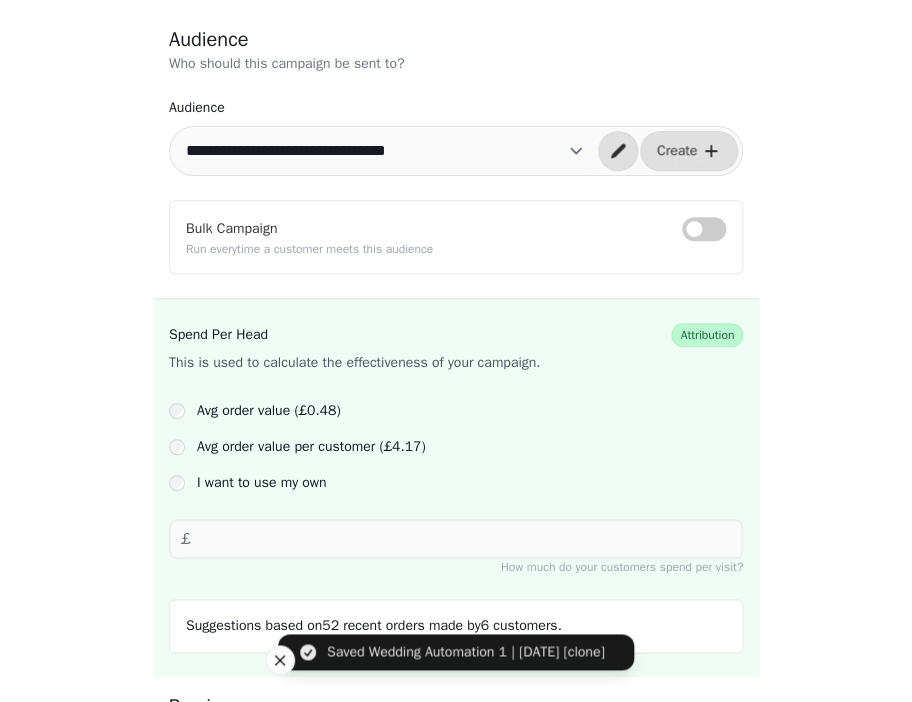 scroll, scrollTop: 0, scrollLeft: 0, axis: both 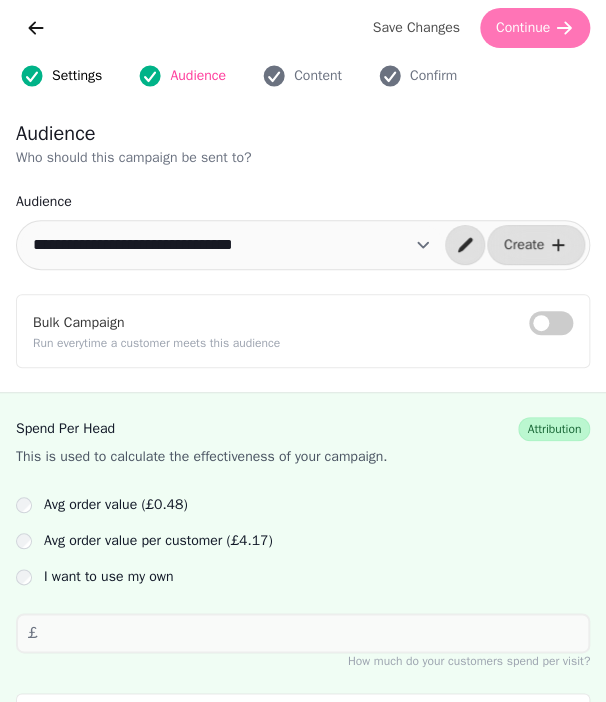 click on "Continue" at bounding box center [535, 28] 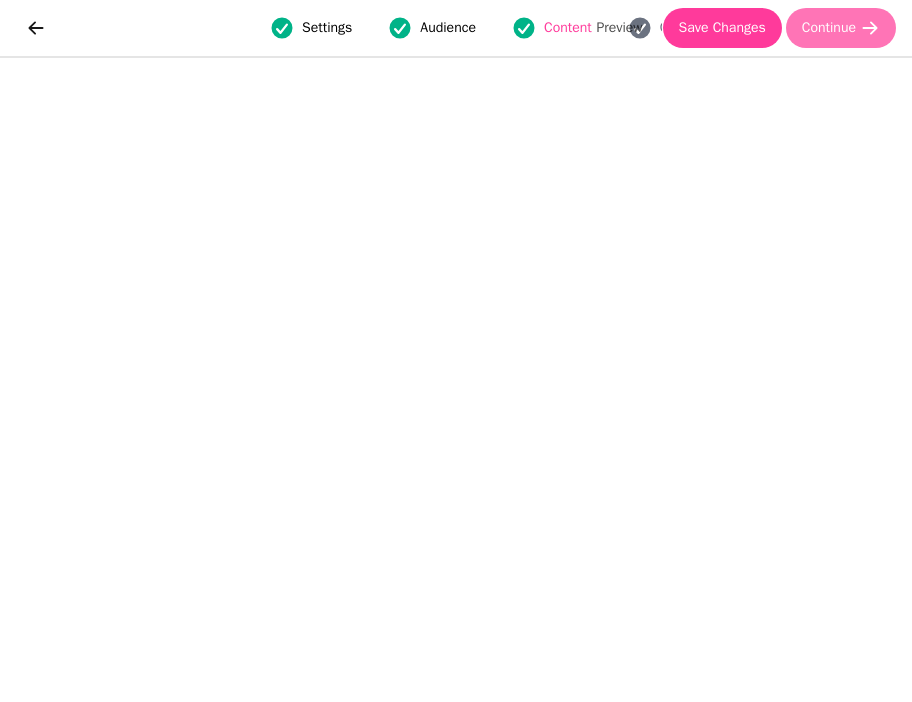 click on "Continue" at bounding box center (841, 28) 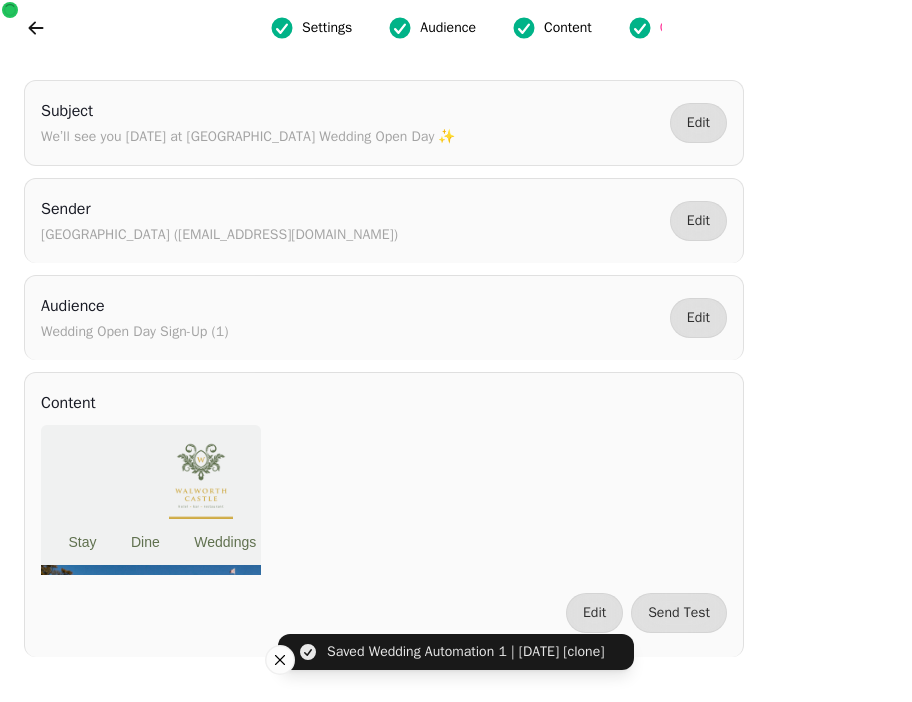 scroll, scrollTop: 0, scrollLeft: 0, axis: both 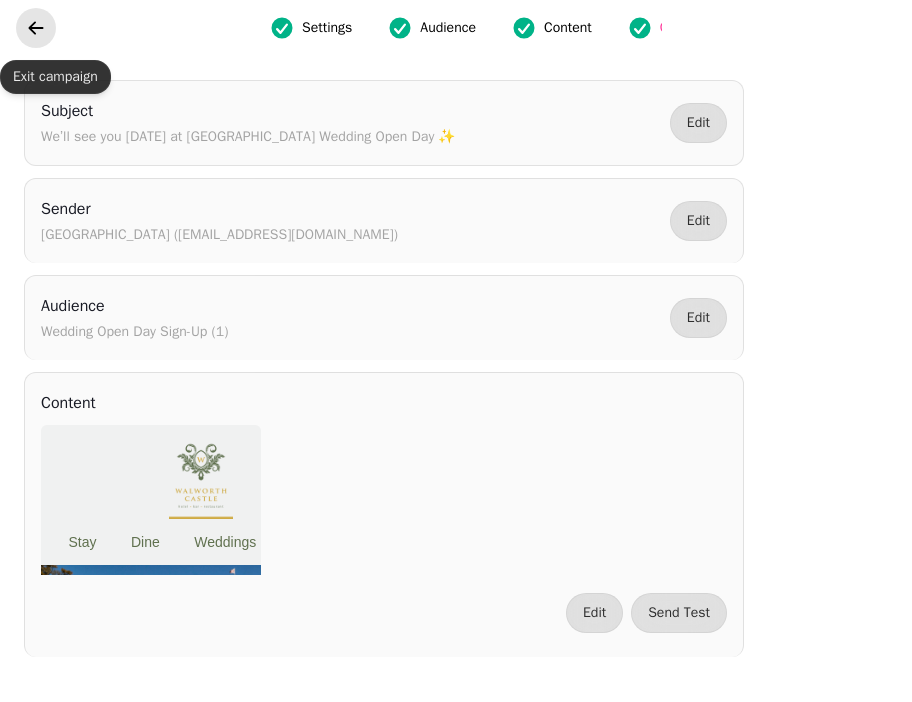 click 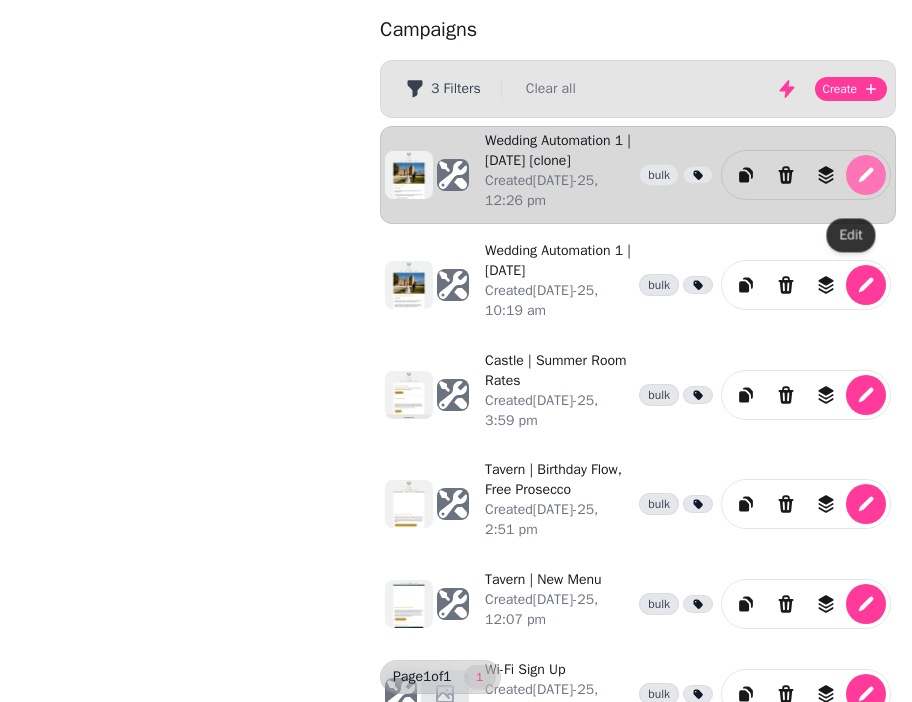 click 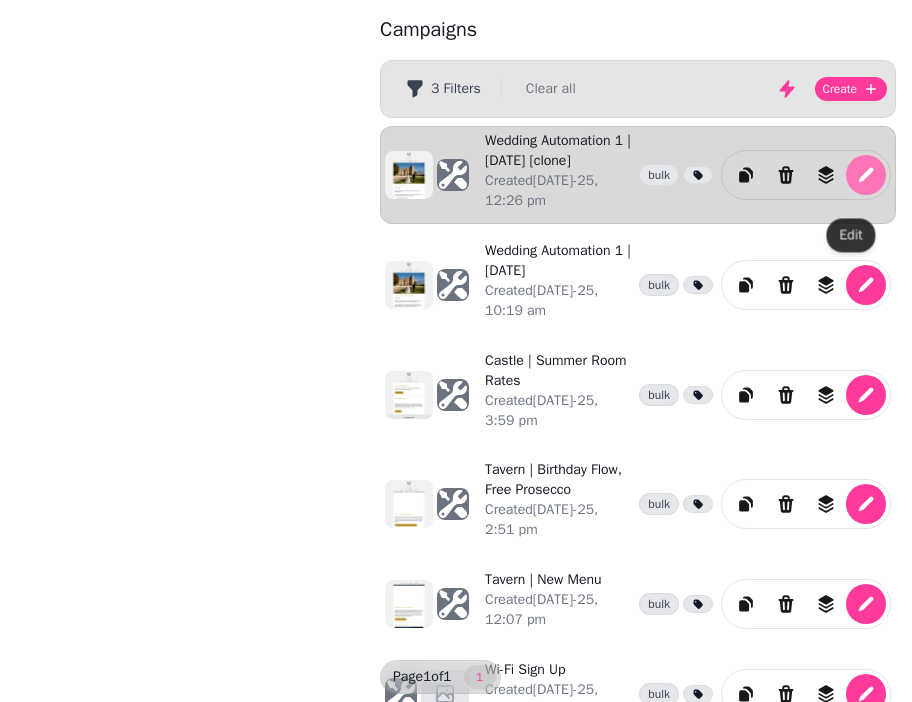 select on "**********" 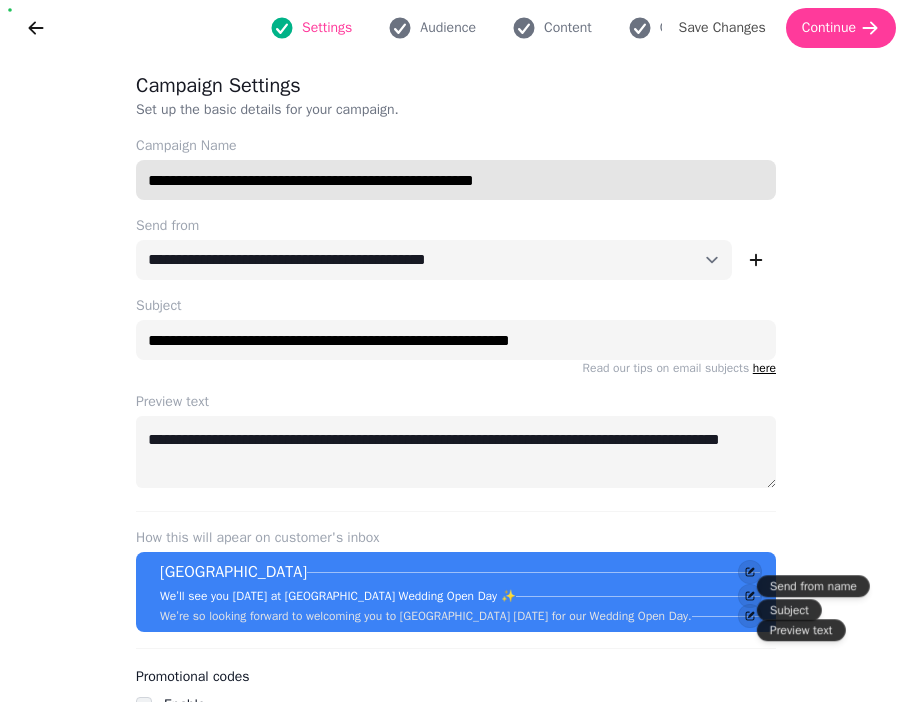 click on "**********" at bounding box center [456, 180] 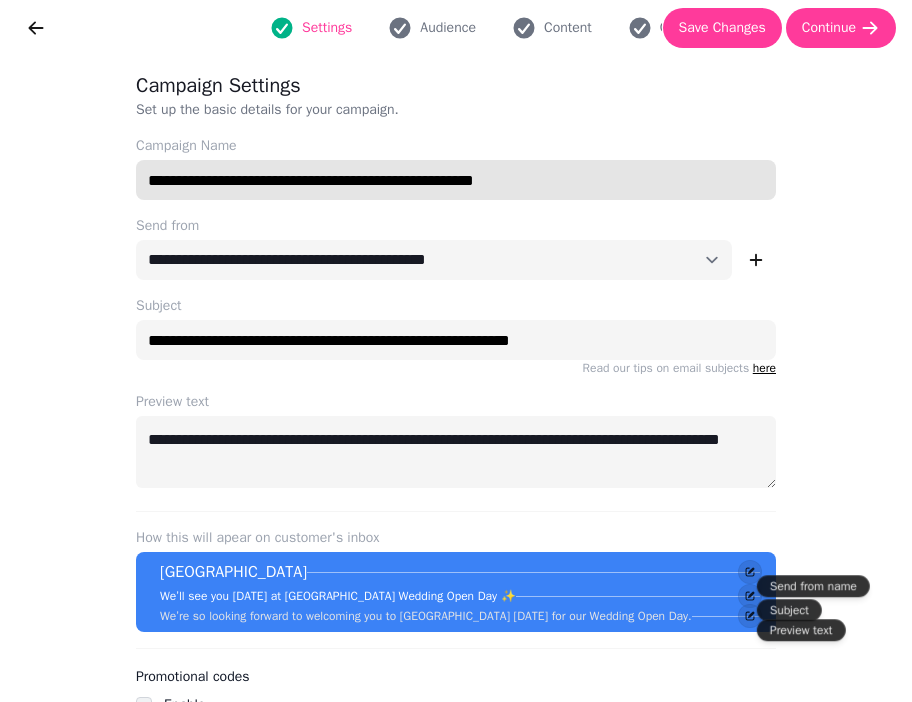 drag, startPoint x: 566, startPoint y: 200, endPoint x: 485, endPoint y: 185, distance: 82.37718 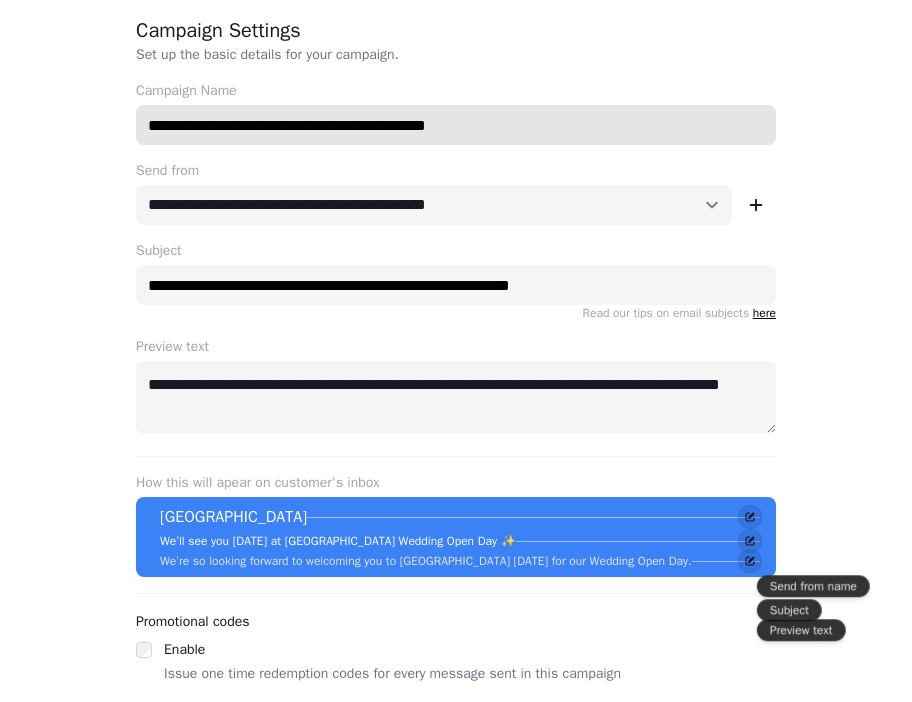 scroll, scrollTop: 0, scrollLeft: 0, axis: both 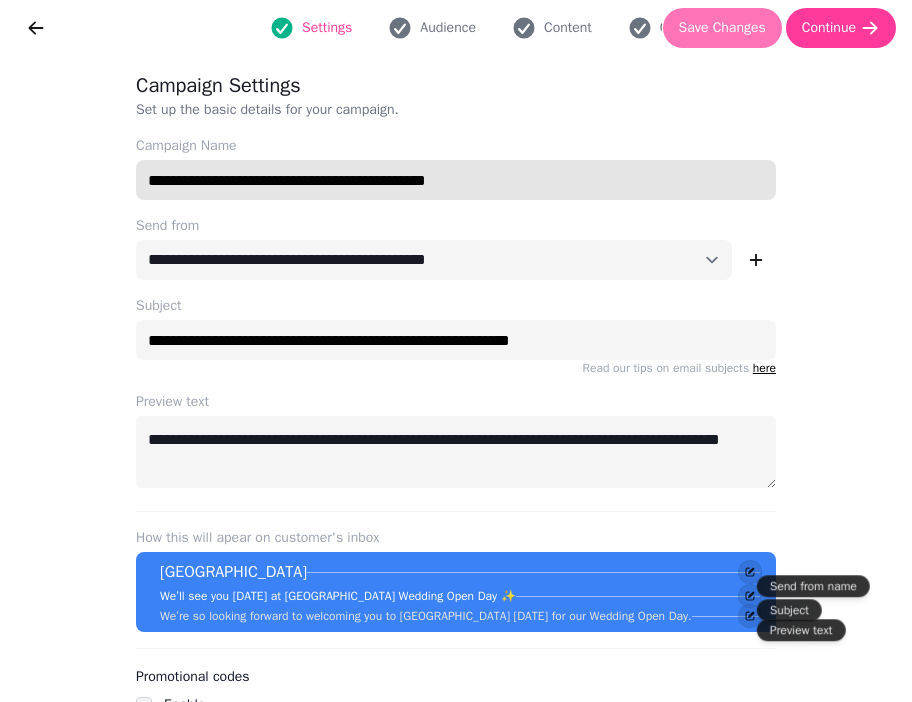 type on "**********" 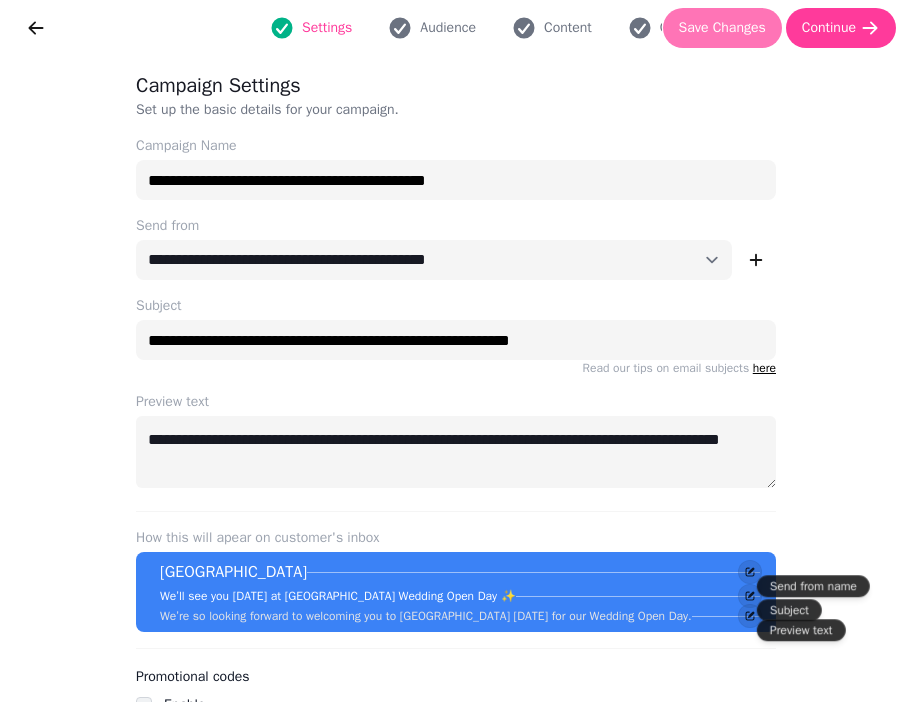 click on "Save Changes" at bounding box center [722, 28] 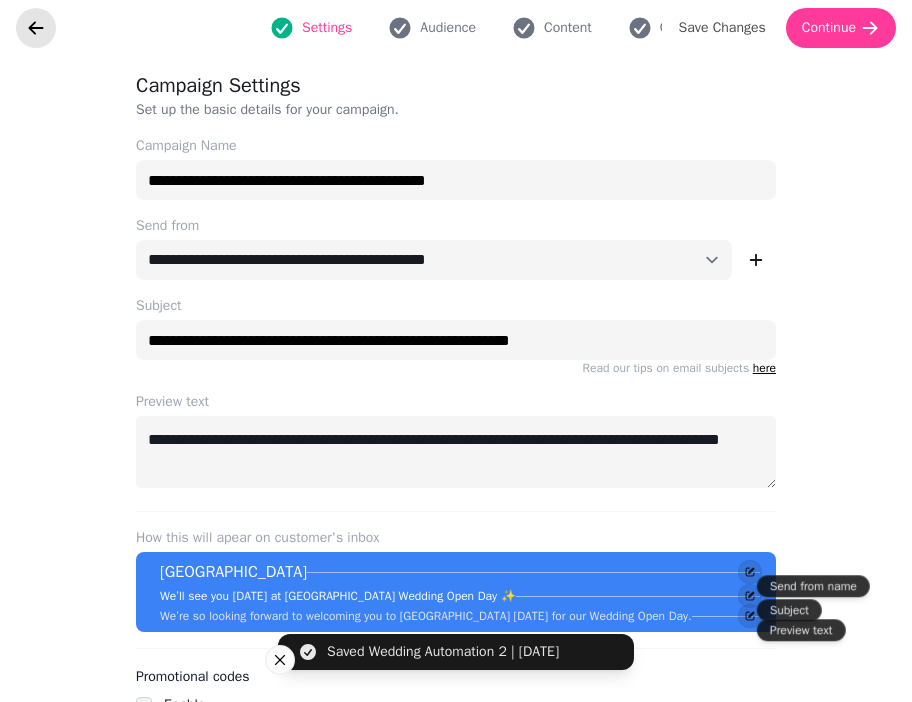 click 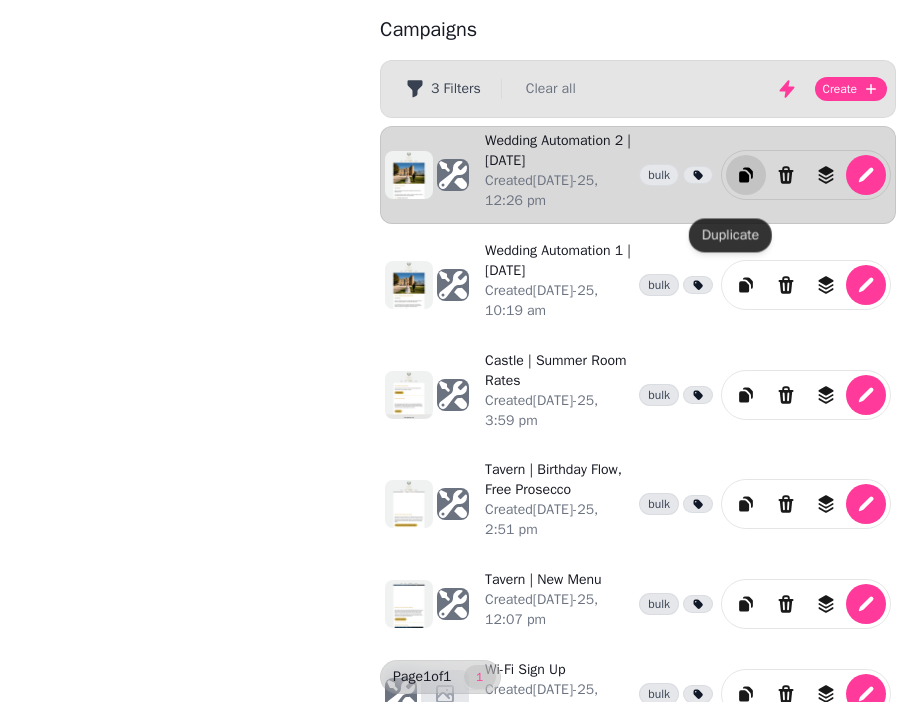 click 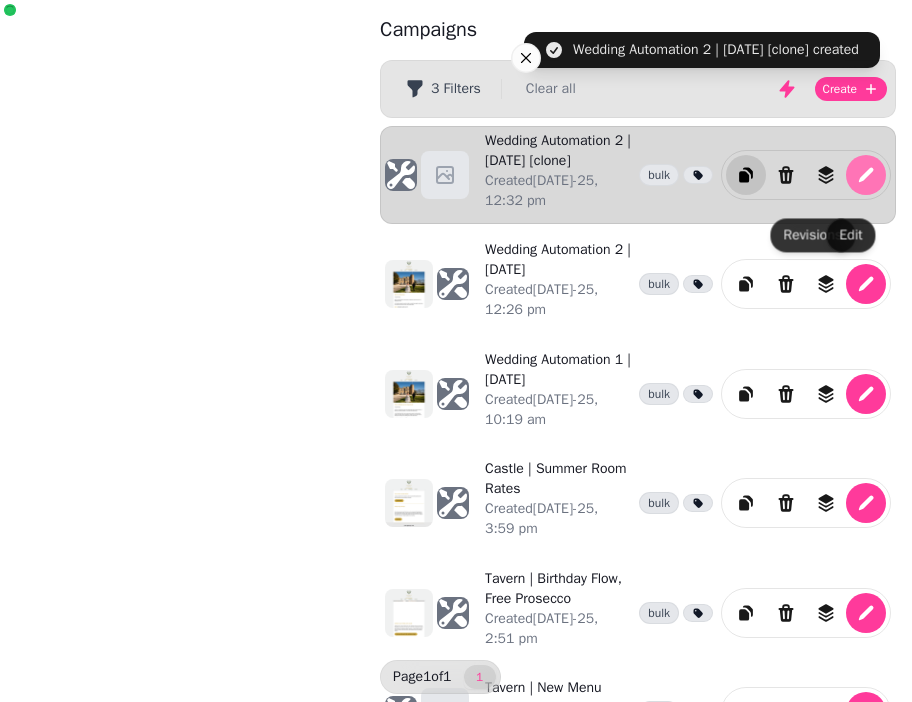click 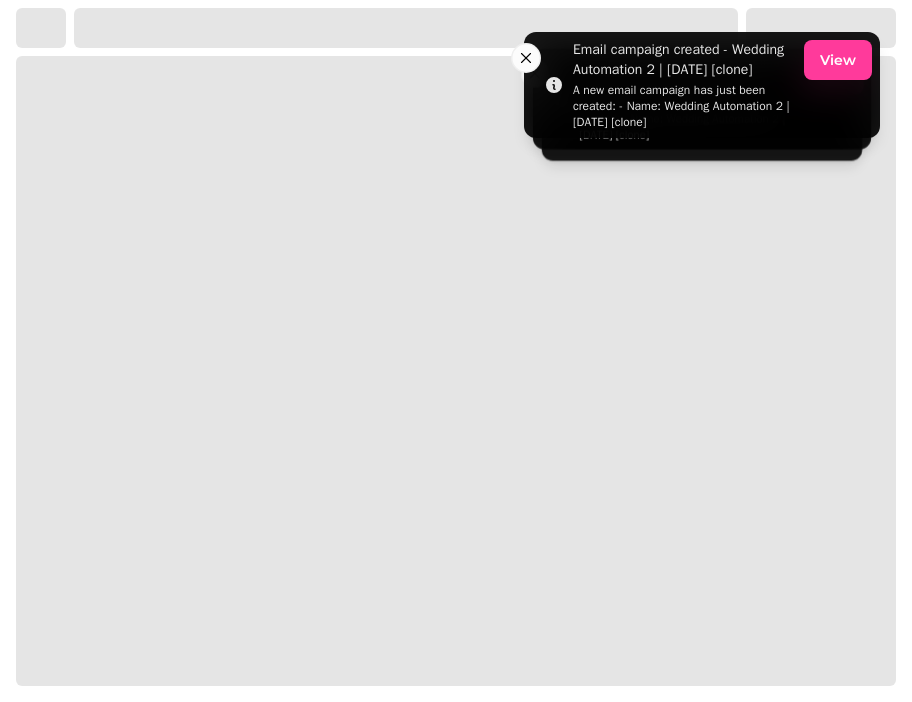 select on "**********" 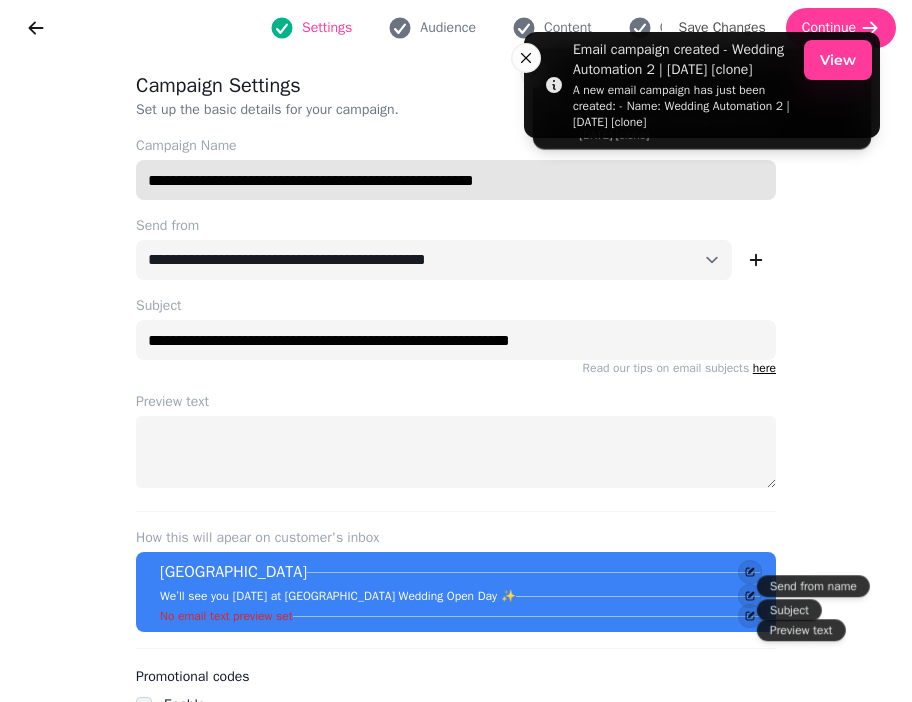 drag, startPoint x: 296, startPoint y: 192, endPoint x: 304, endPoint y: 199, distance: 10.630146 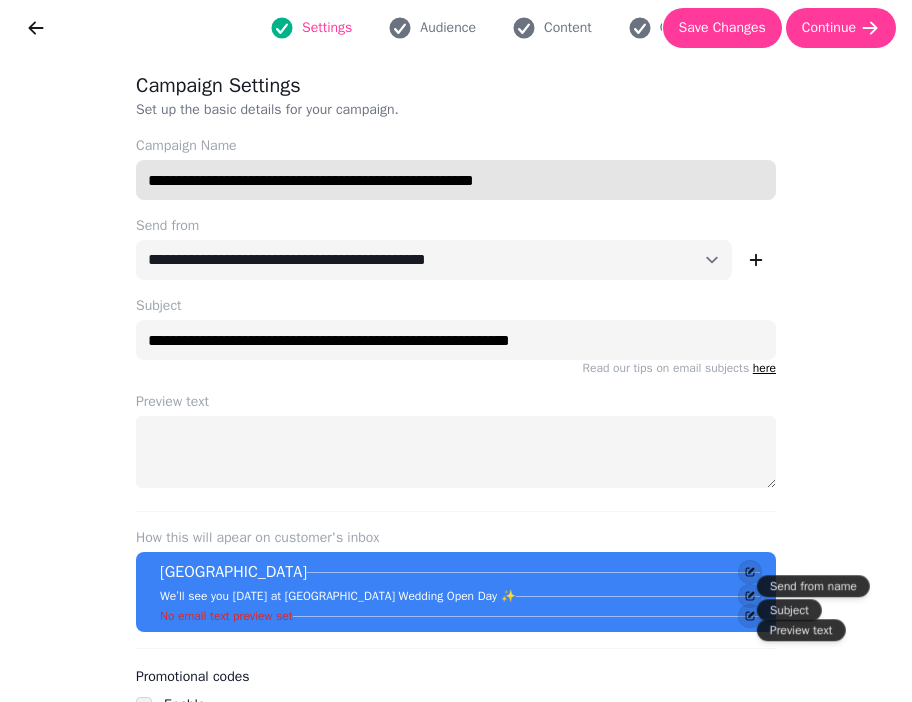 drag, startPoint x: 497, startPoint y: 196, endPoint x: 642, endPoint y: 207, distance: 145.41664 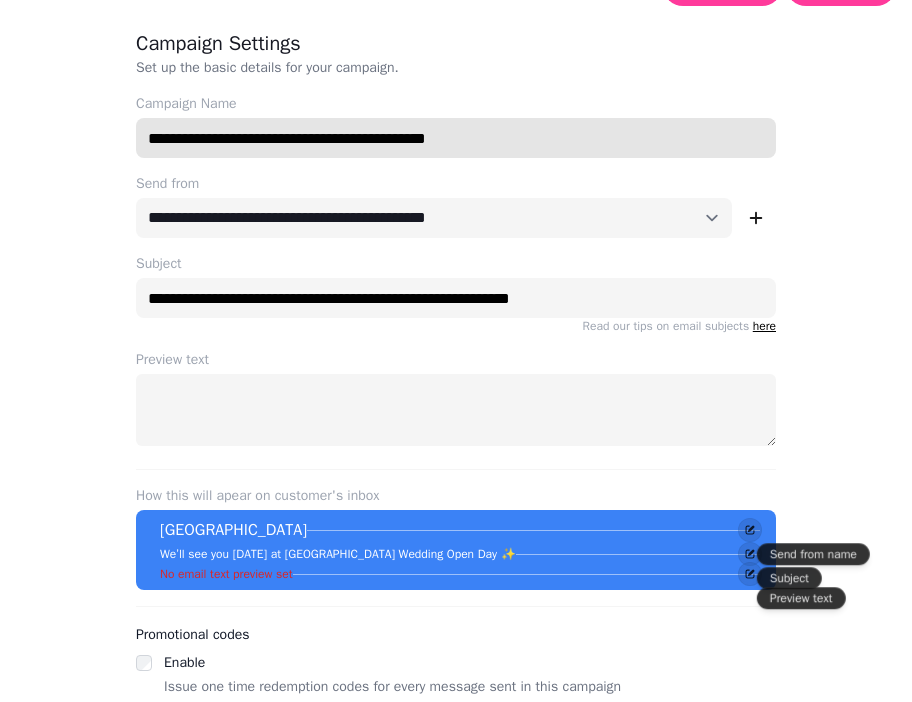 scroll, scrollTop: 44, scrollLeft: 0, axis: vertical 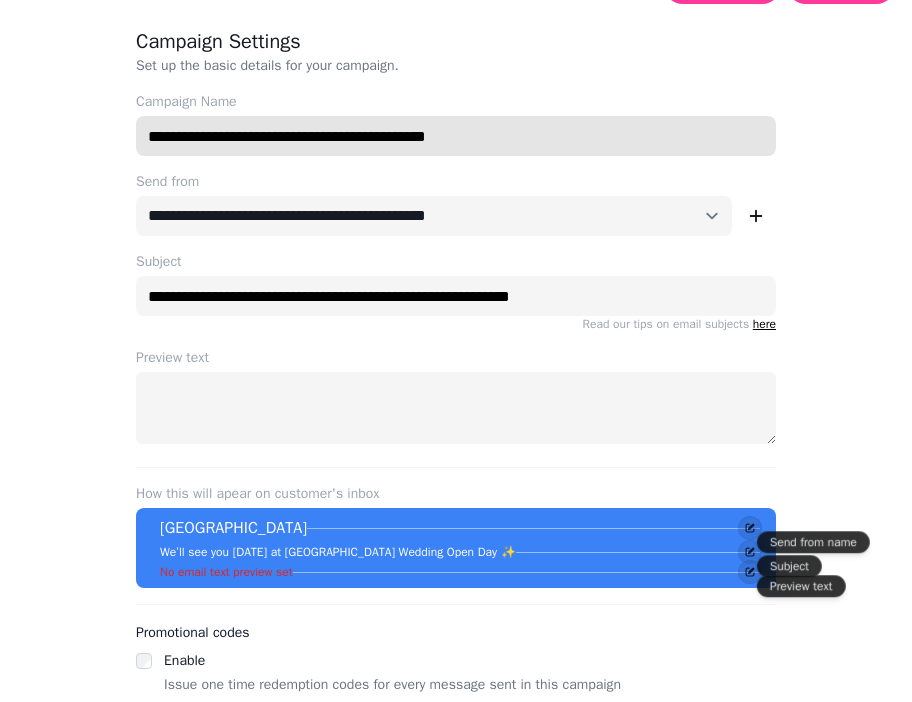 type on "**********" 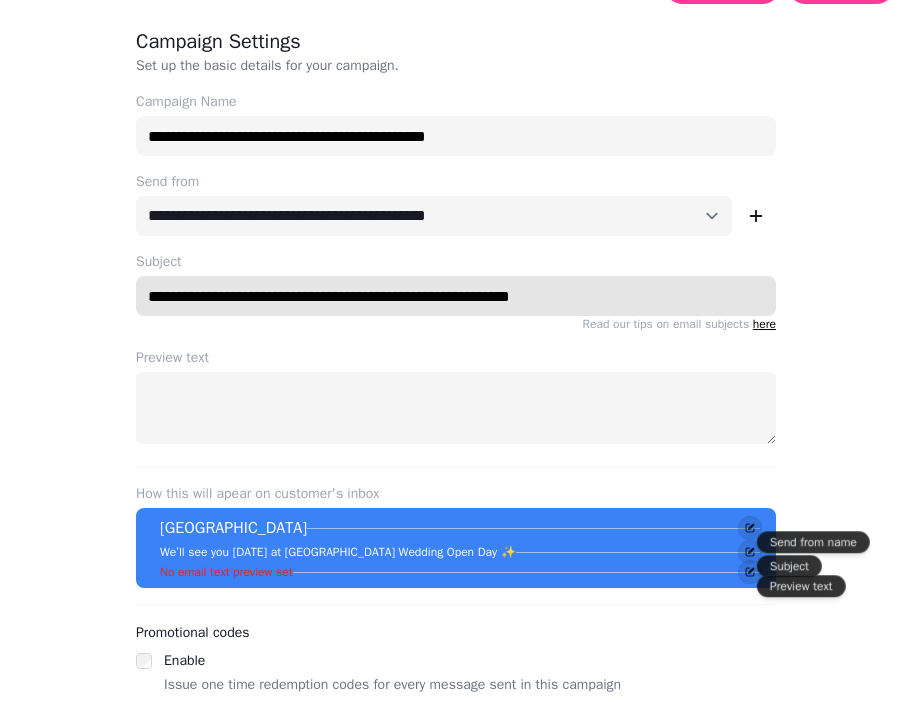 drag, startPoint x: 620, startPoint y: 317, endPoint x: 15, endPoint y: 281, distance: 606.0701 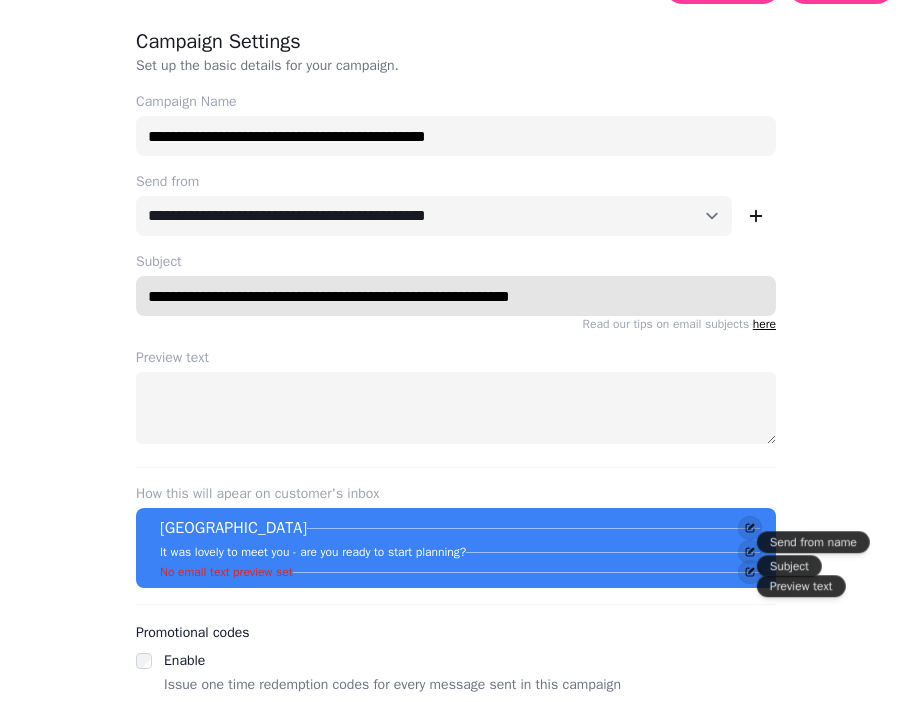 type on "**********" 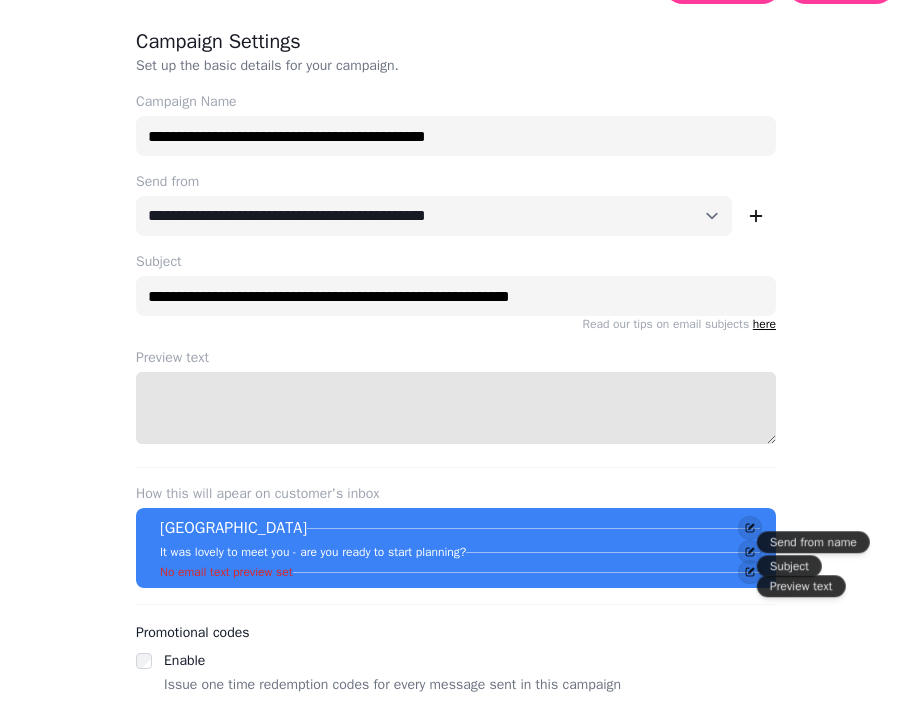 click on "Preview text" at bounding box center [456, 408] 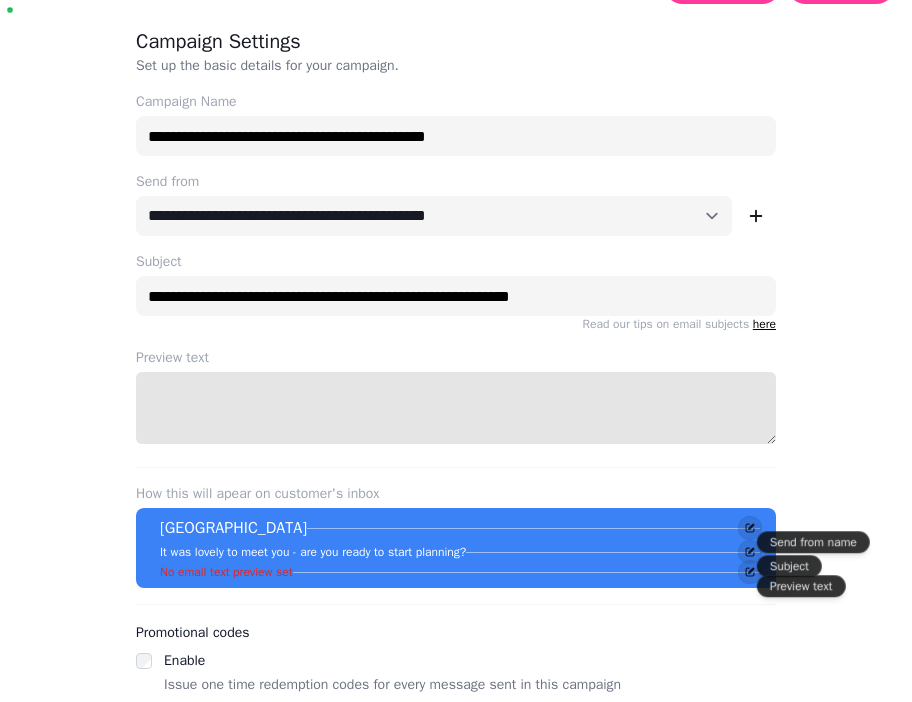 paste on "**********" 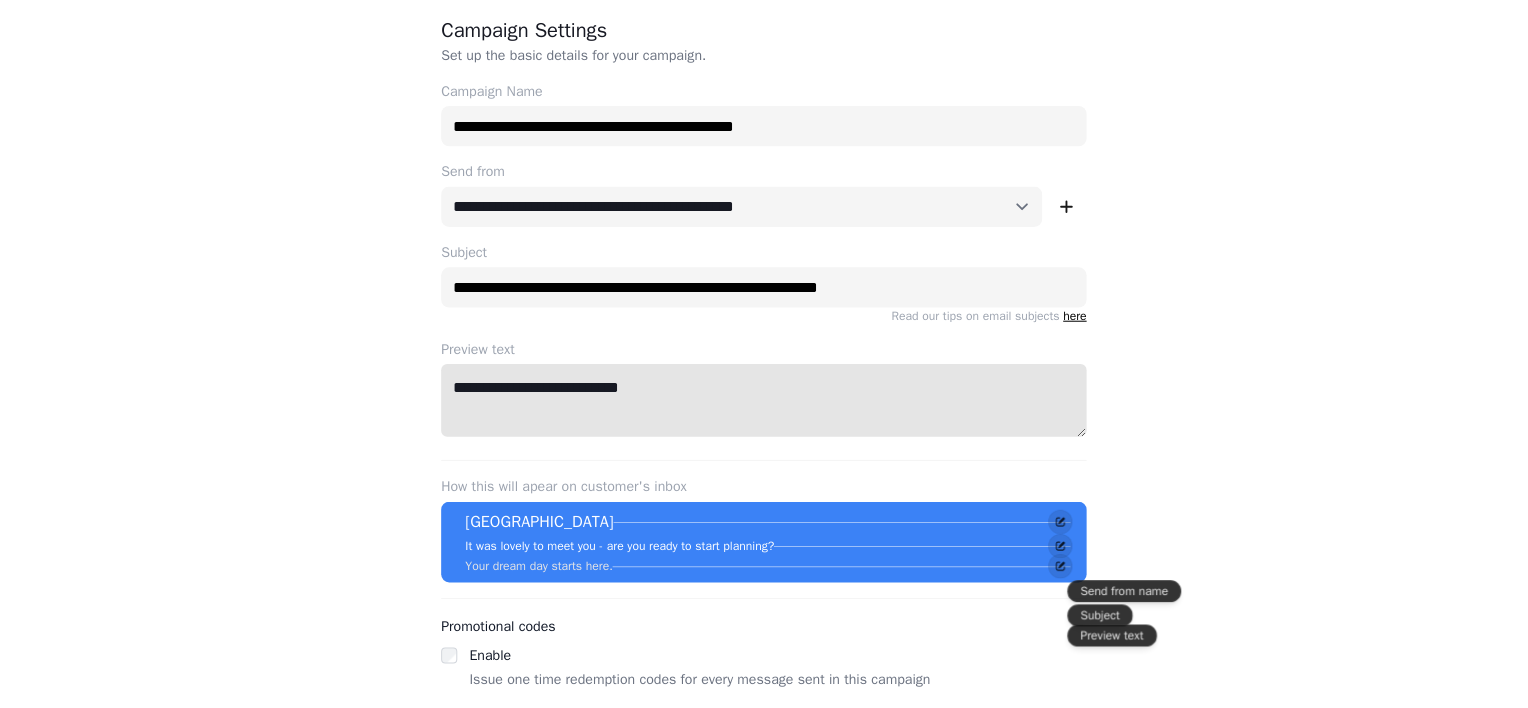 scroll, scrollTop: 0, scrollLeft: 0, axis: both 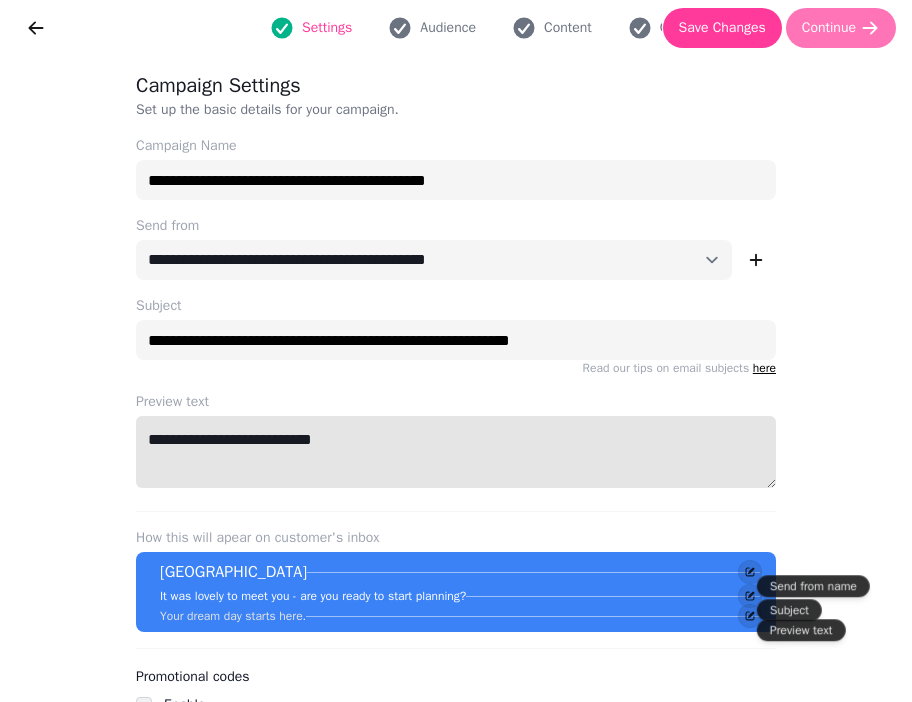 type on "**********" 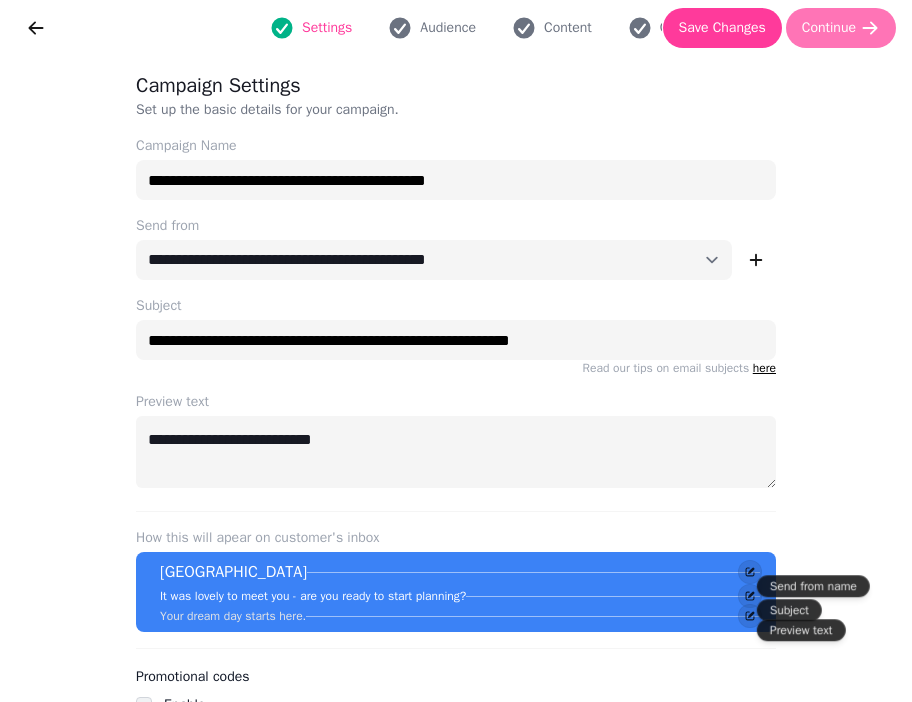 click on "Continue" at bounding box center (829, 28) 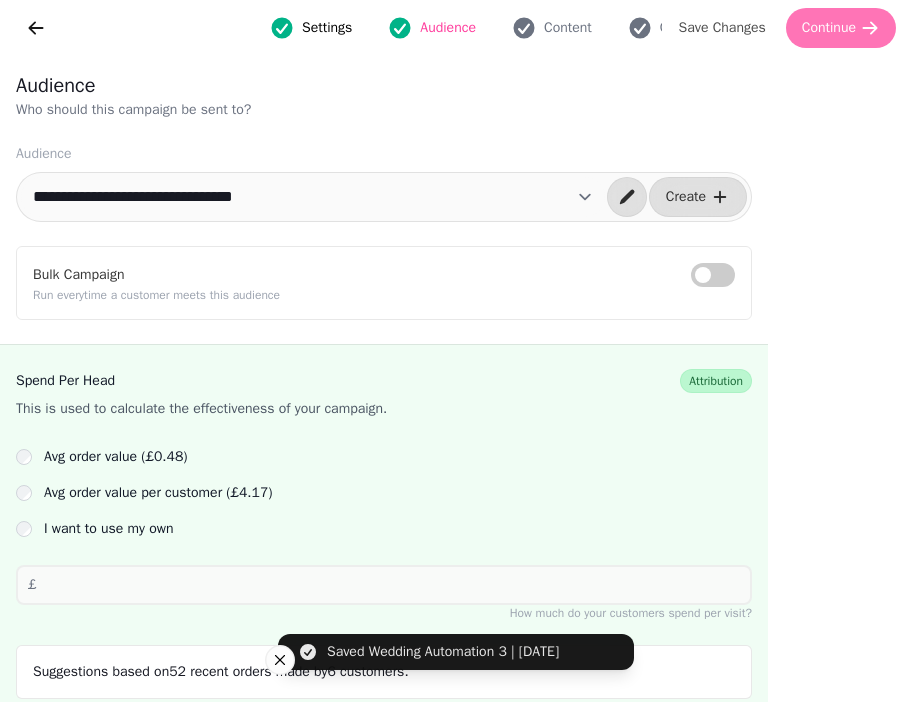 click on "Continue" at bounding box center [841, 28] 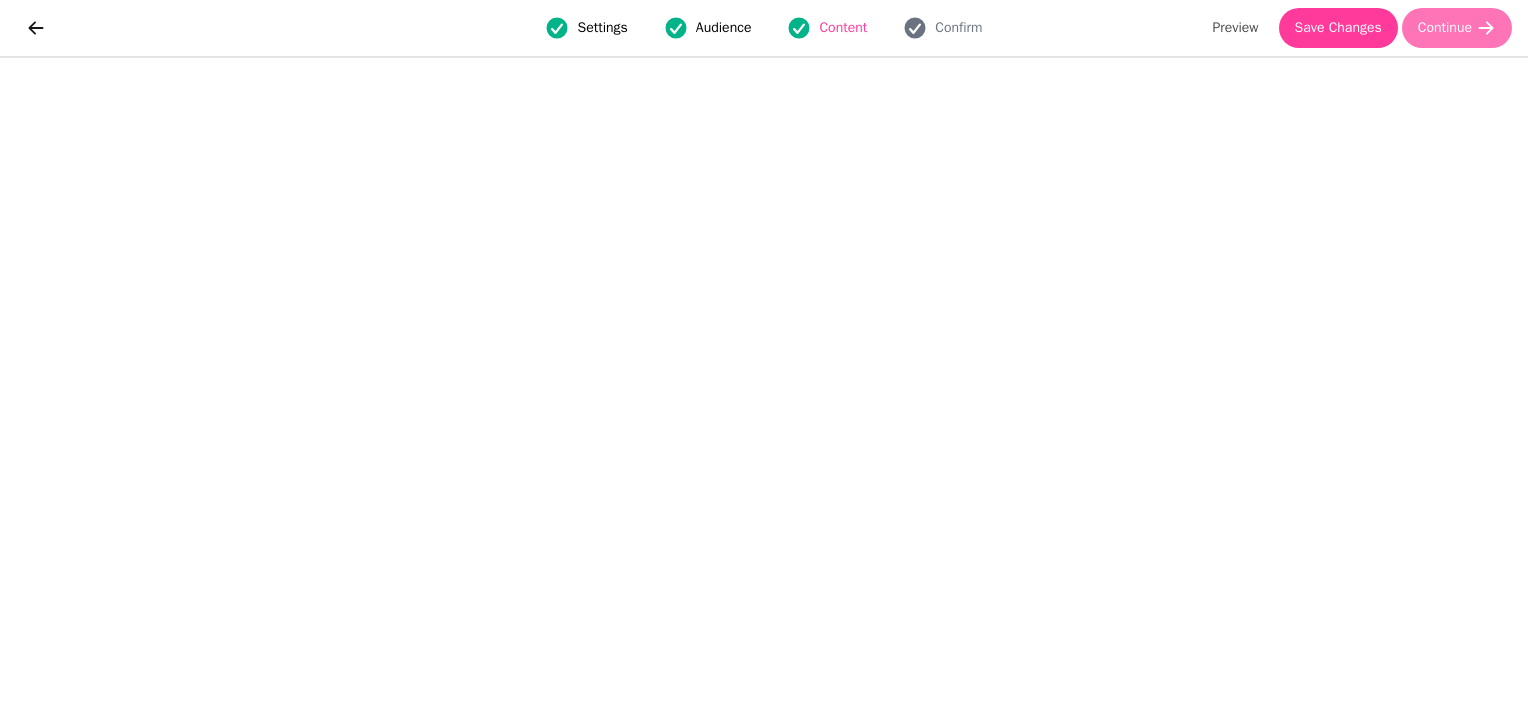 click on "Continue" at bounding box center [1445, 28] 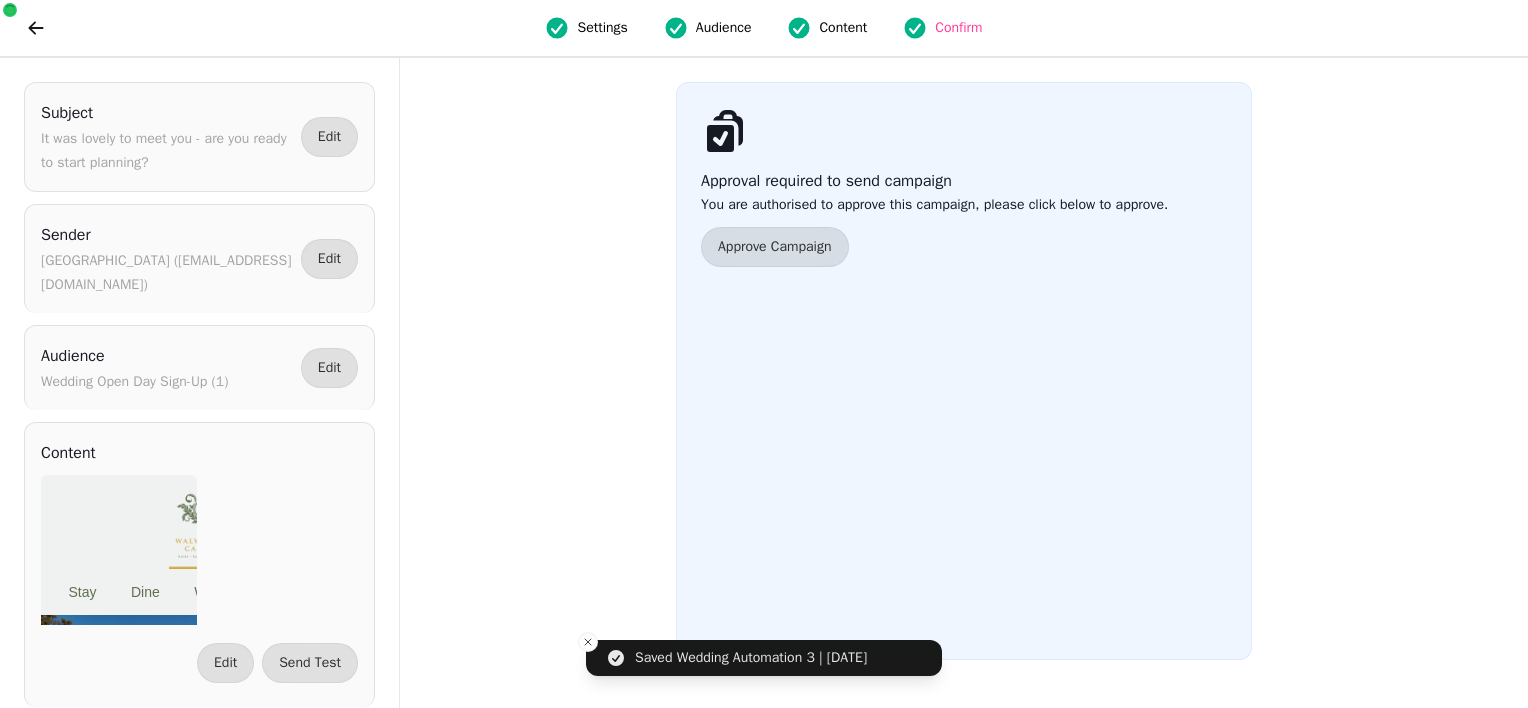 scroll, scrollTop: 0, scrollLeft: 0, axis: both 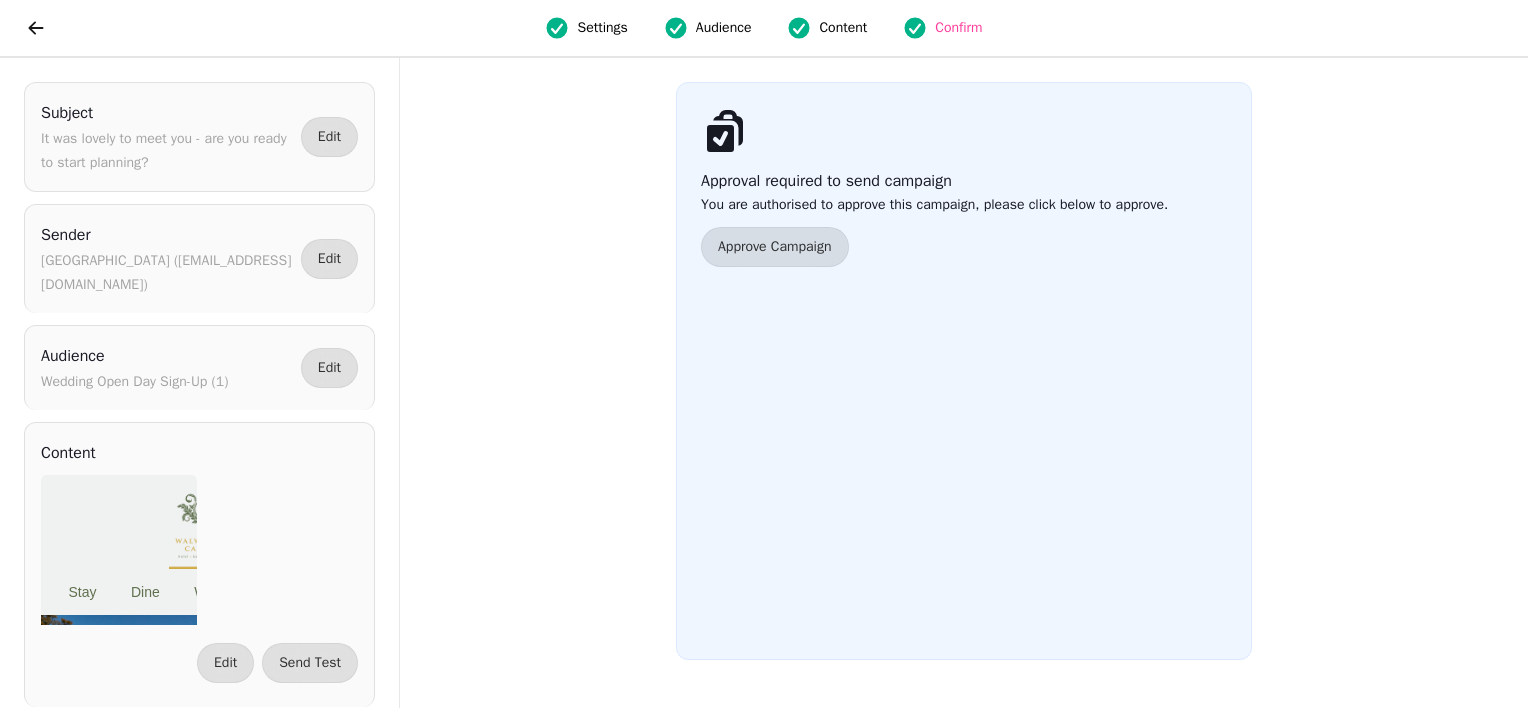 click on "Content" at bounding box center [843, 28] 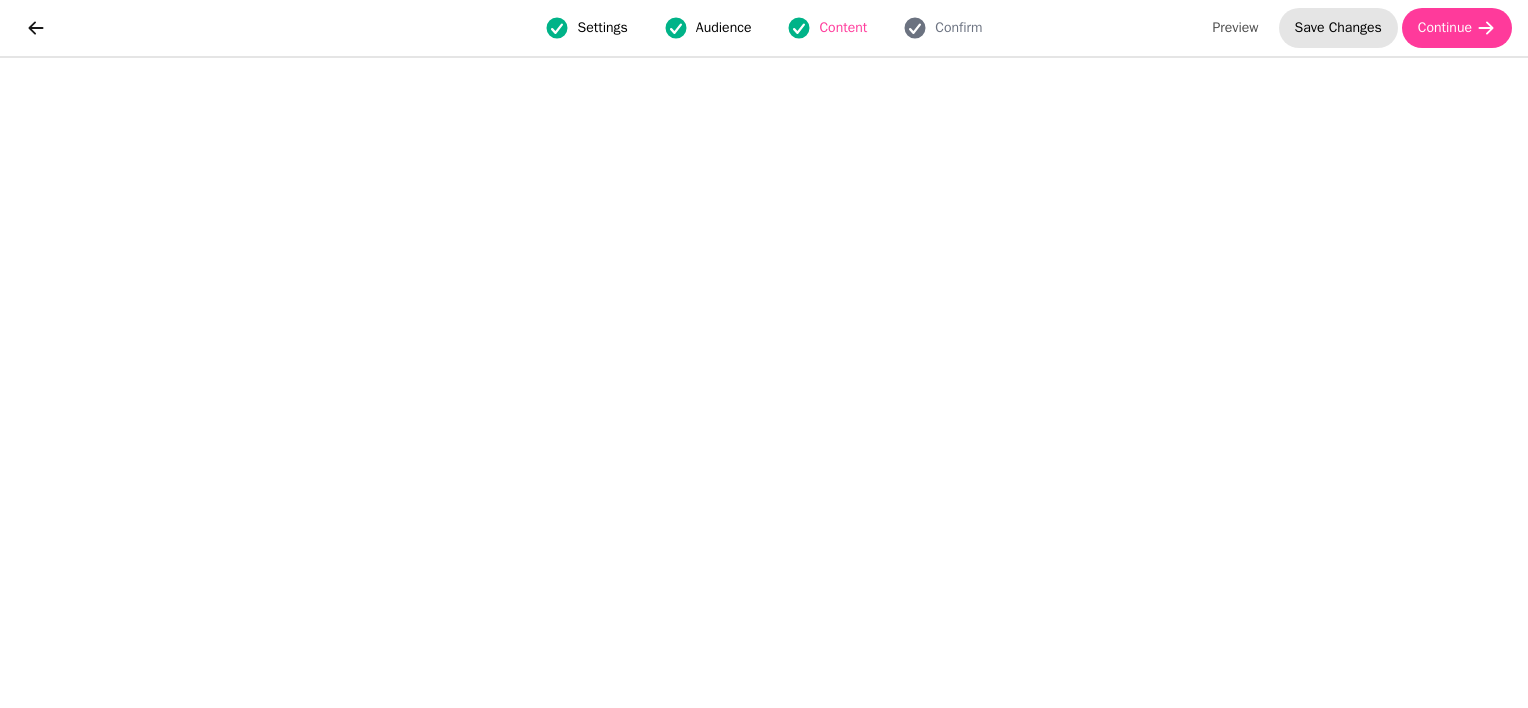 click on "Save Changes" at bounding box center (1338, 28) 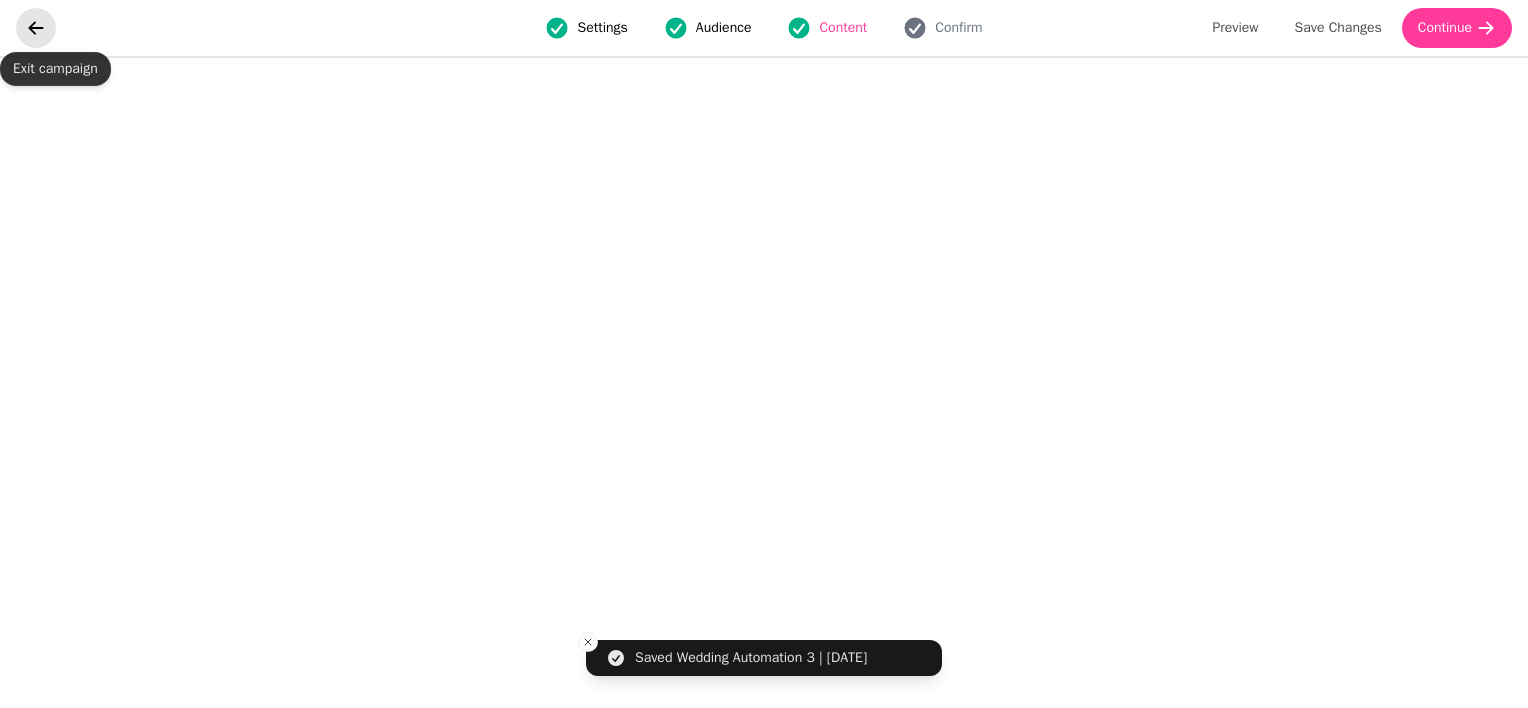 click at bounding box center [36, 28] 